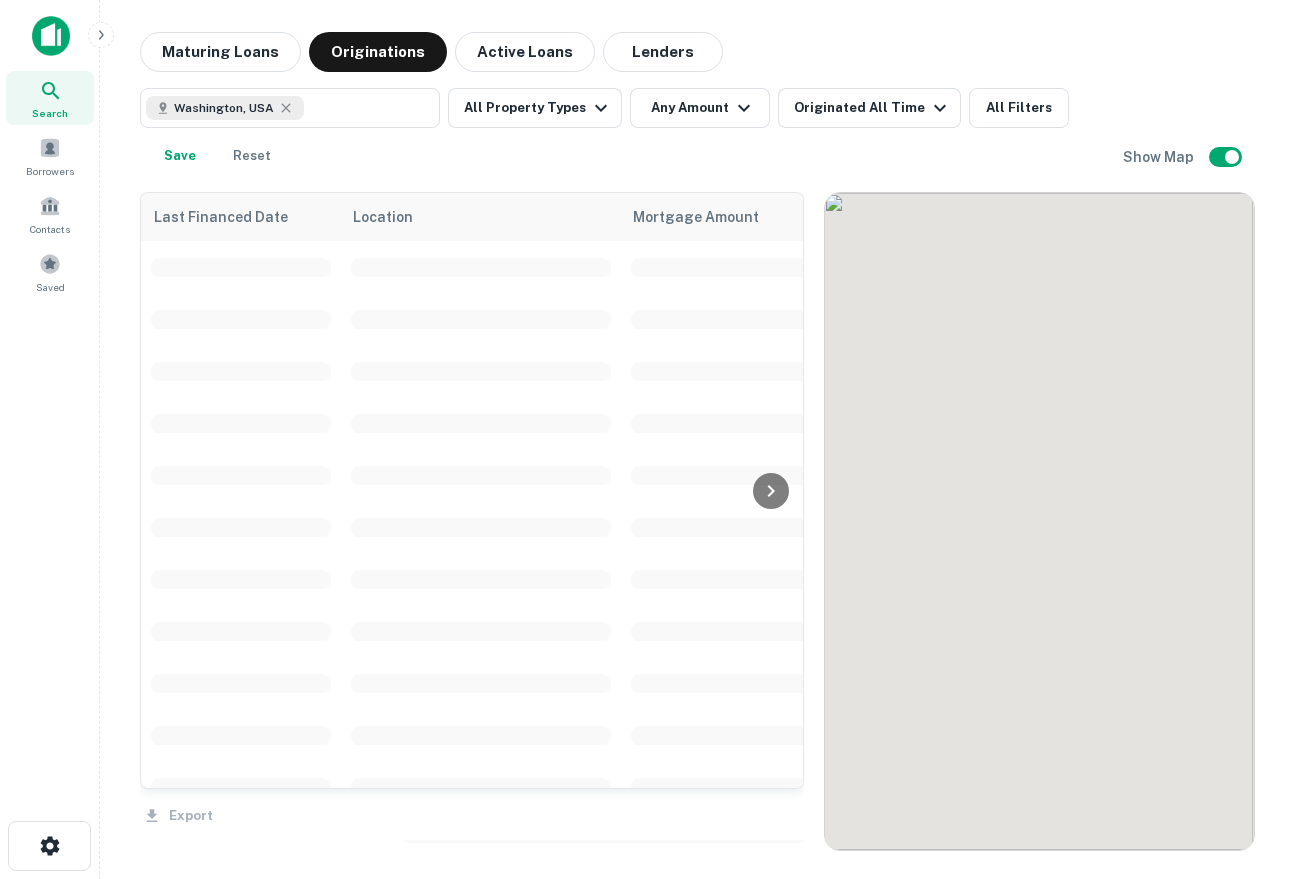 scroll, scrollTop: 0, scrollLeft: 0, axis: both 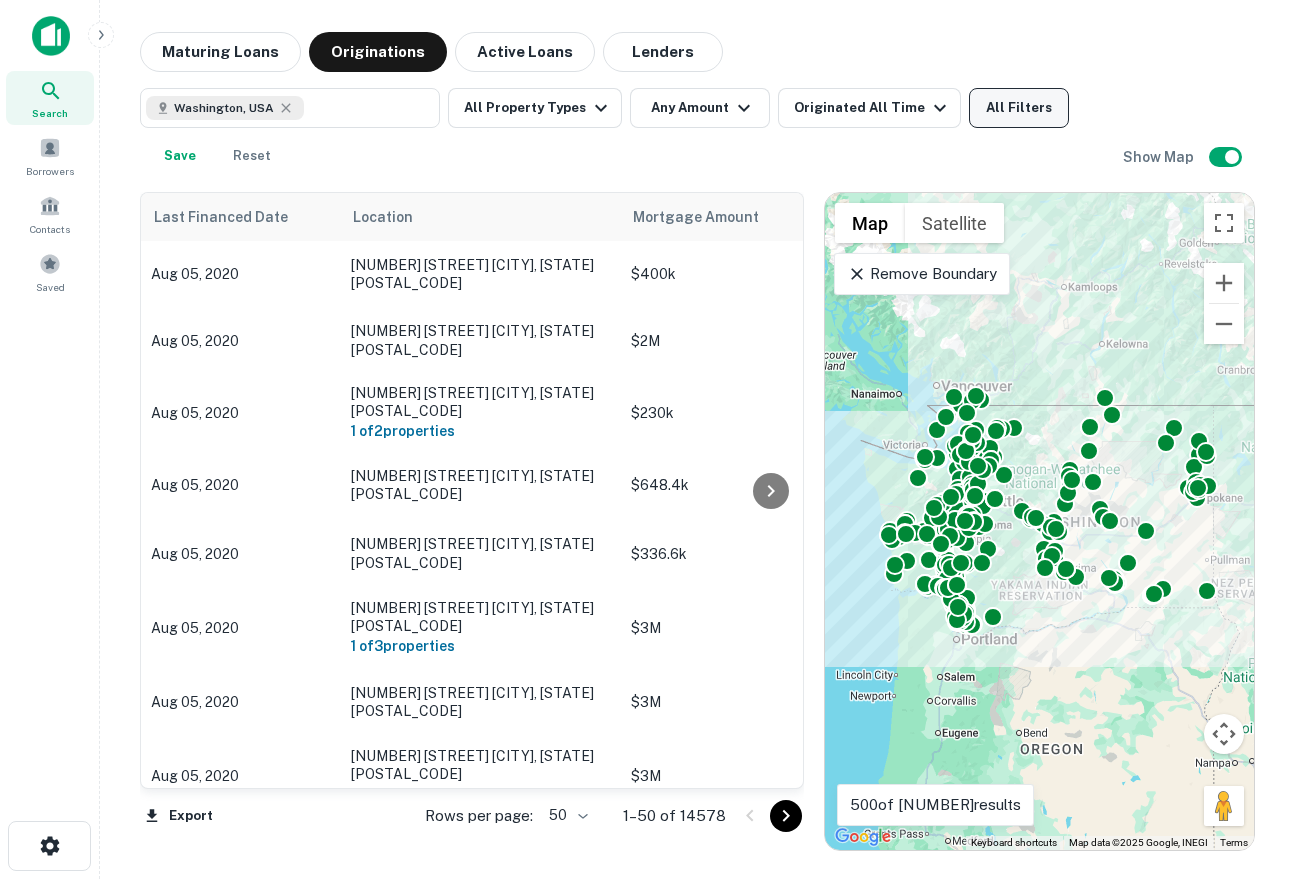 click on "All Filters" at bounding box center (1019, 108) 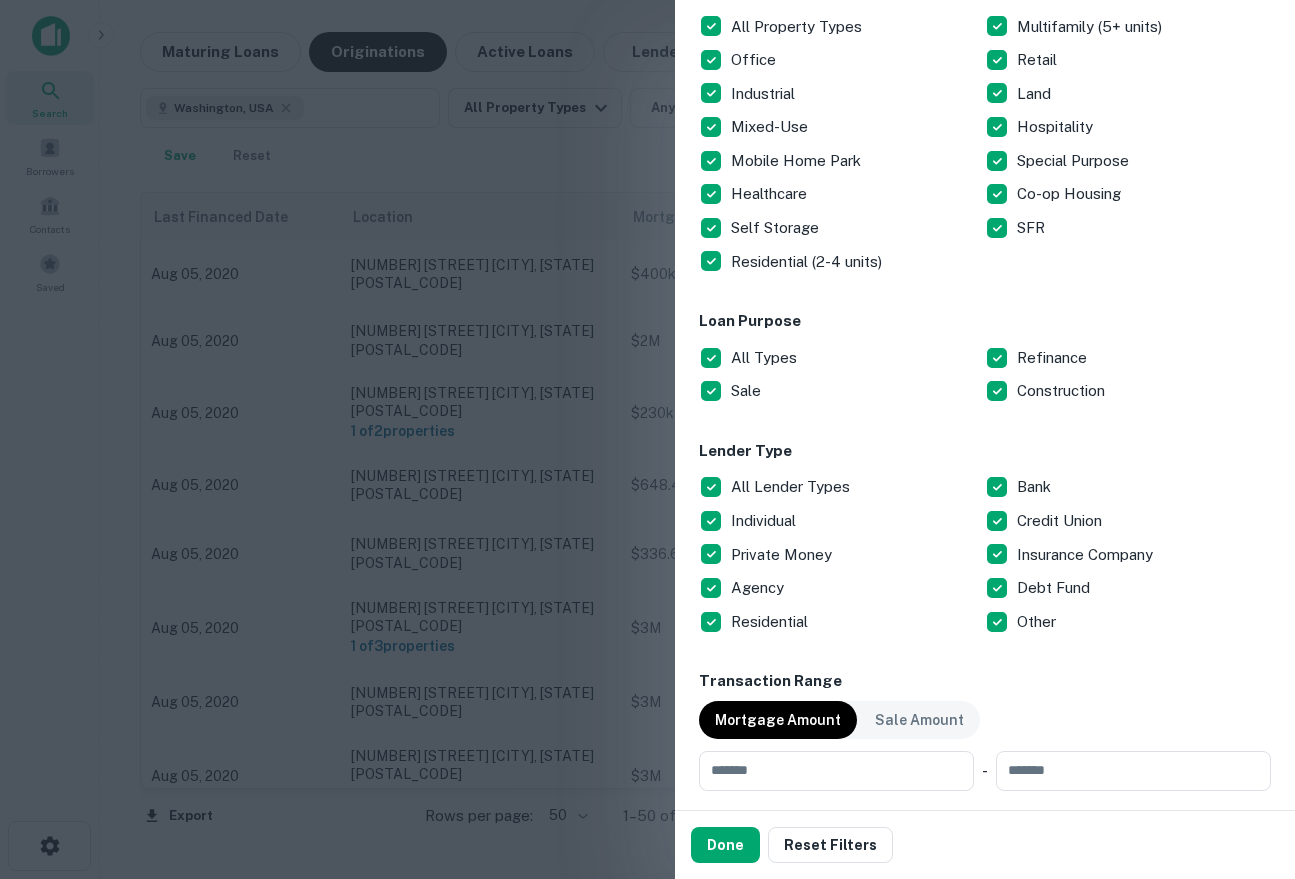 scroll, scrollTop: 398, scrollLeft: 0, axis: vertical 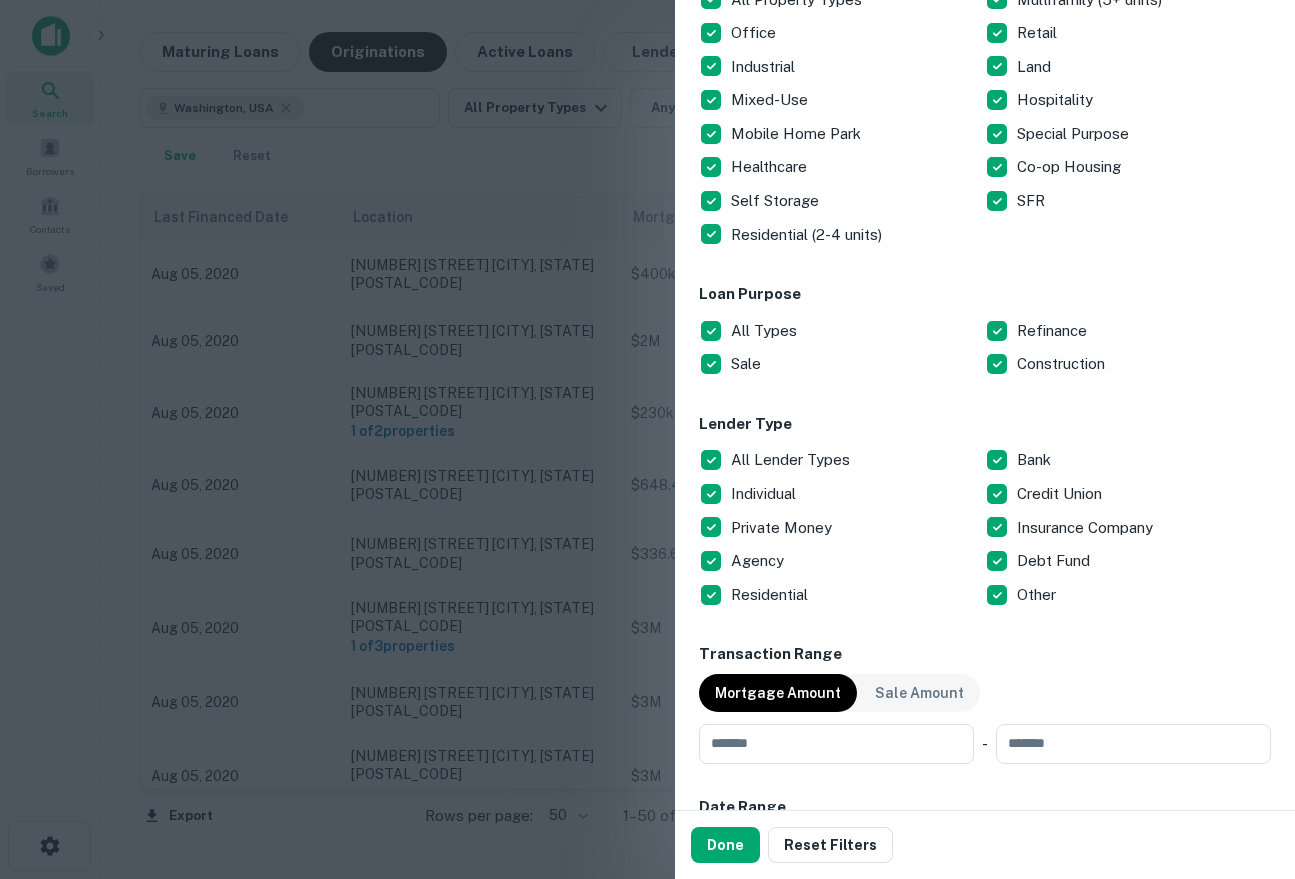 click at bounding box center (647, 439) 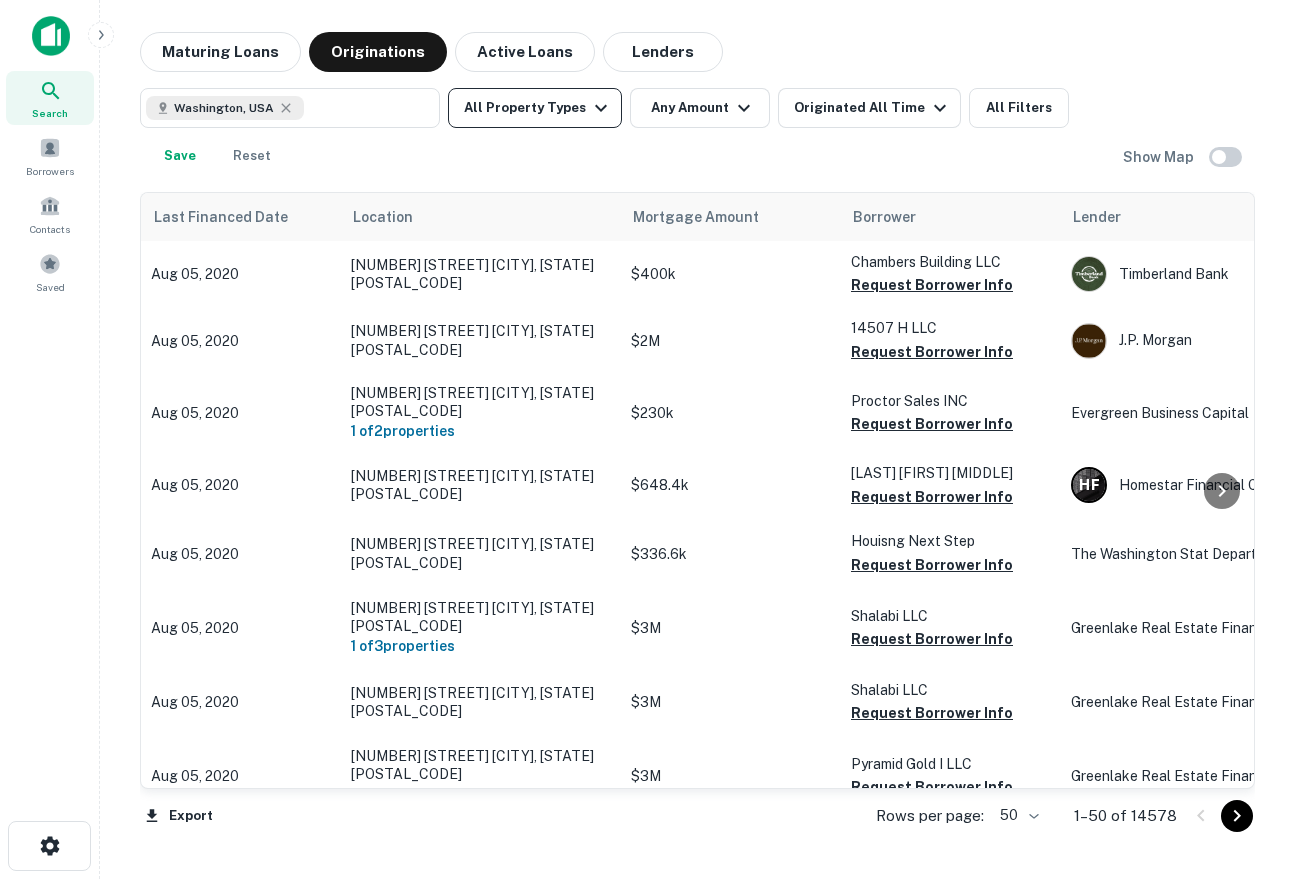 click on "All Property Types" at bounding box center [535, 108] 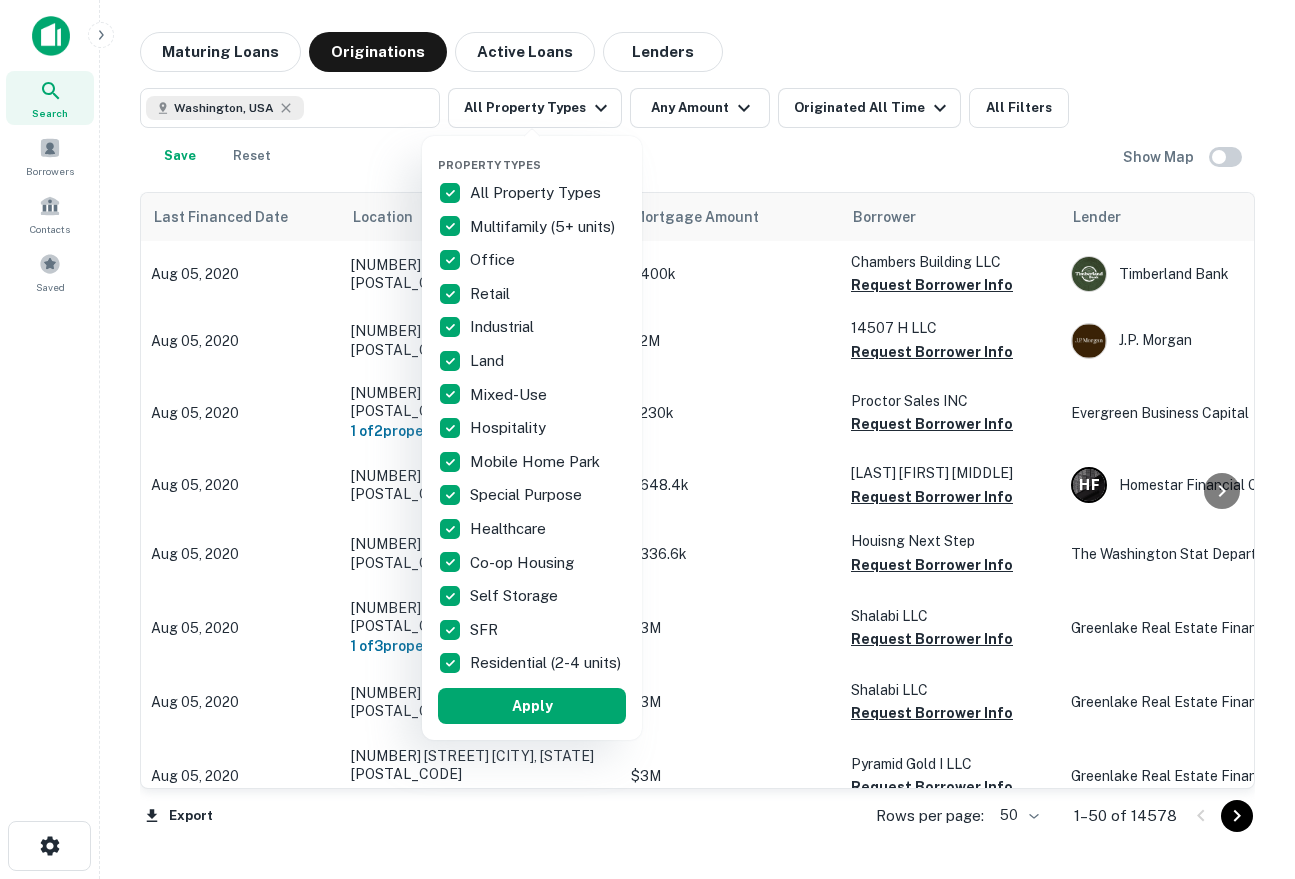 click on "All Property Types" at bounding box center (537, 193) 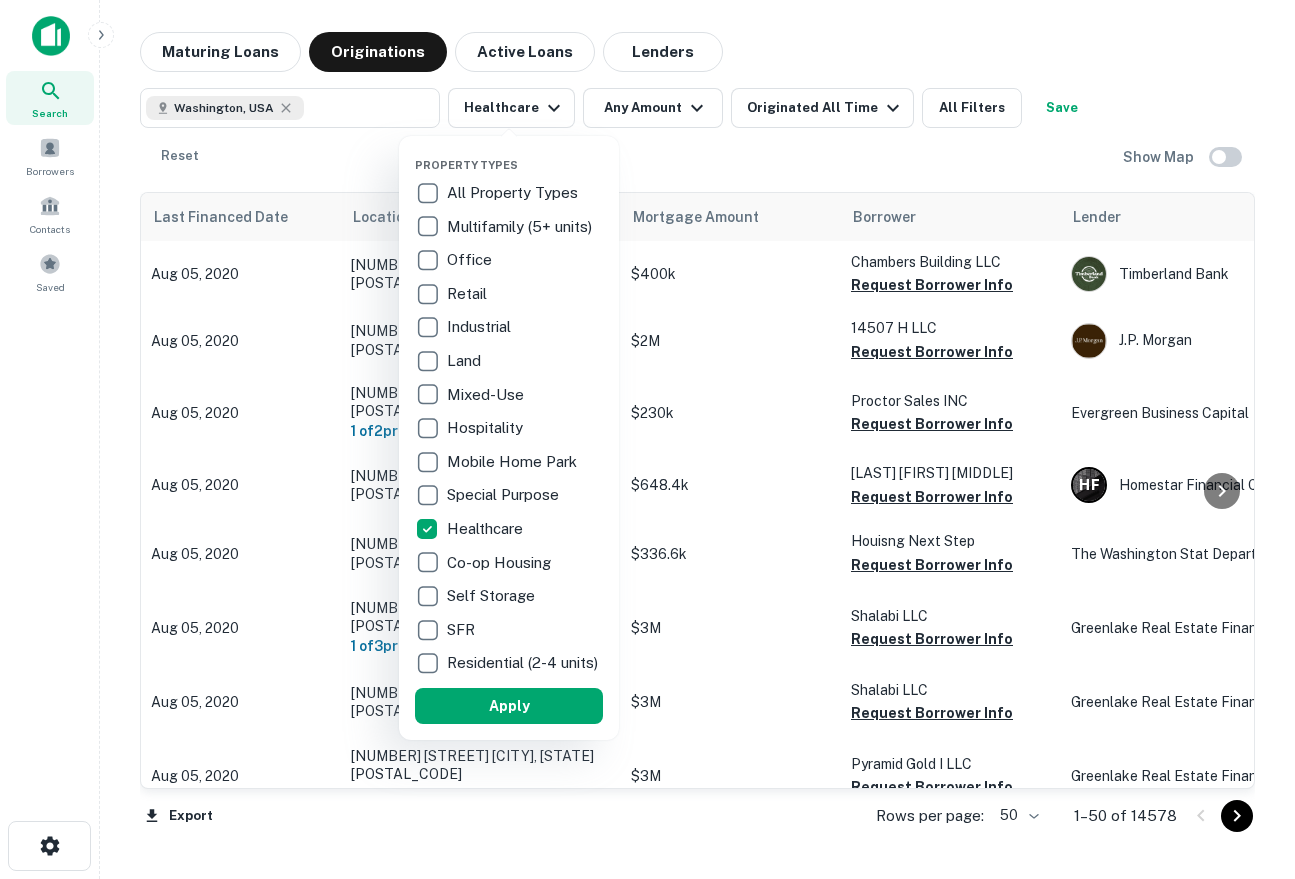 click on "Apply" at bounding box center [509, 706] 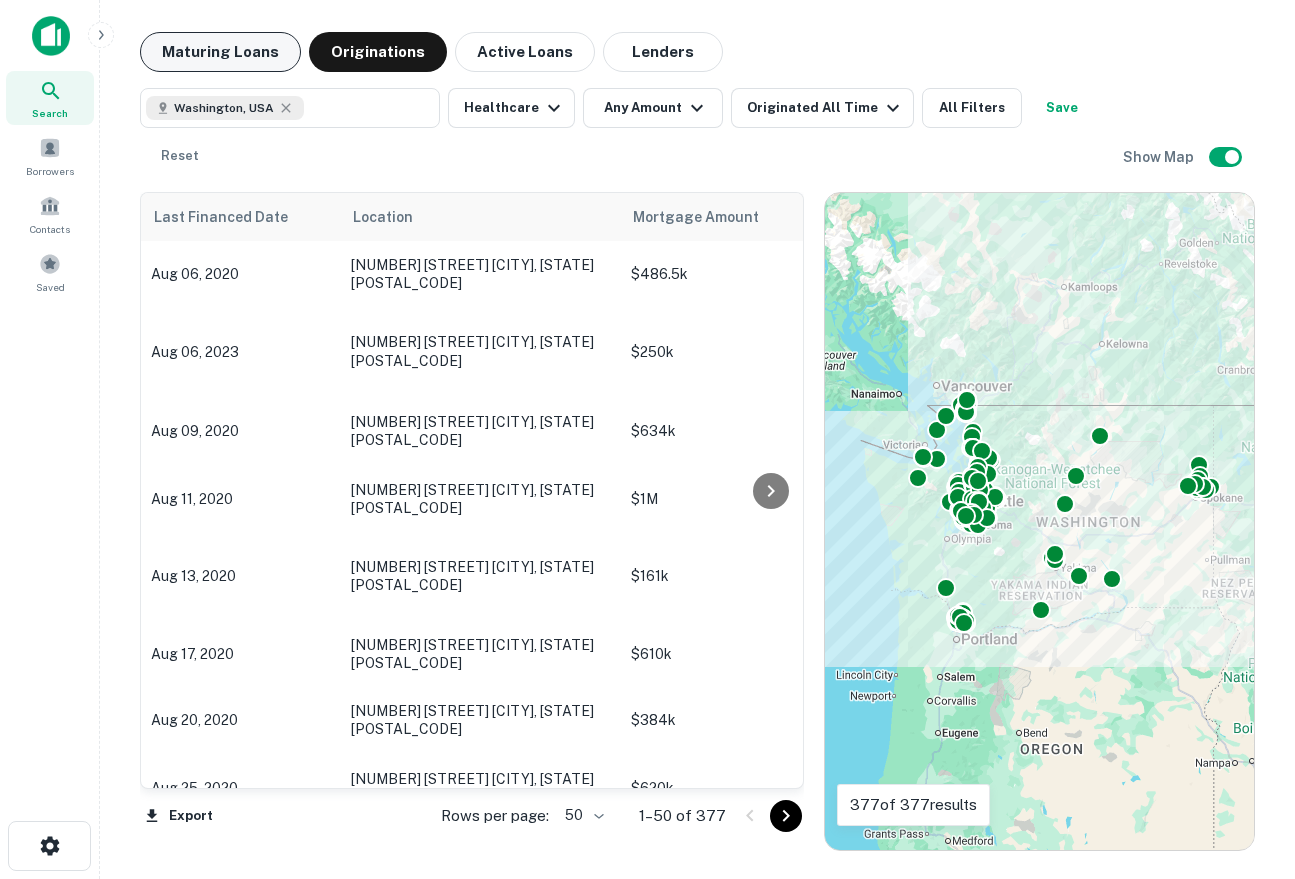 click on "Maturing Loans" at bounding box center (220, 52) 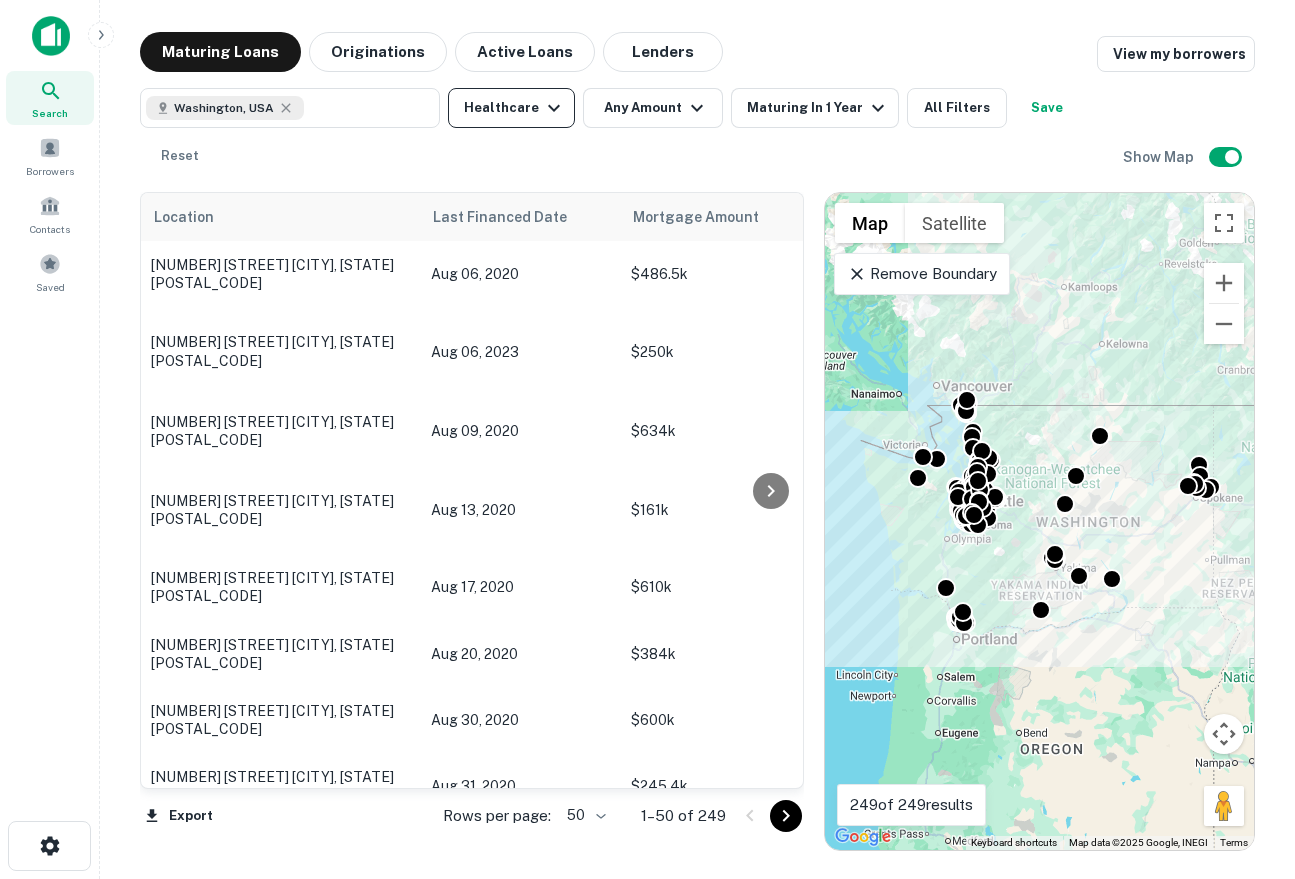 click on "Healthcare" at bounding box center [511, 108] 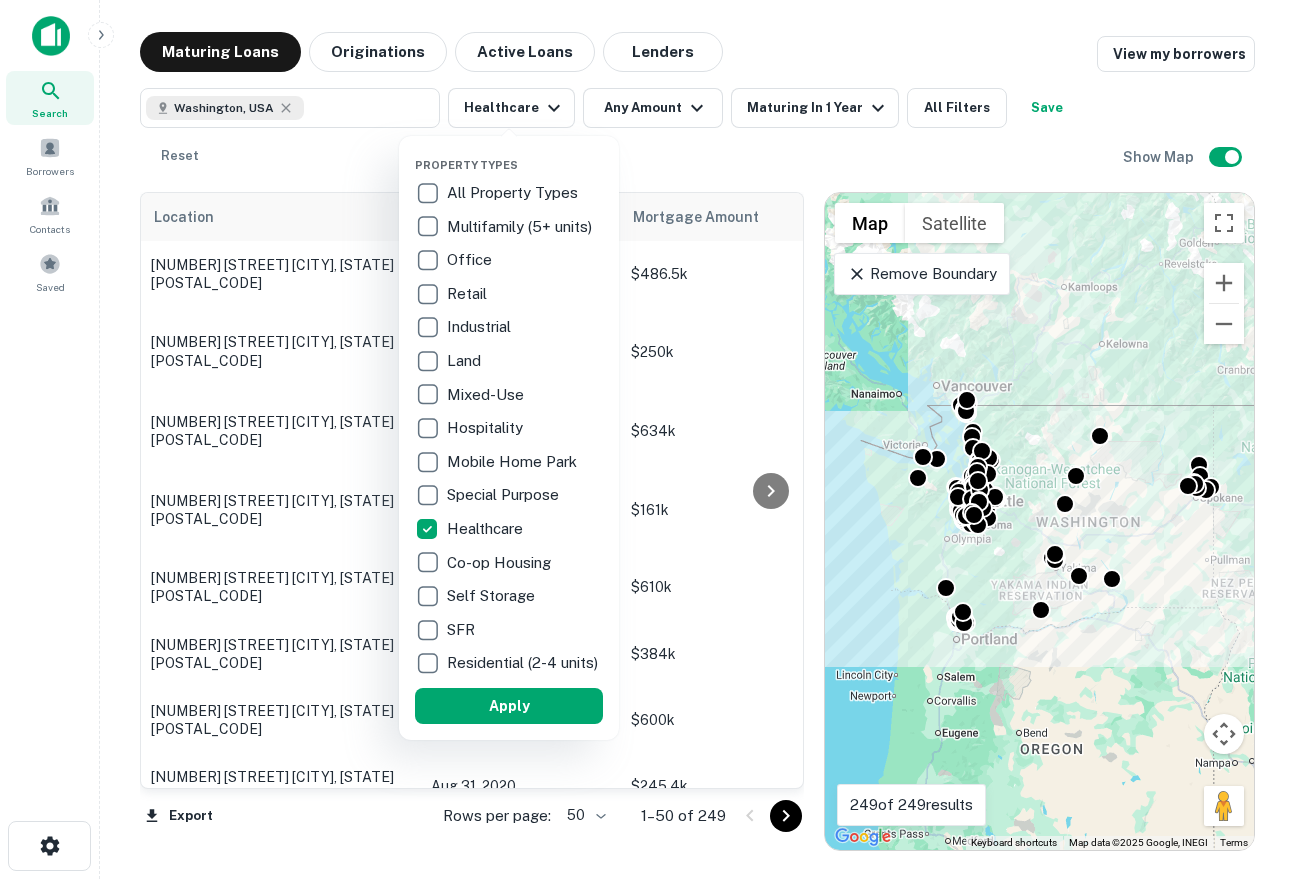 click at bounding box center [647, 439] 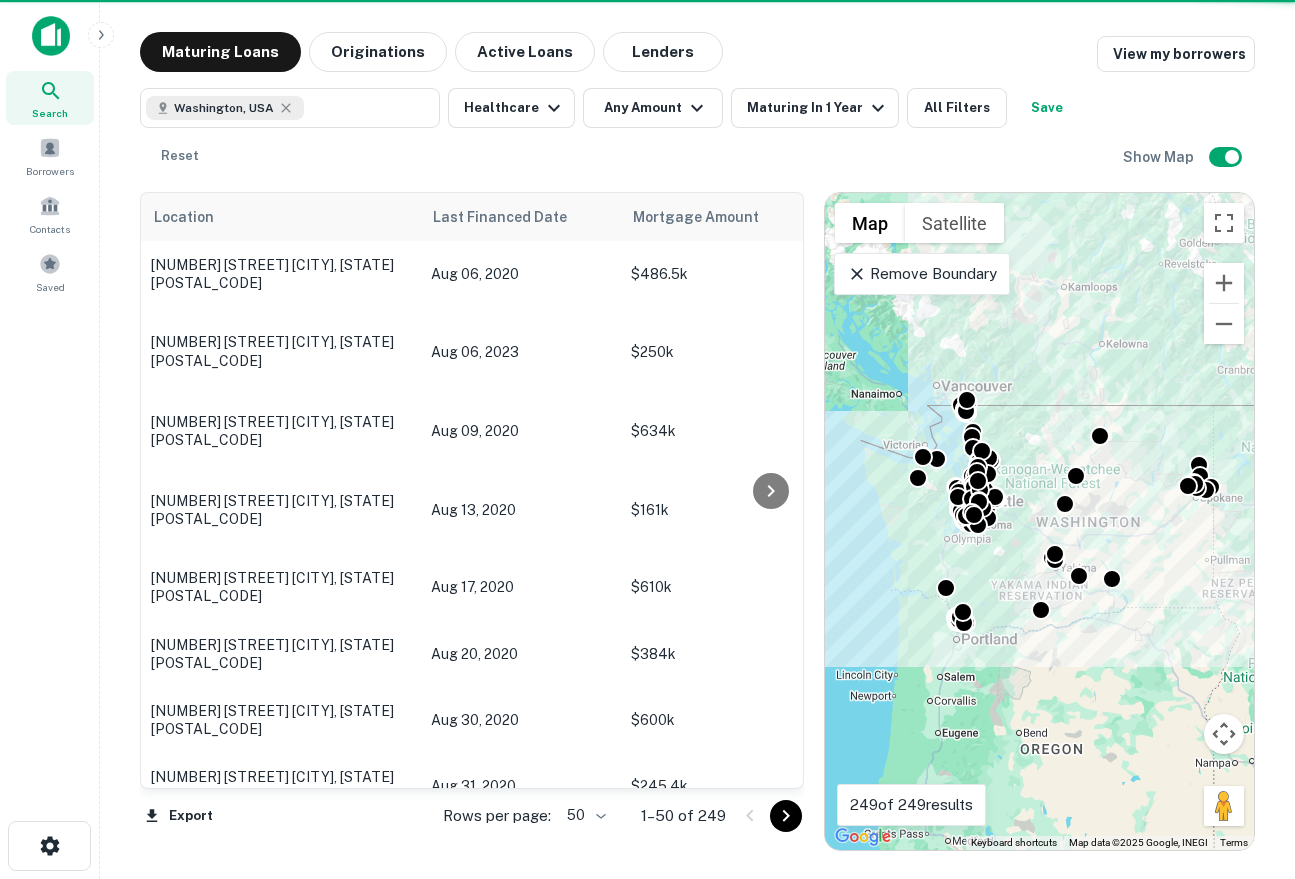 click on "Property Types All Property Types Multifamily (5+ units) Office Retail Industrial Land Mixed-Use Hospitality Mobile Home Park Special Purpose Healthcare Co-op Housing Self Storage SFR Residential (2-4 units) Apply" at bounding box center (647, 439) 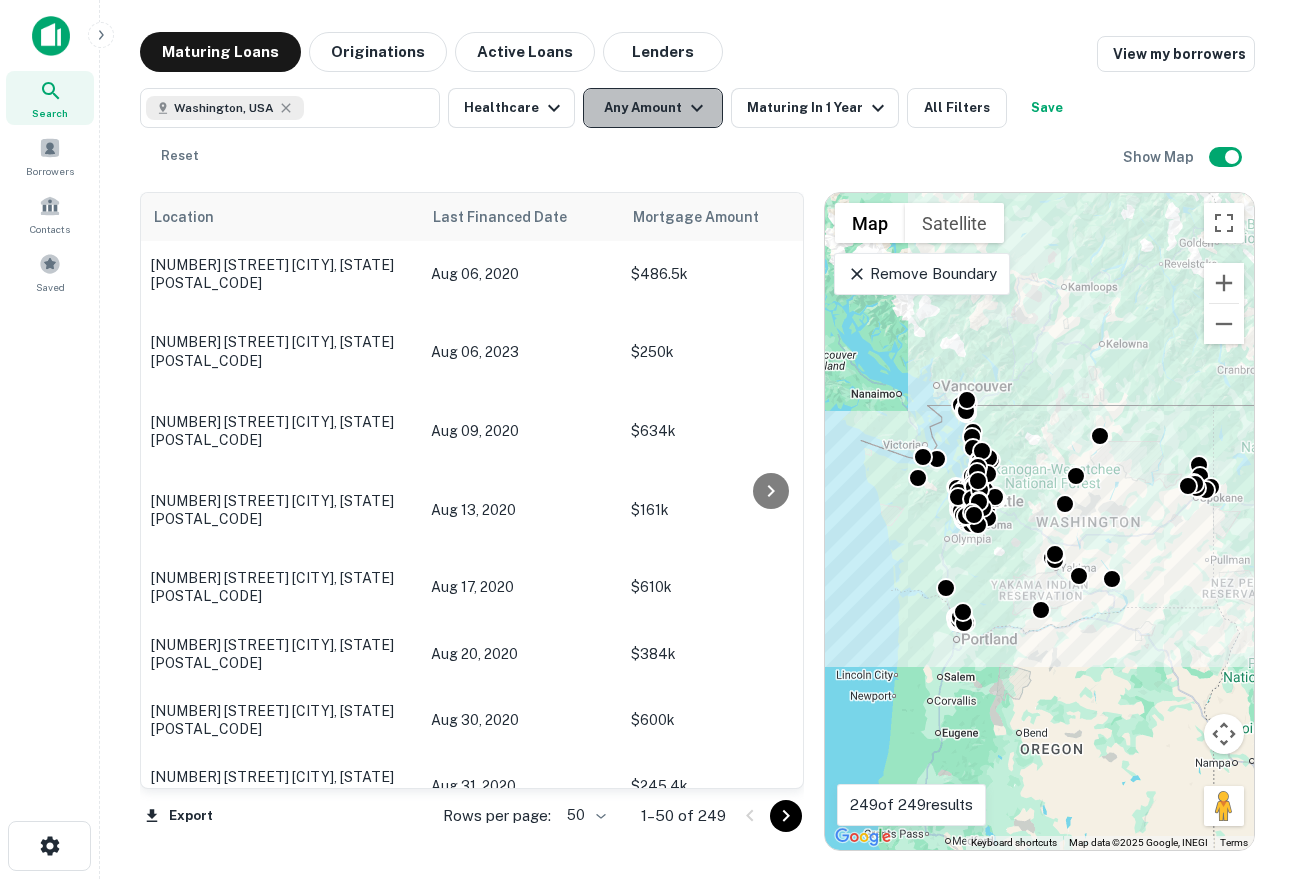 click on "Any Amount" at bounding box center [653, 108] 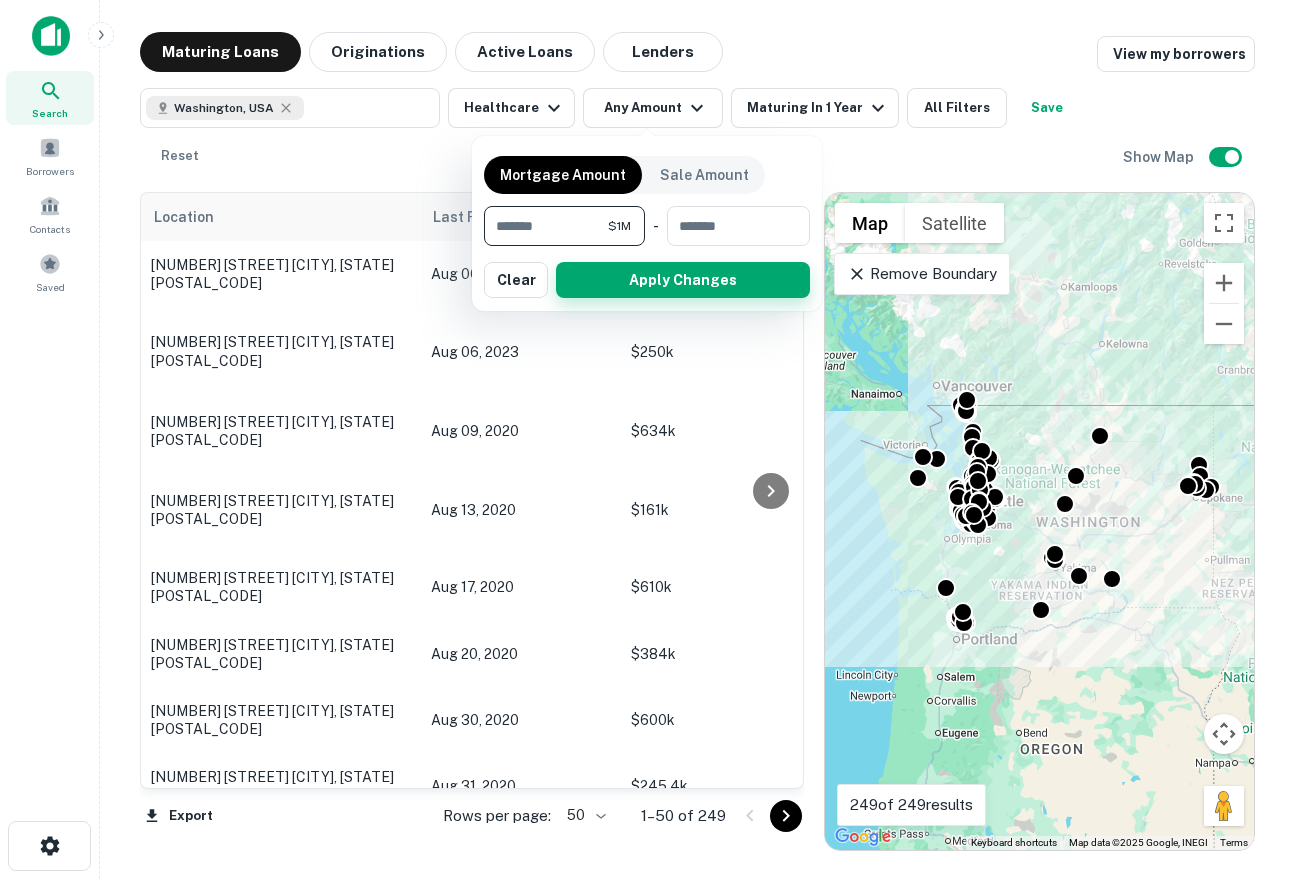 type on "*******" 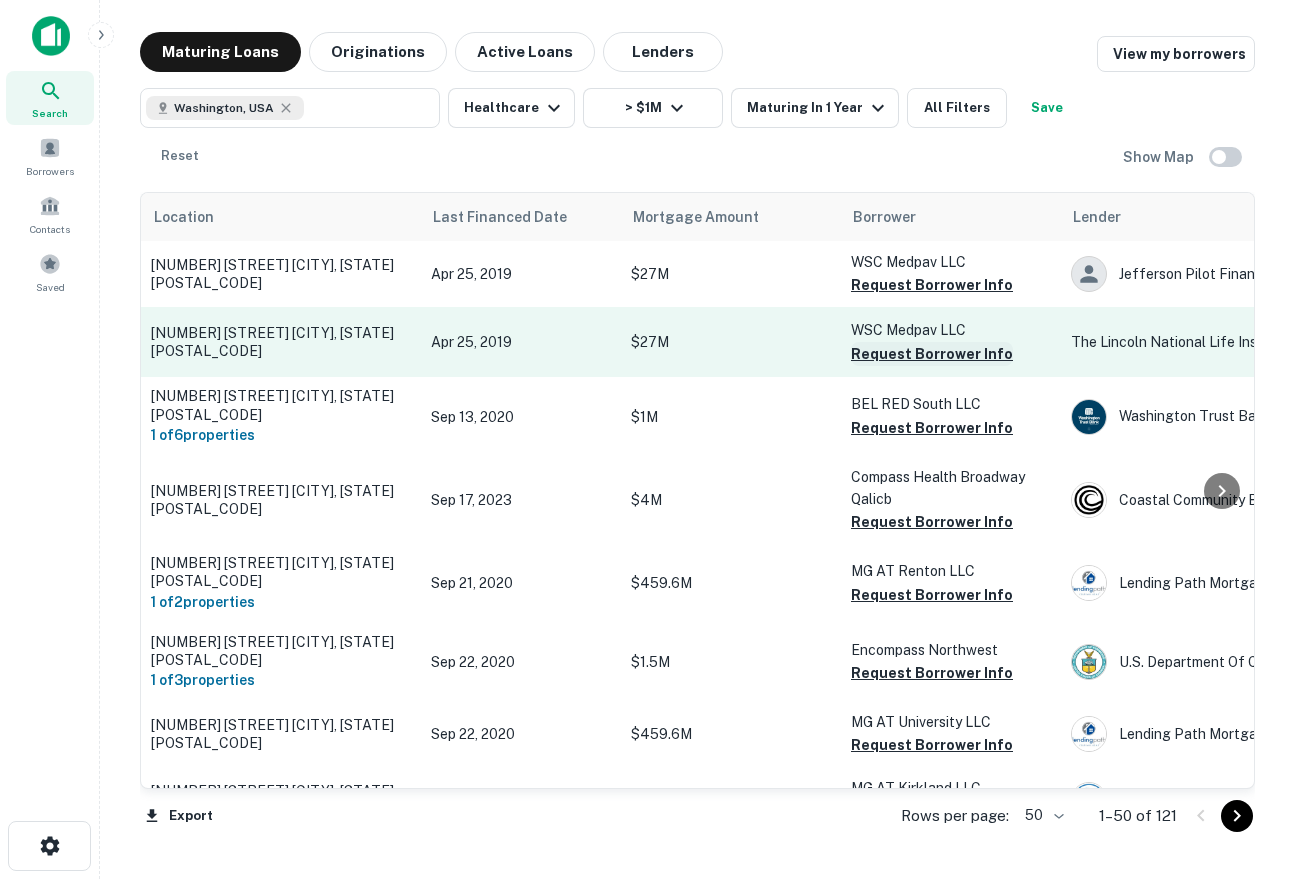 click on "Request Borrower Info" at bounding box center [932, 354] 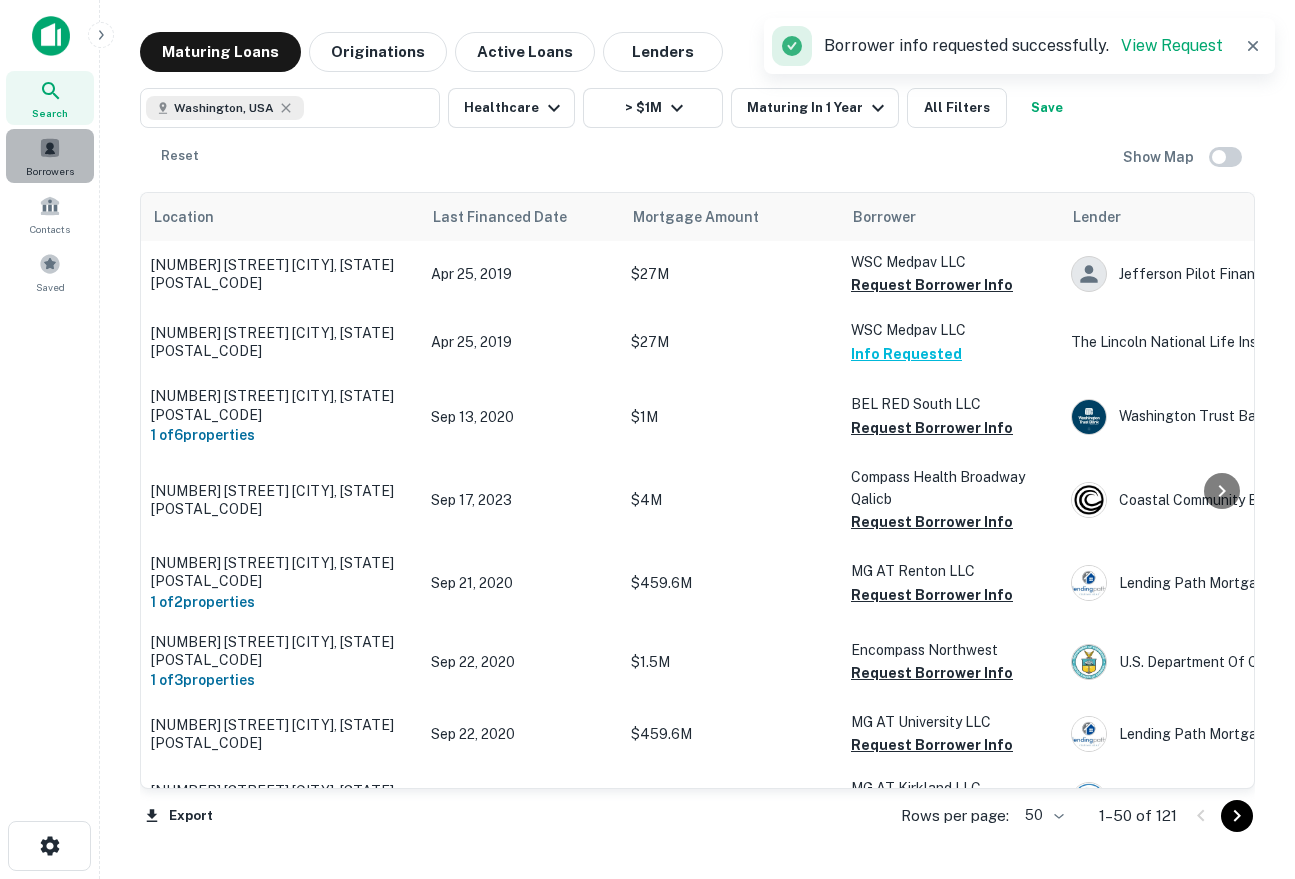 click on "Borrowers" at bounding box center [50, 171] 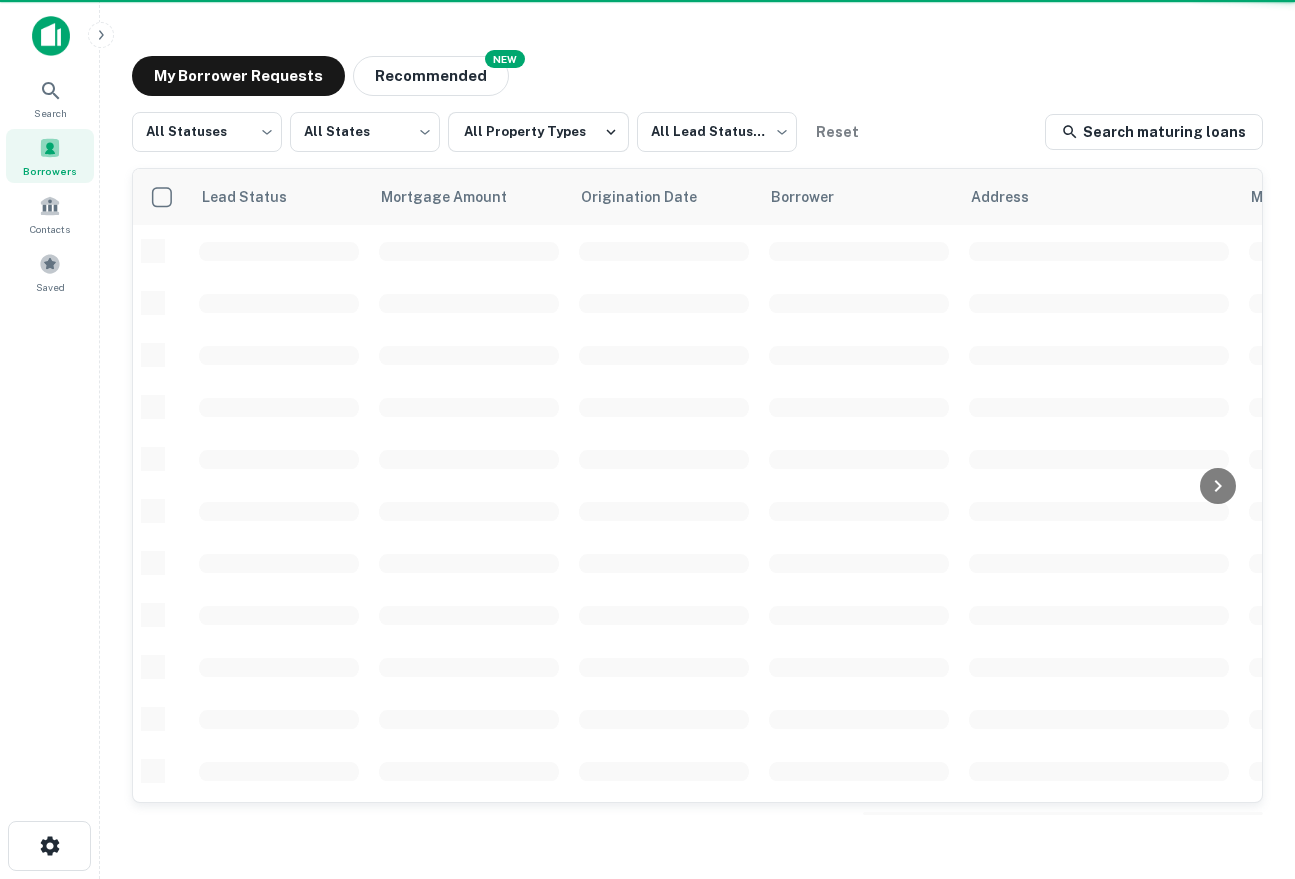 scroll, scrollTop: 0, scrollLeft: 0, axis: both 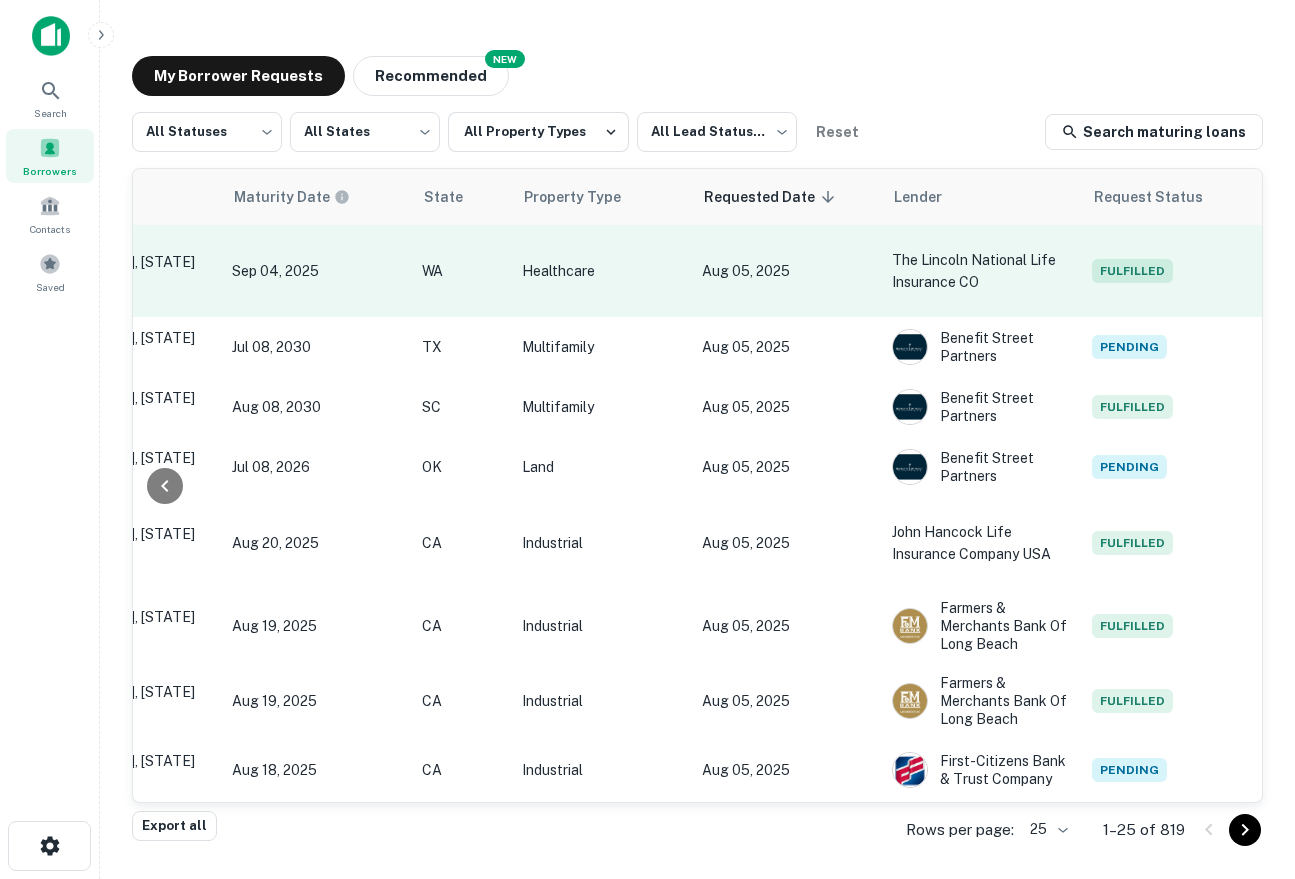 click on "Healthcare" at bounding box center [602, 271] 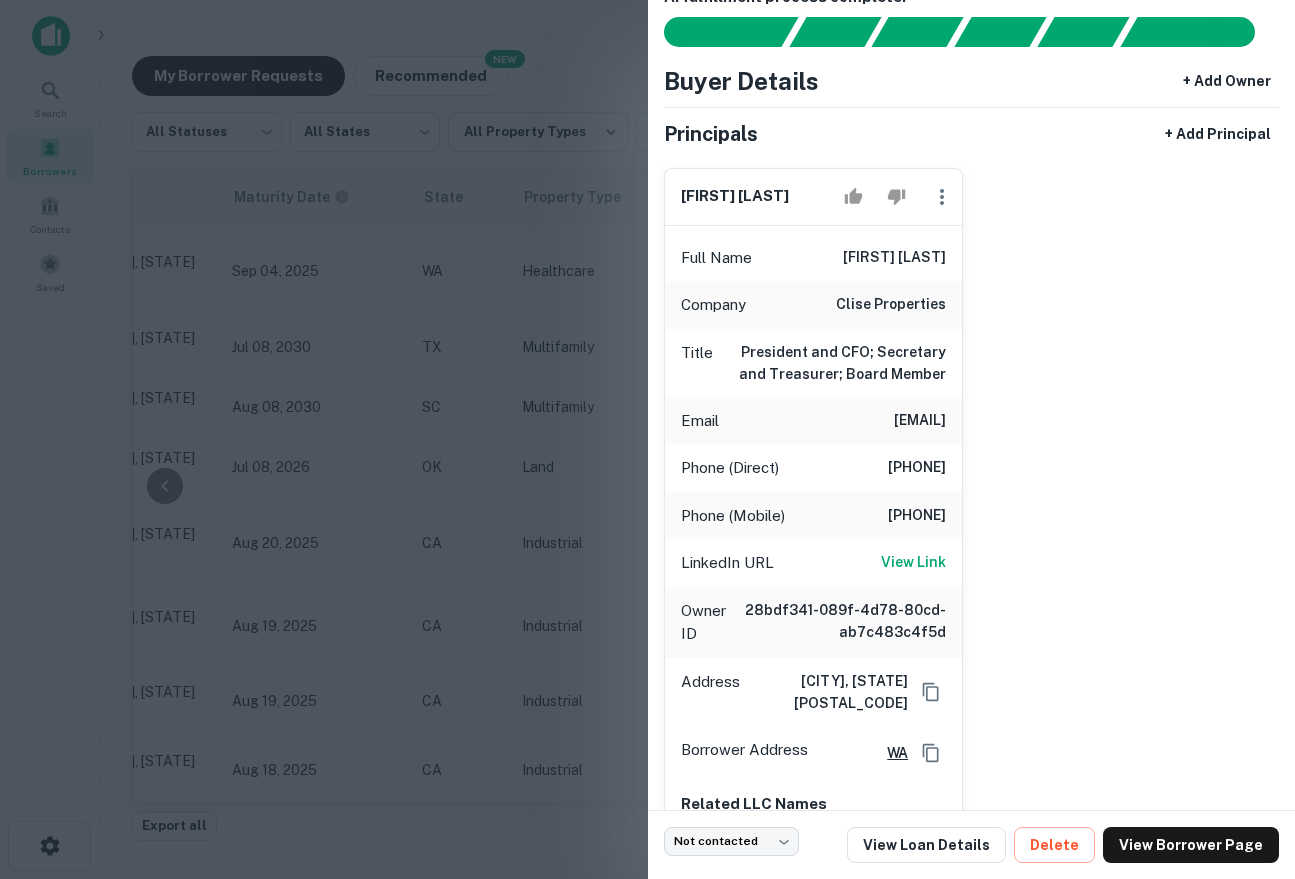 scroll, scrollTop: 44, scrollLeft: 0, axis: vertical 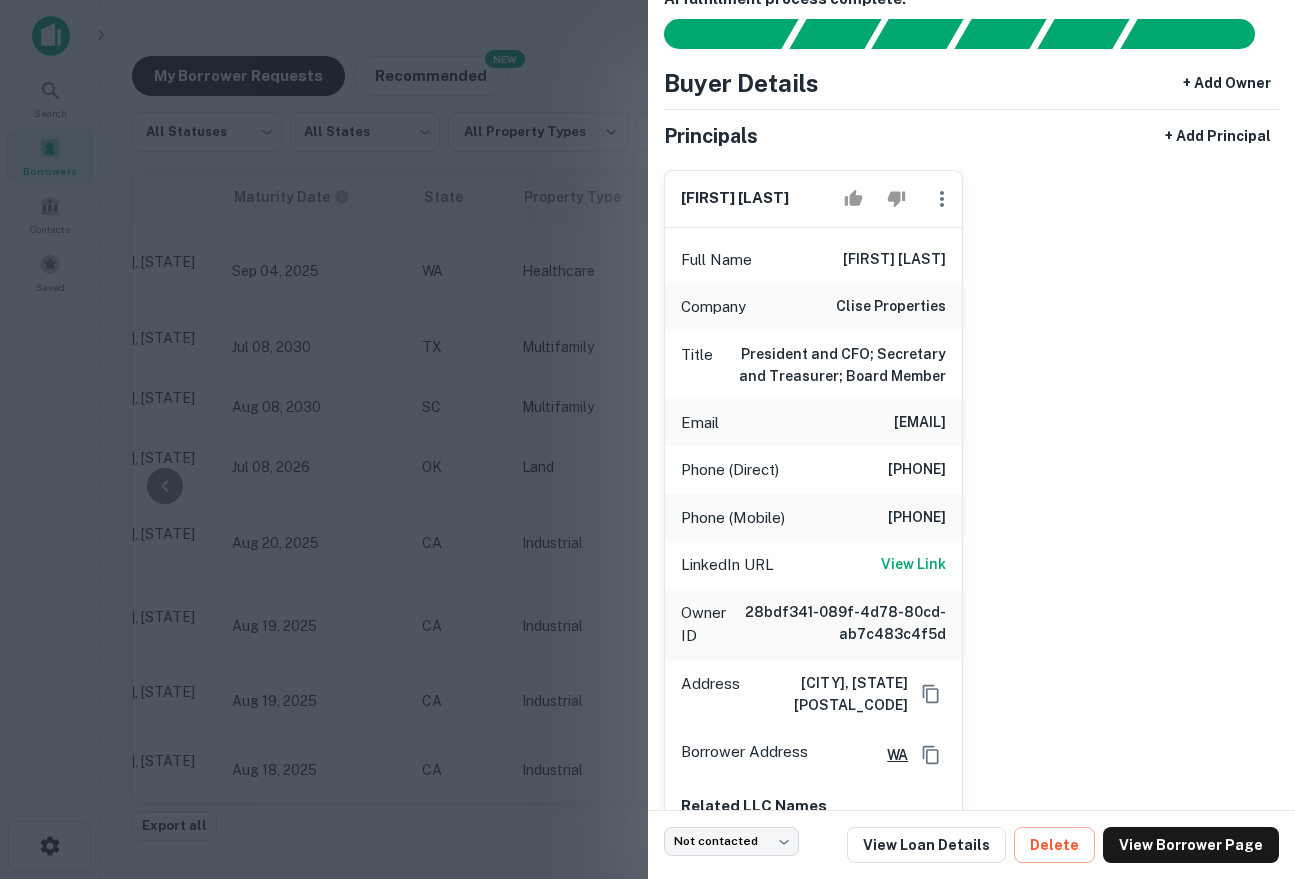 click at bounding box center (647, 439) 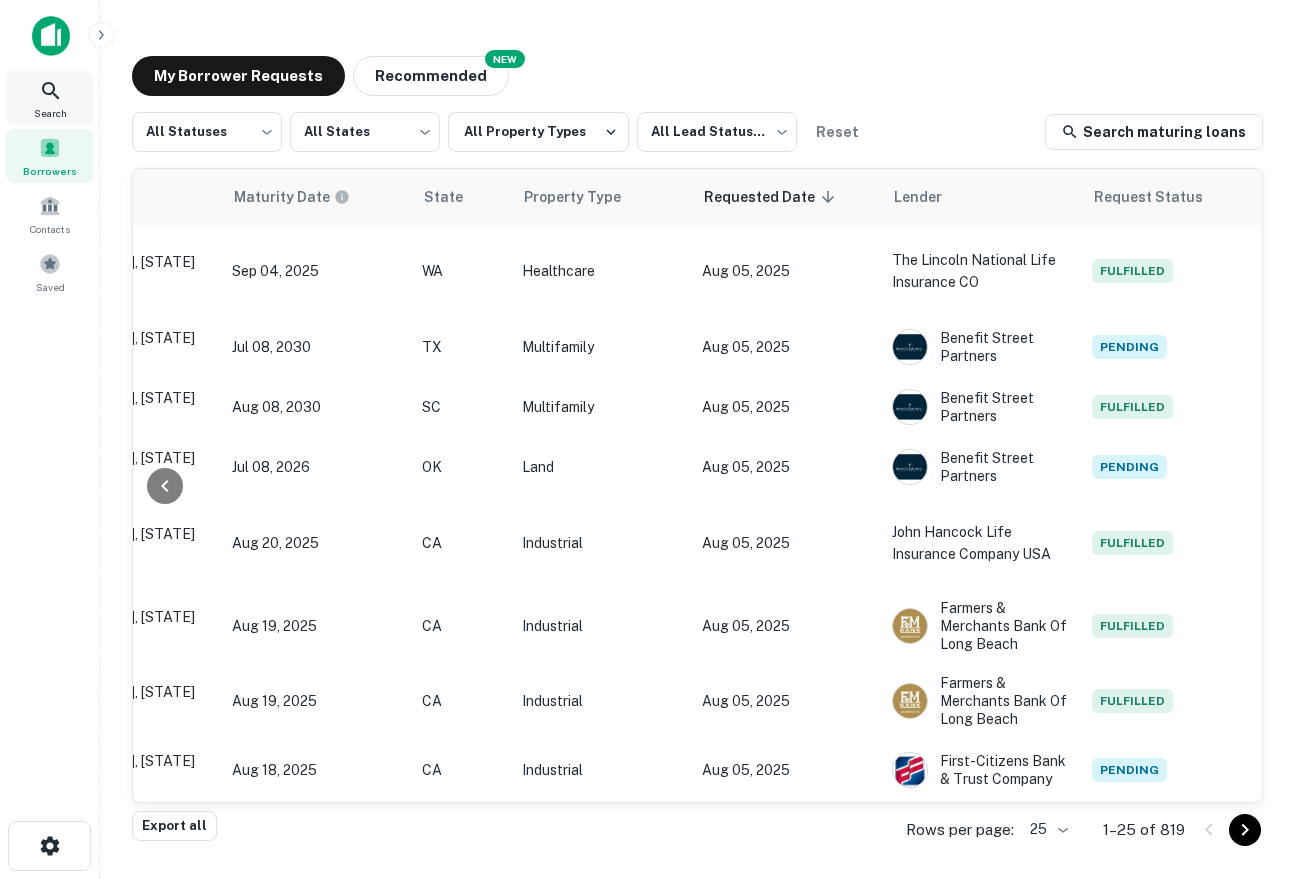 click on "Search" at bounding box center (50, 98) 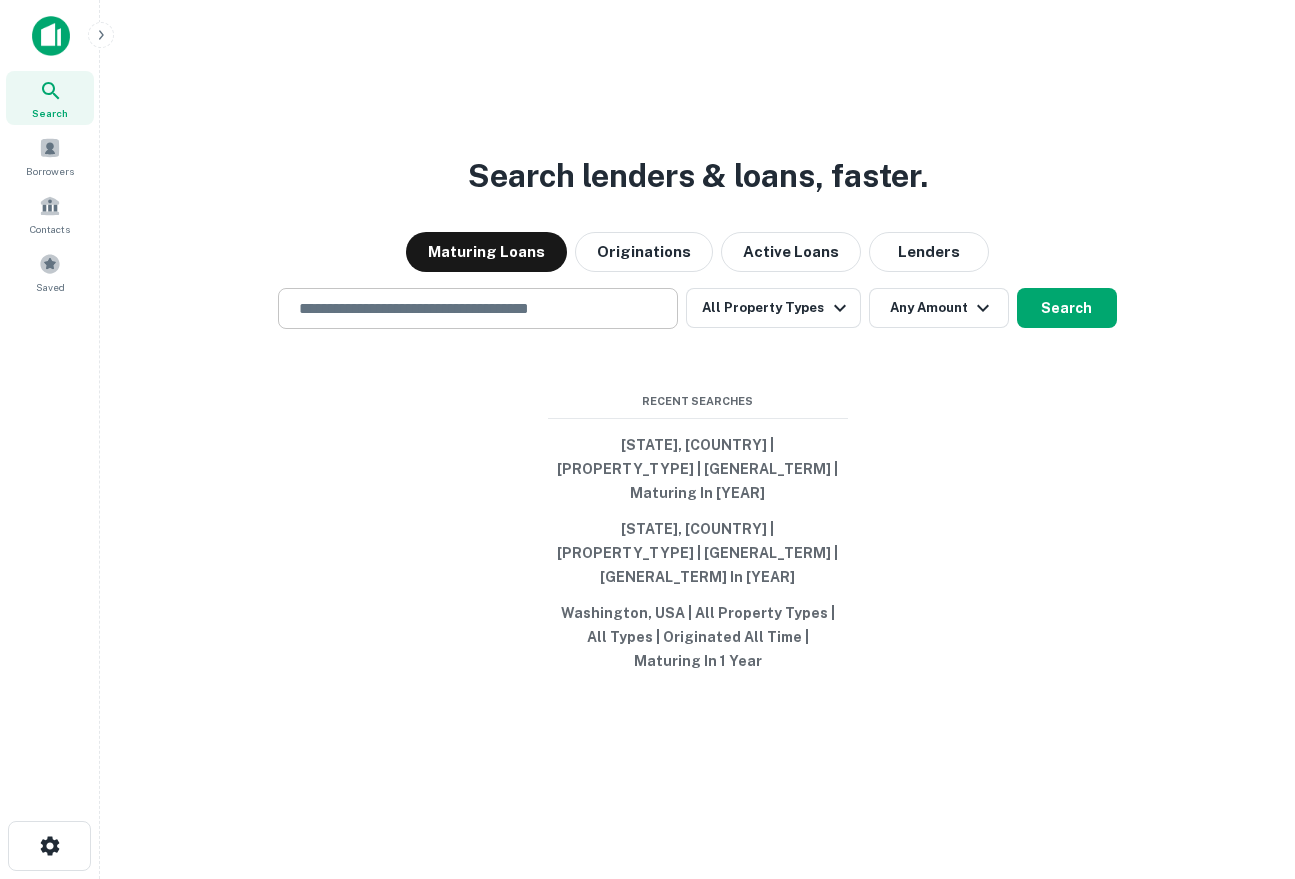 scroll, scrollTop: 0, scrollLeft: 0, axis: both 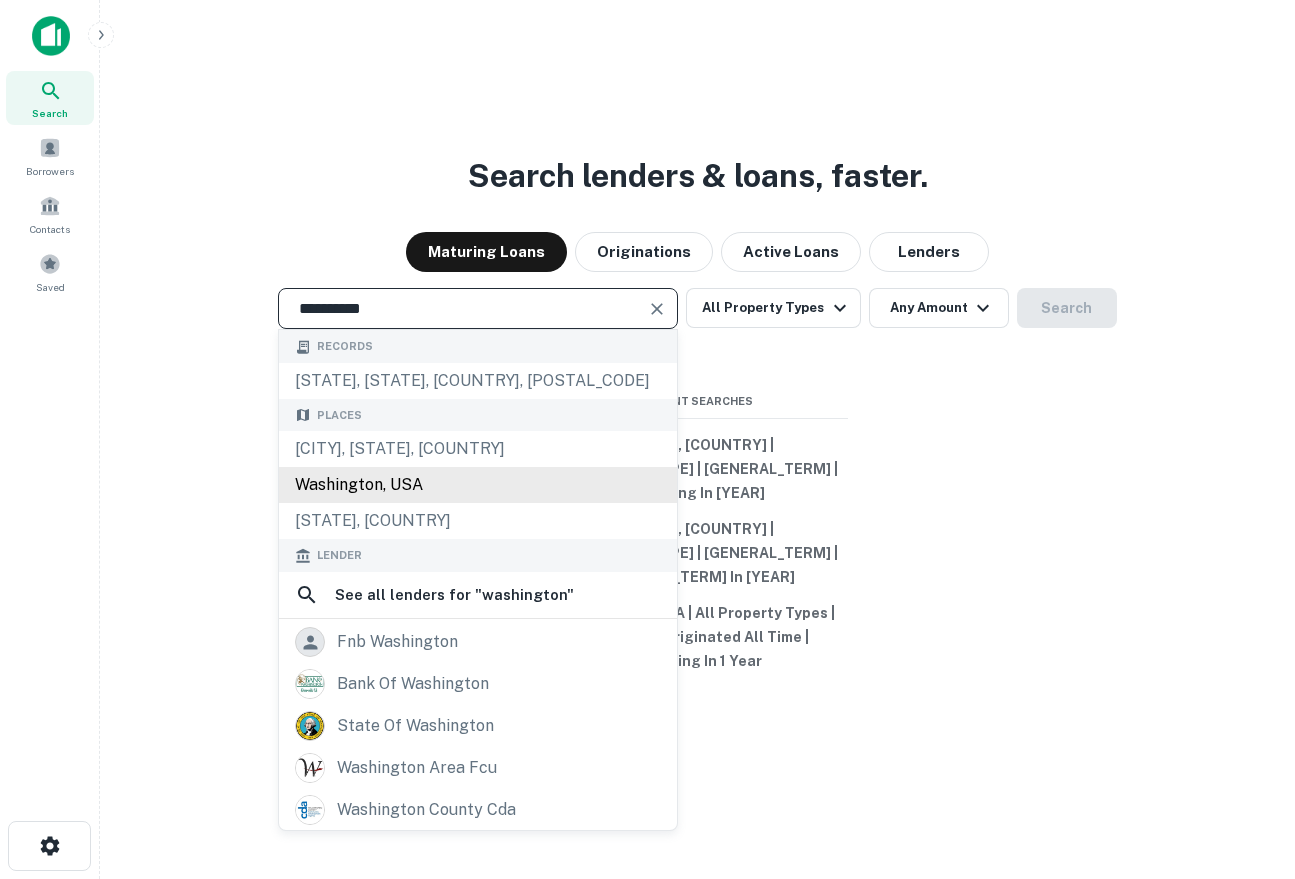 click on "Washington, USA" at bounding box center [478, 485] 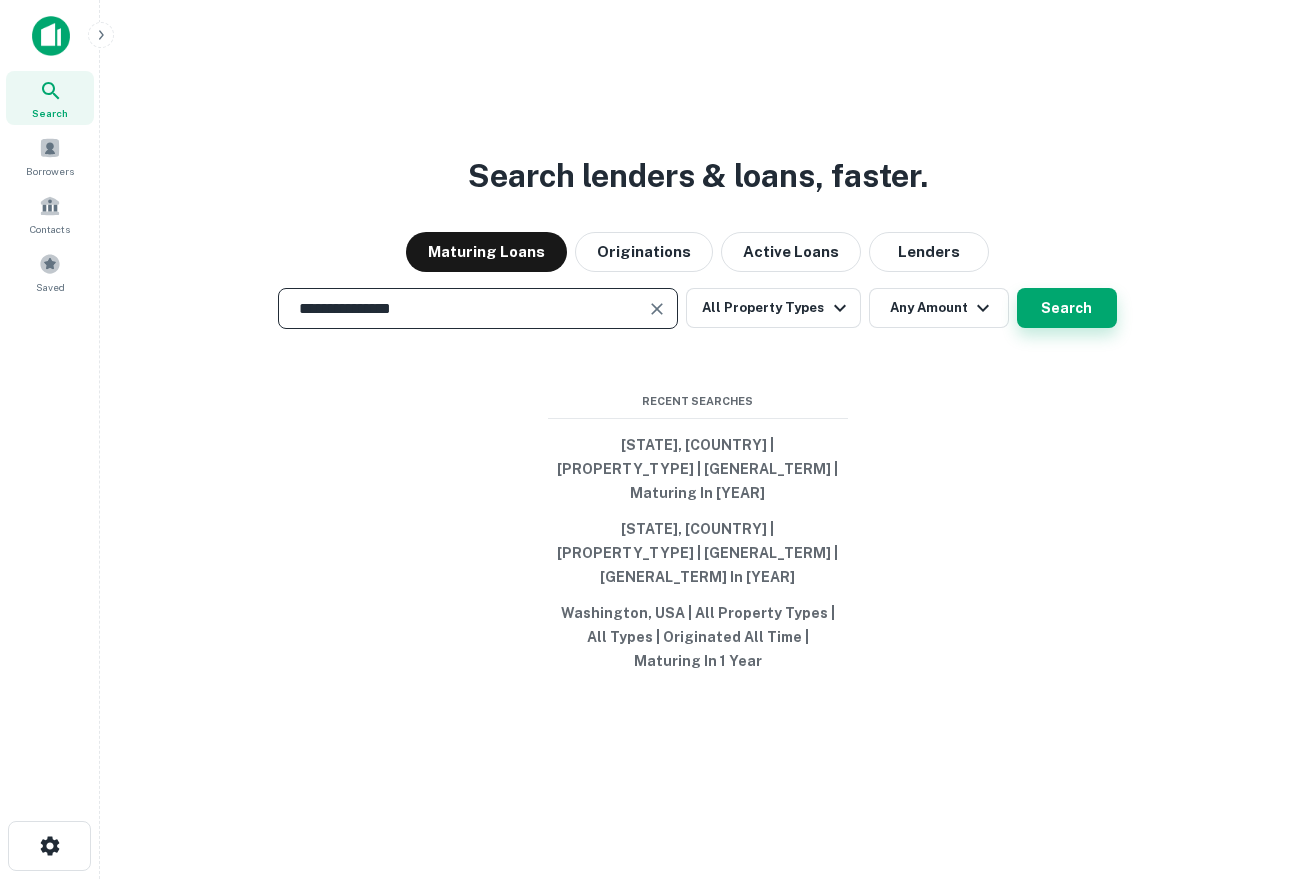 type on "**********" 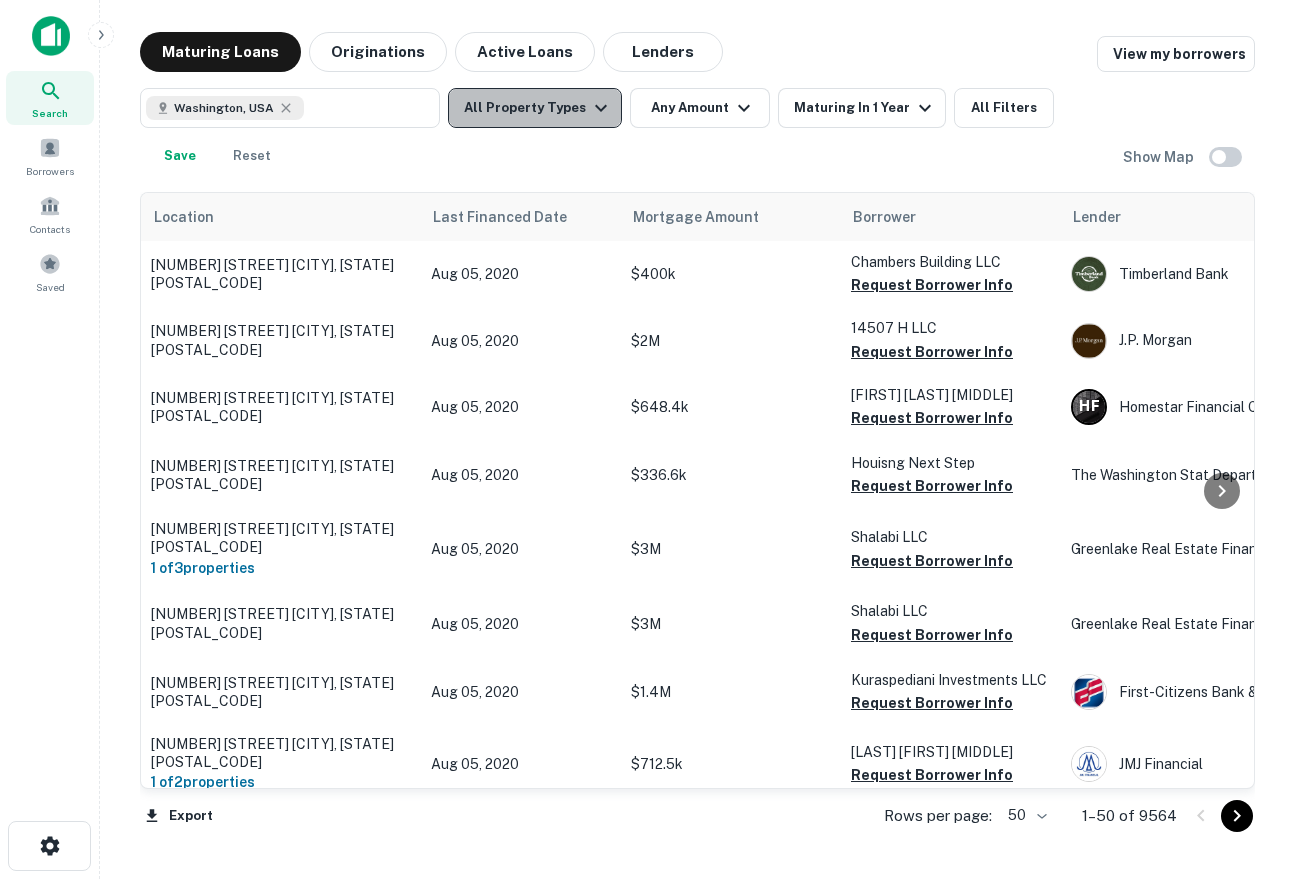 click on "All Property Types" at bounding box center (535, 108) 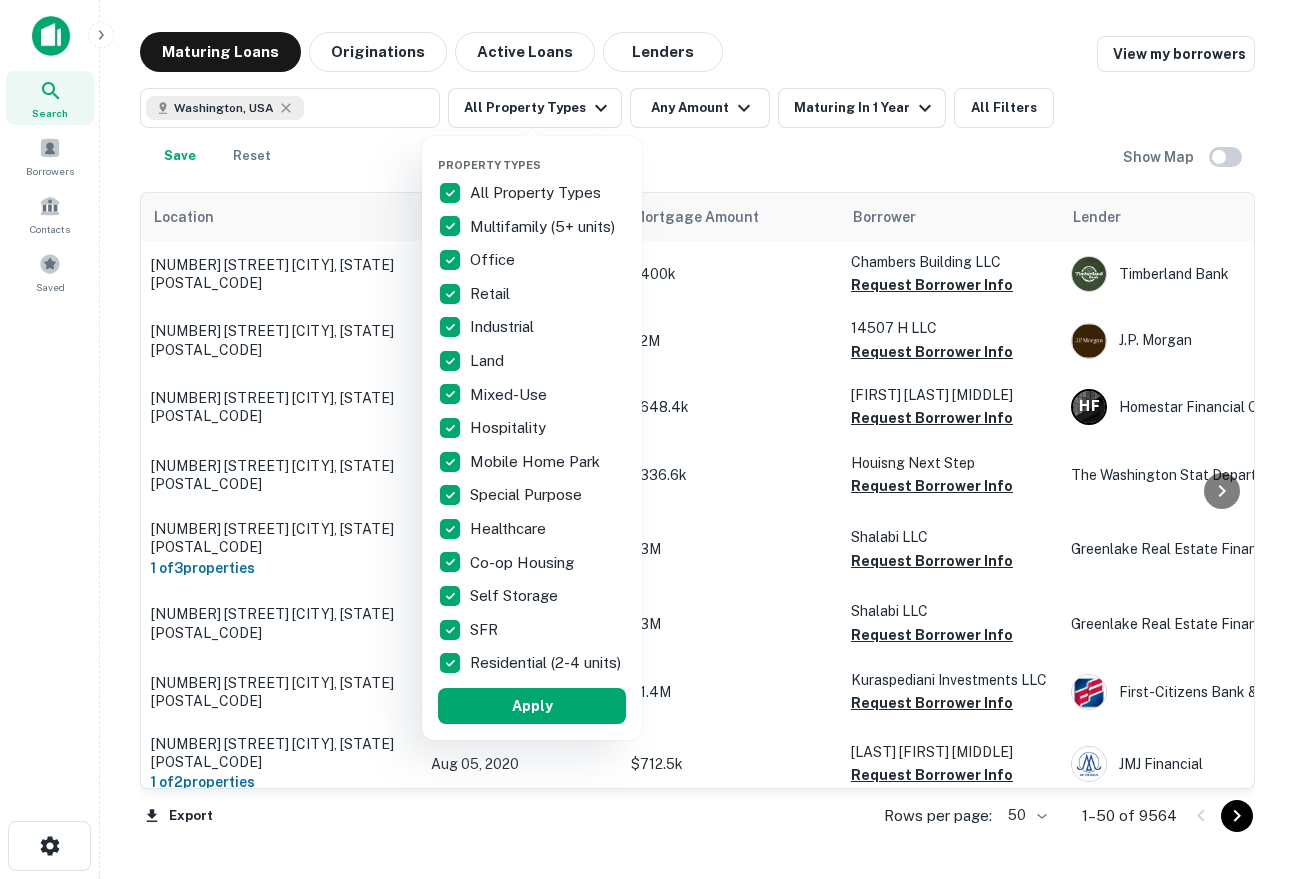 click on "Property Types All Property Types Multifamily (5+ units) Office Retail Industrial Land Mixed-Use Hospitality Mobile Home Park Special Purpose Healthcare Co-op Housing Self Storage SFR Residential (2-4 units) Apply" at bounding box center (532, 438) 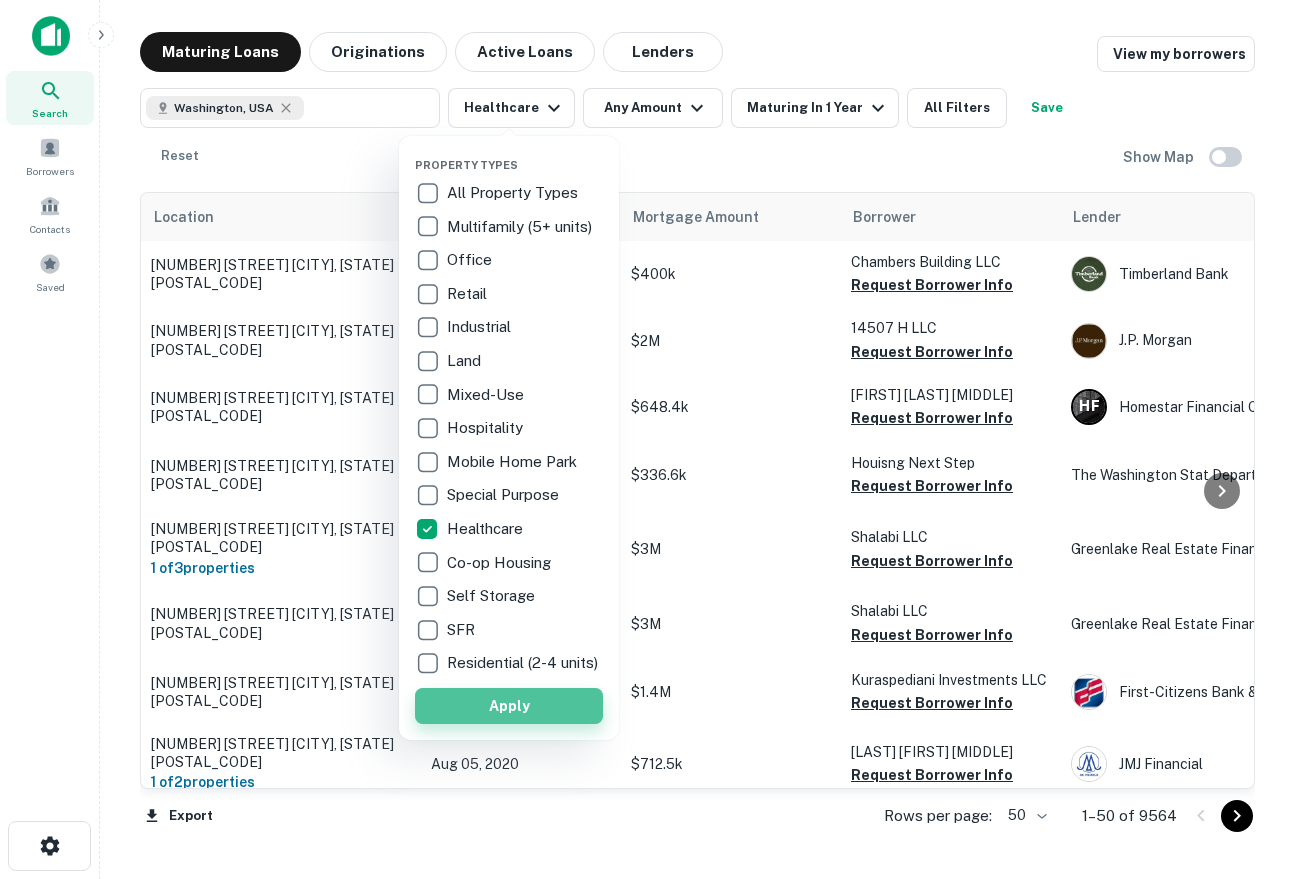 click on "Apply" at bounding box center [509, 706] 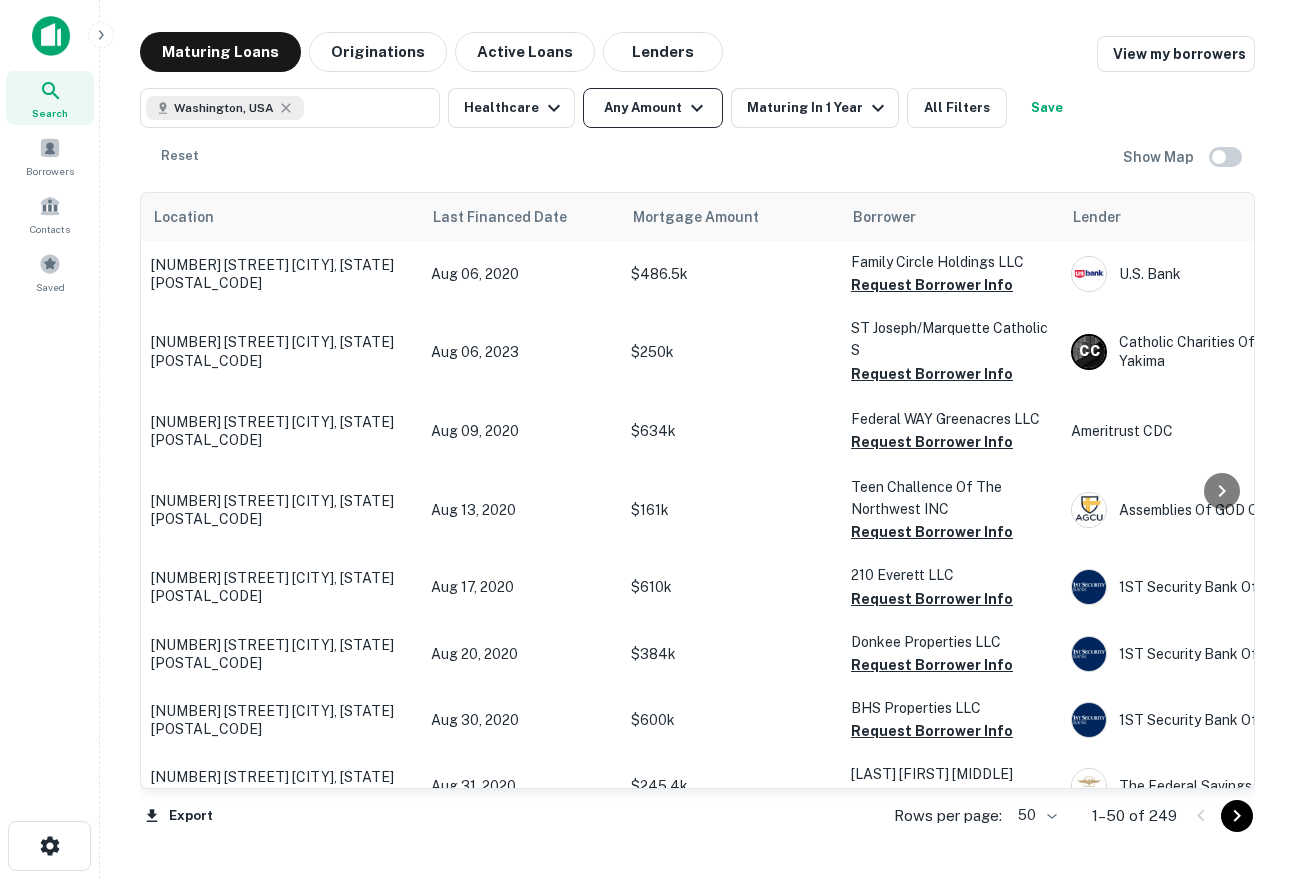 click on "Any Amount" at bounding box center (653, 108) 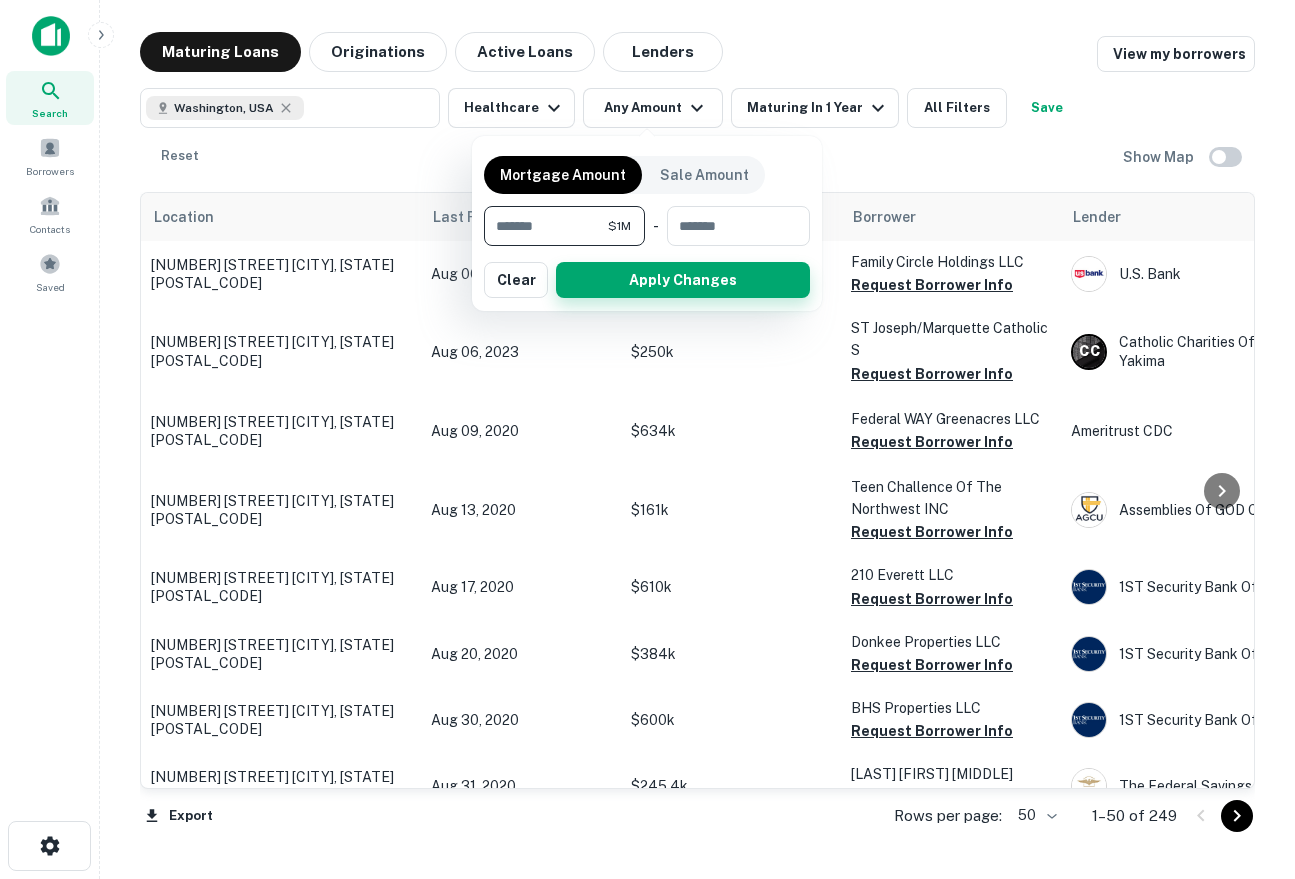 type on "*******" 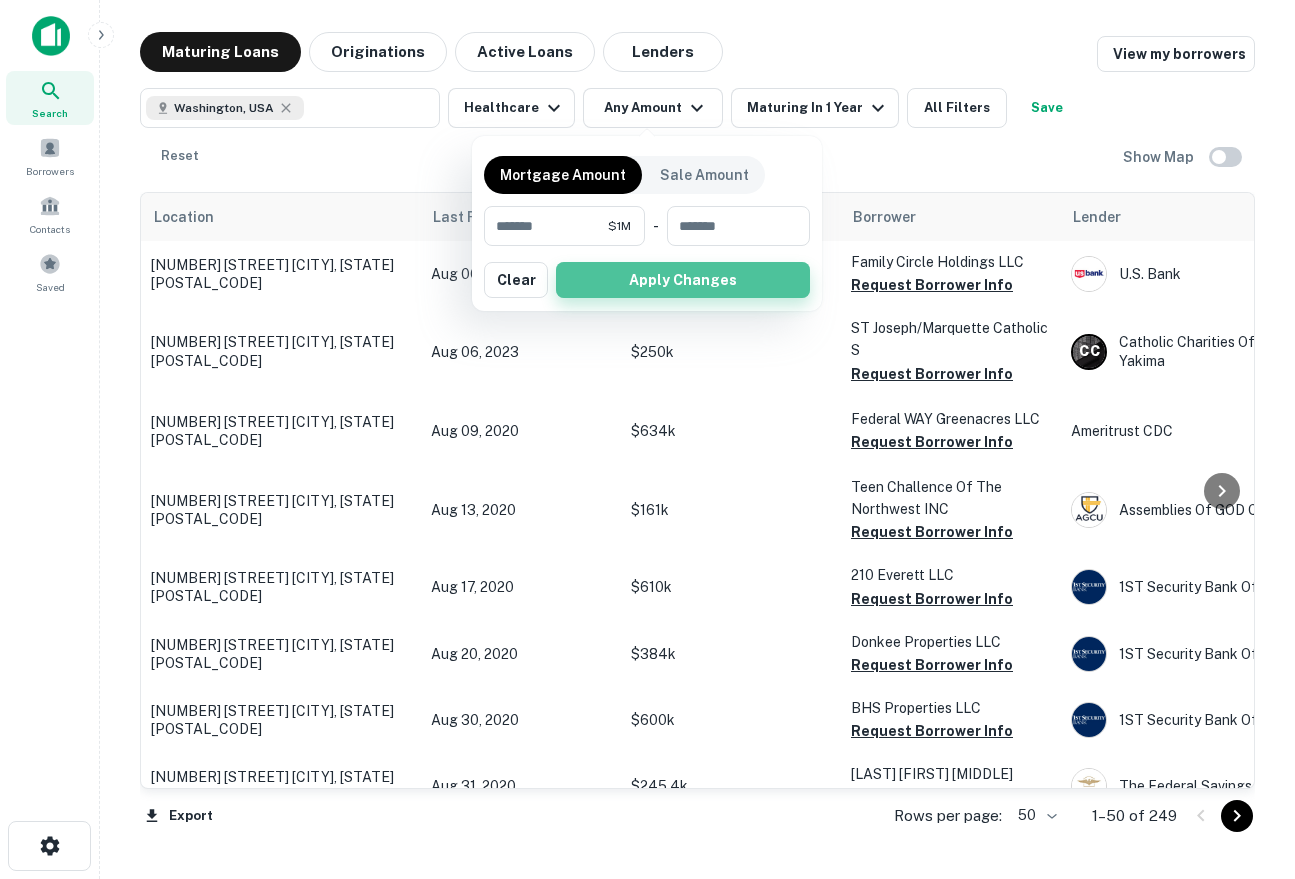 click on "Apply Changes" at bounding box center [683, 280] 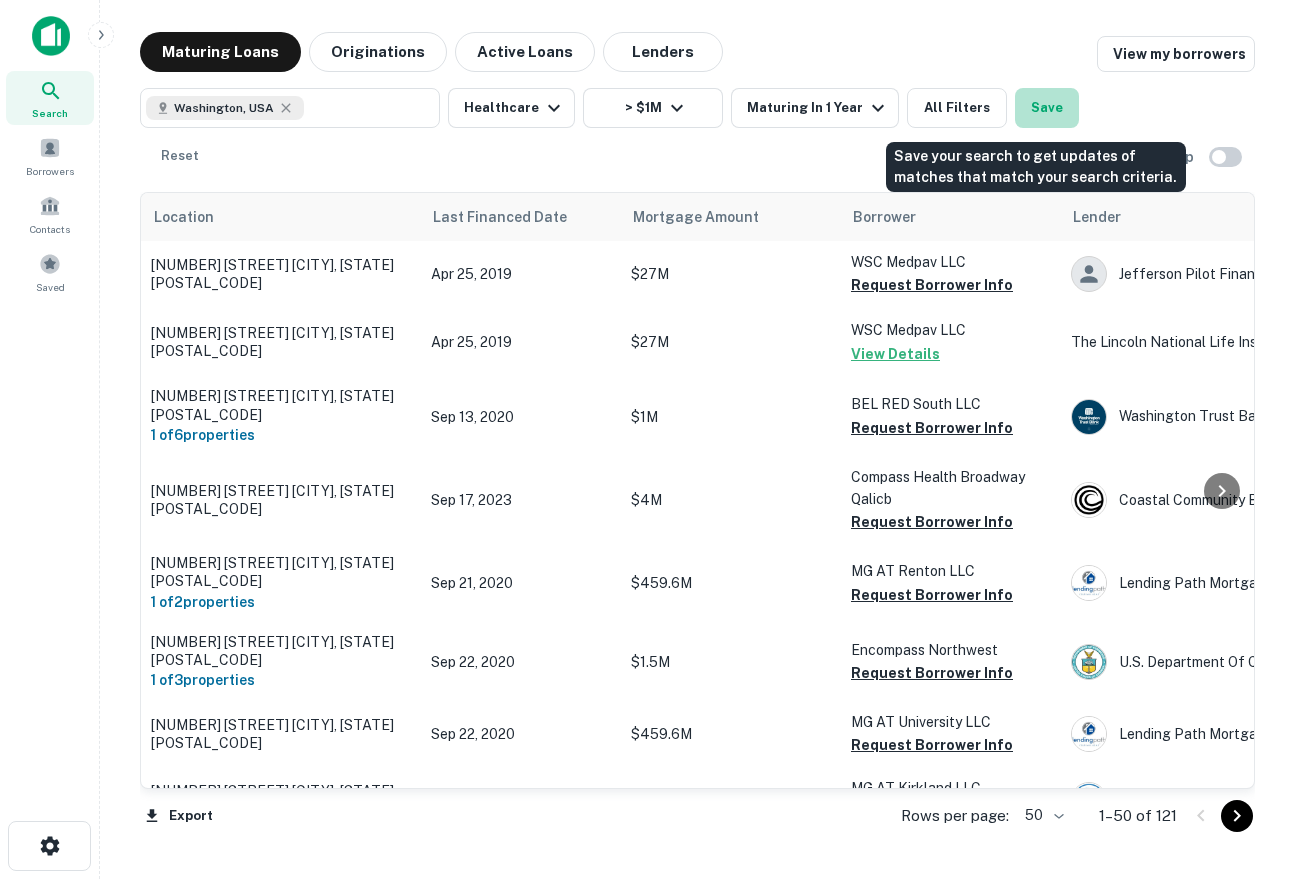 click on "Save" at bounding box center (1047, 108) 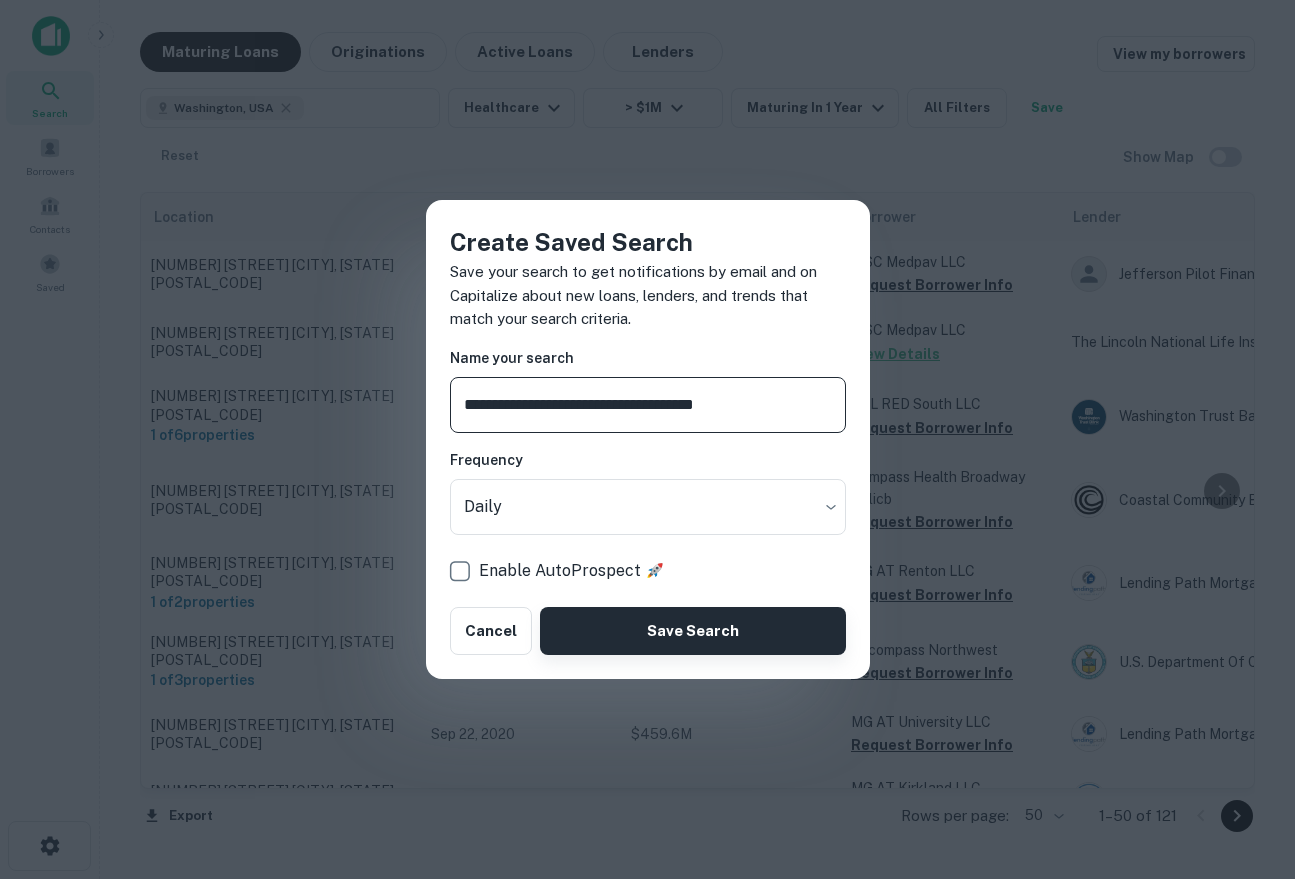 type on "**********" 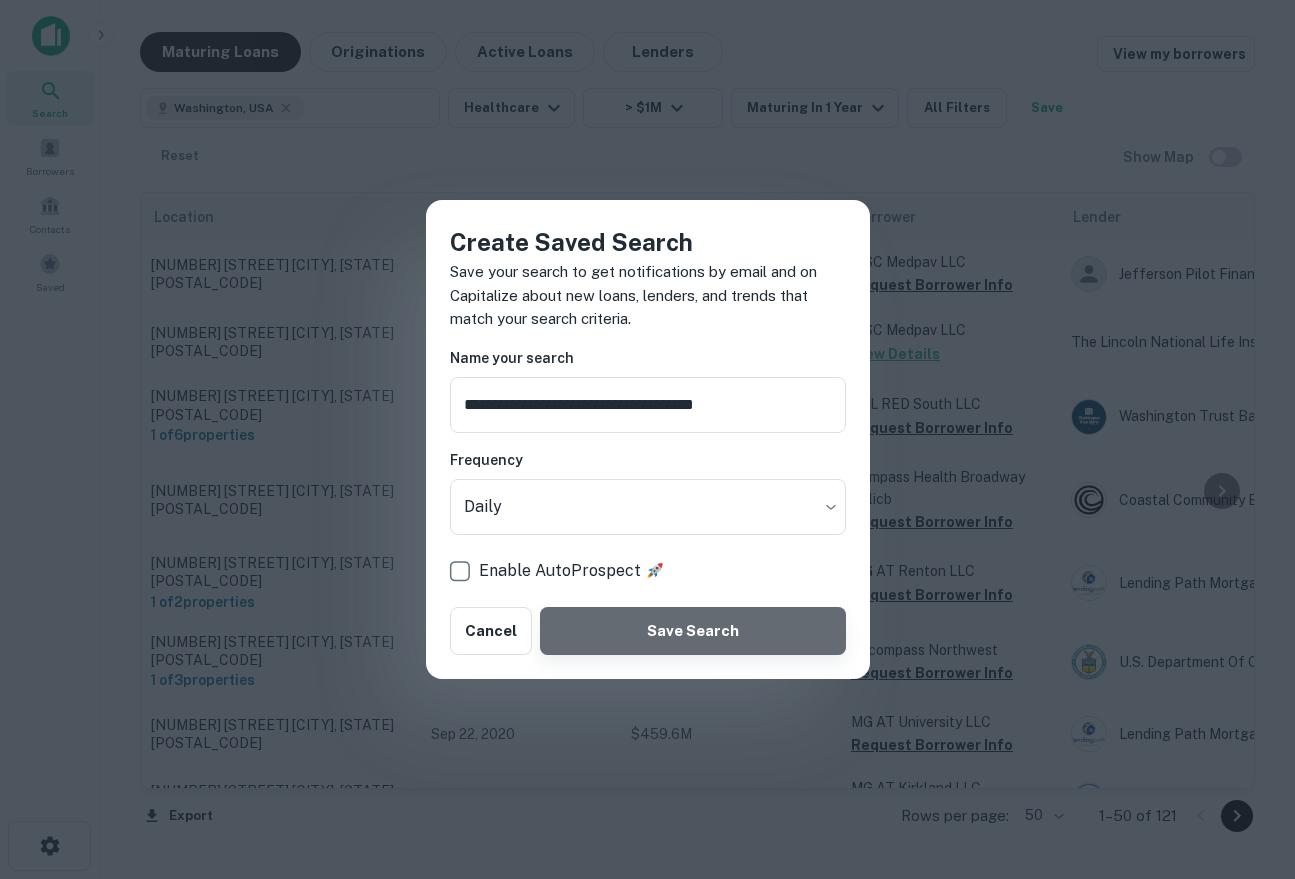 click on "Save Search" at bounding box center [692, 631] 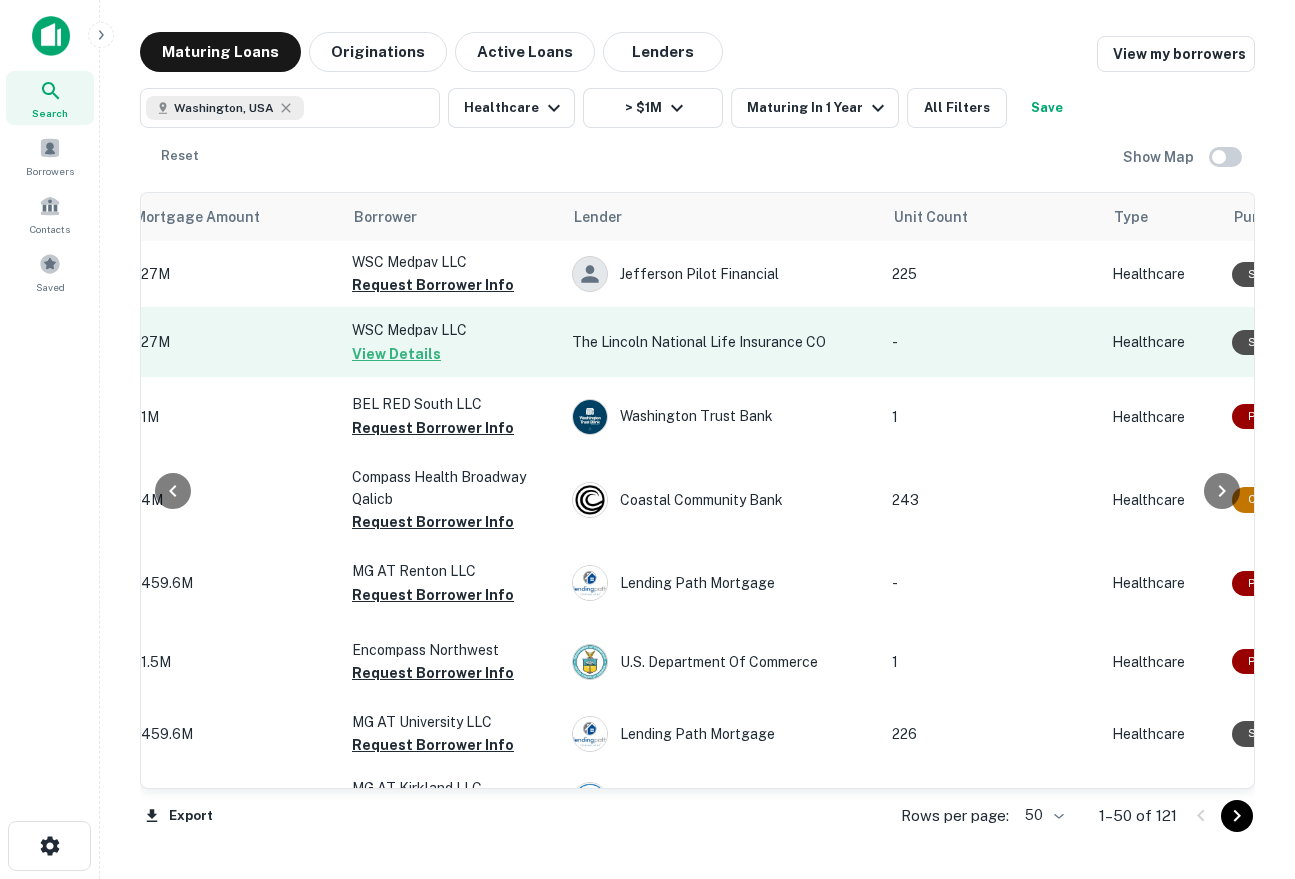 scroll, scrollTop: 0, scrollLeft: 0, axis: both 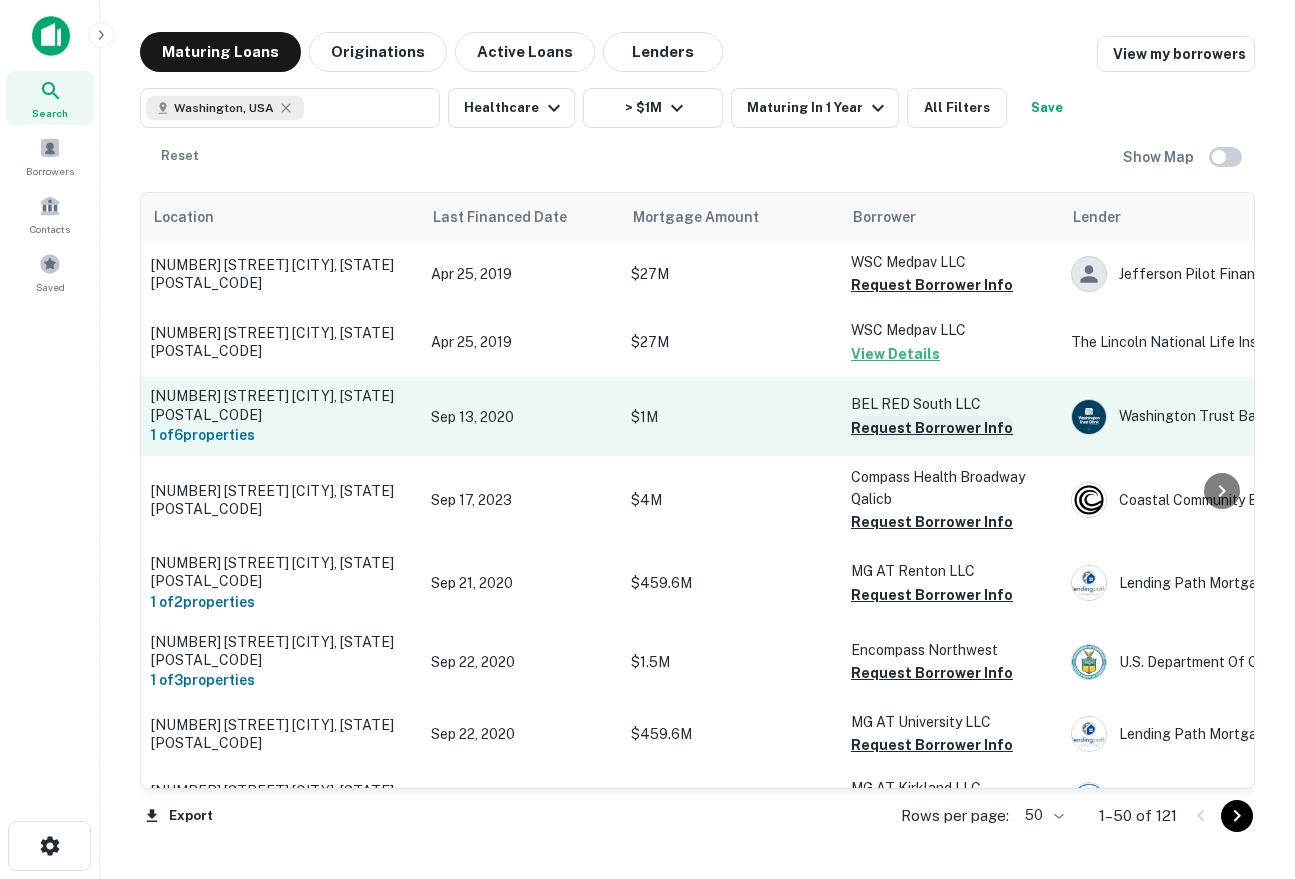 click on "Request Borrower Info" at bounding box center [932, 428] 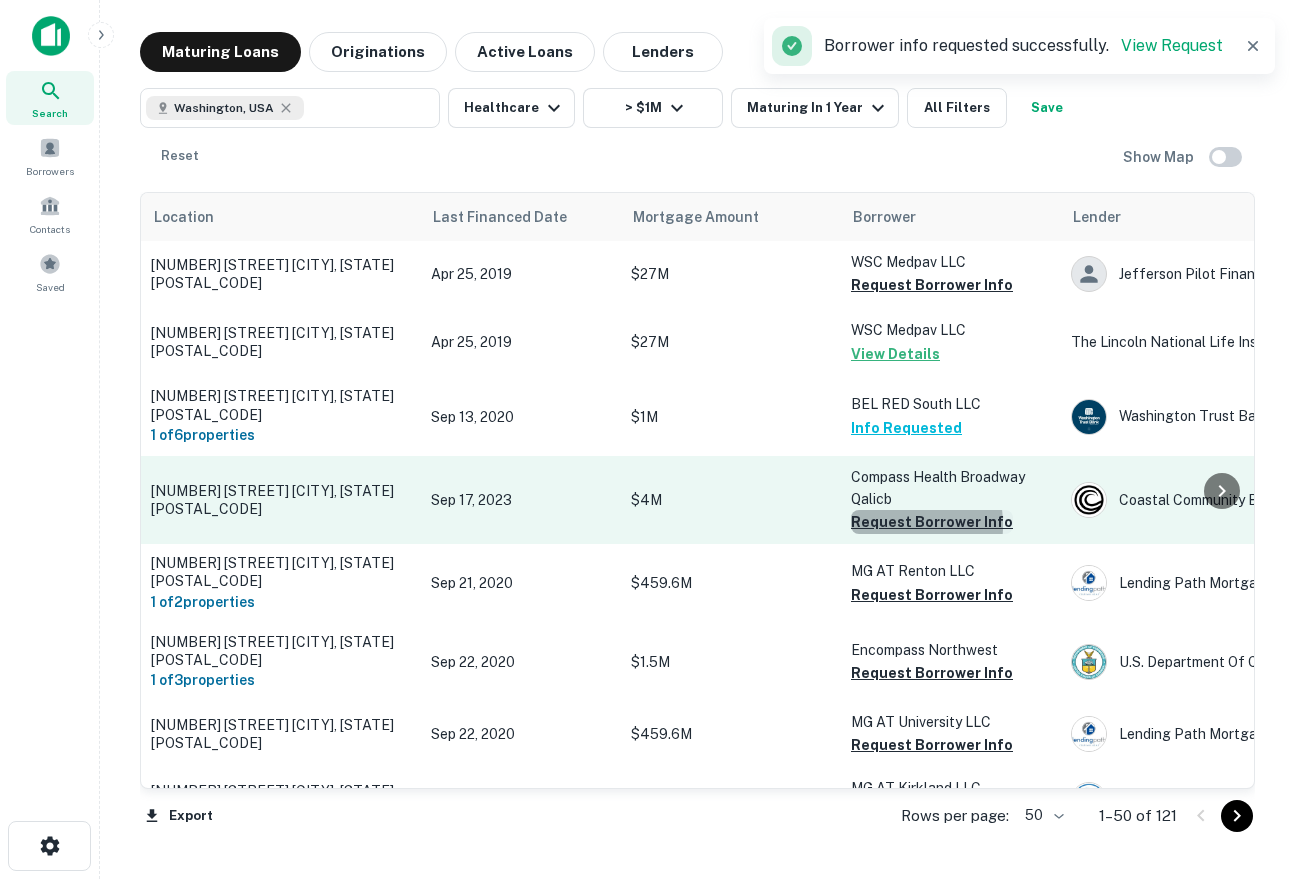 click on "Request Borrower Info" at bounding box center (932, 522) 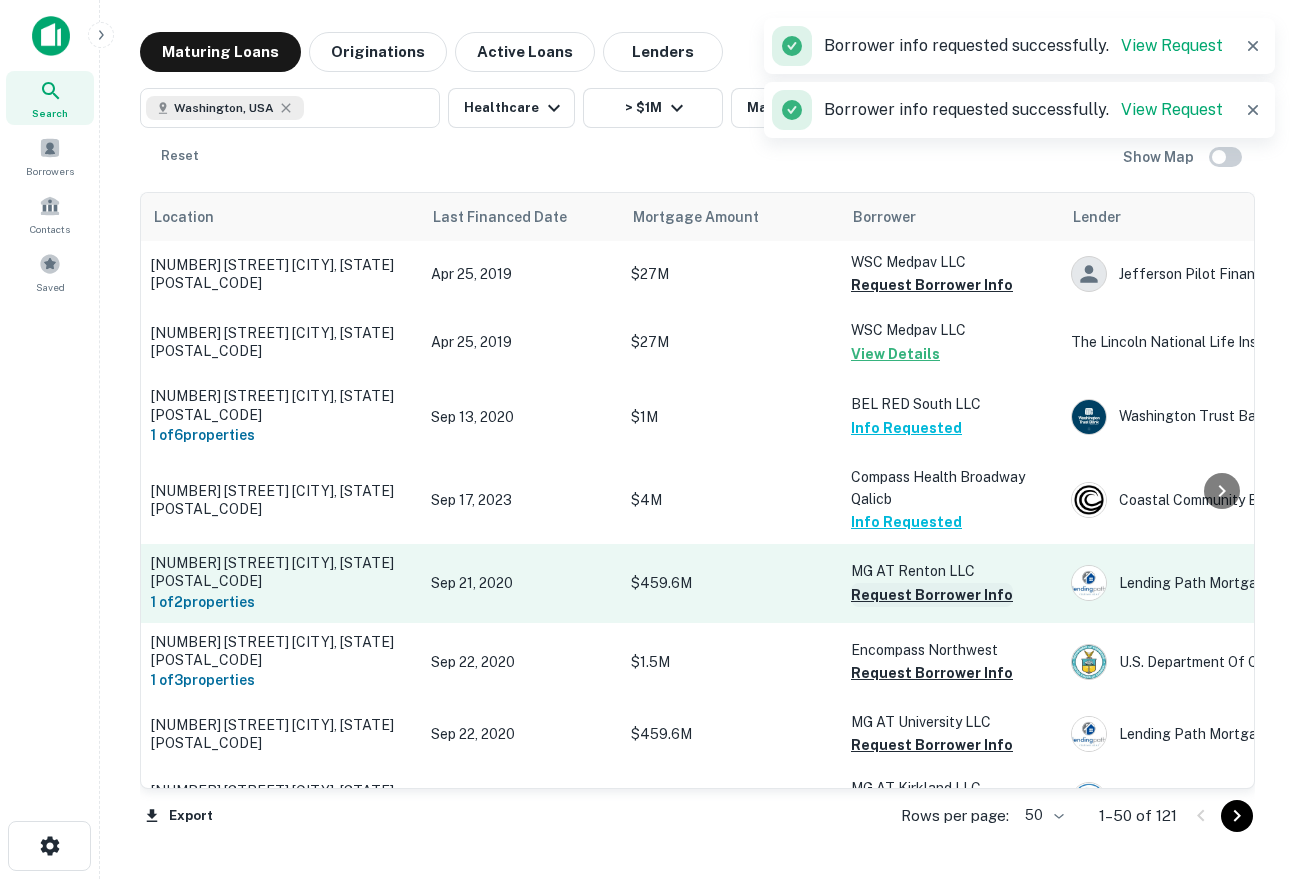 click on "Request Borrower Info" at bounding box center (932, 595) 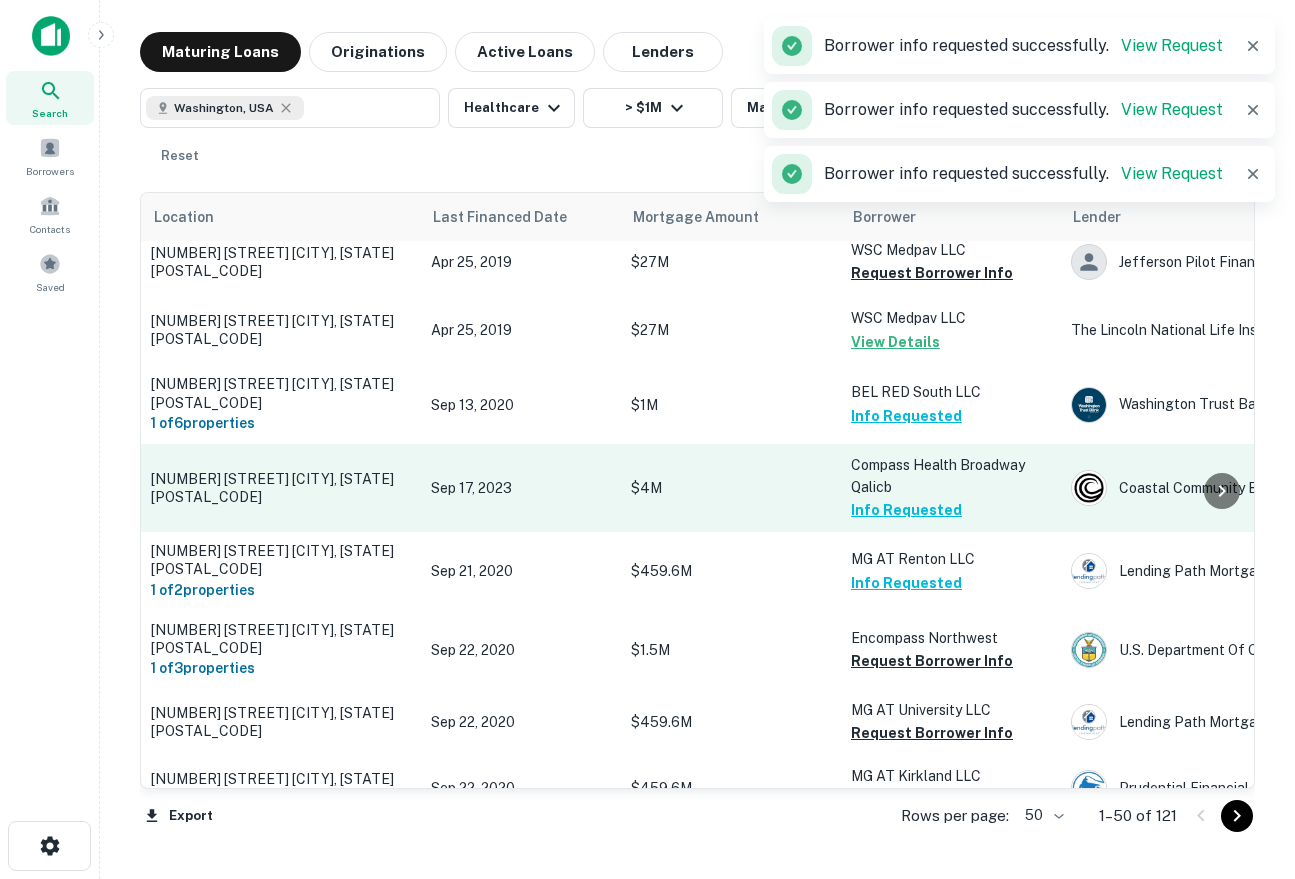 scroll, scrollTop: 0, scrollLeft: 0, axis: both 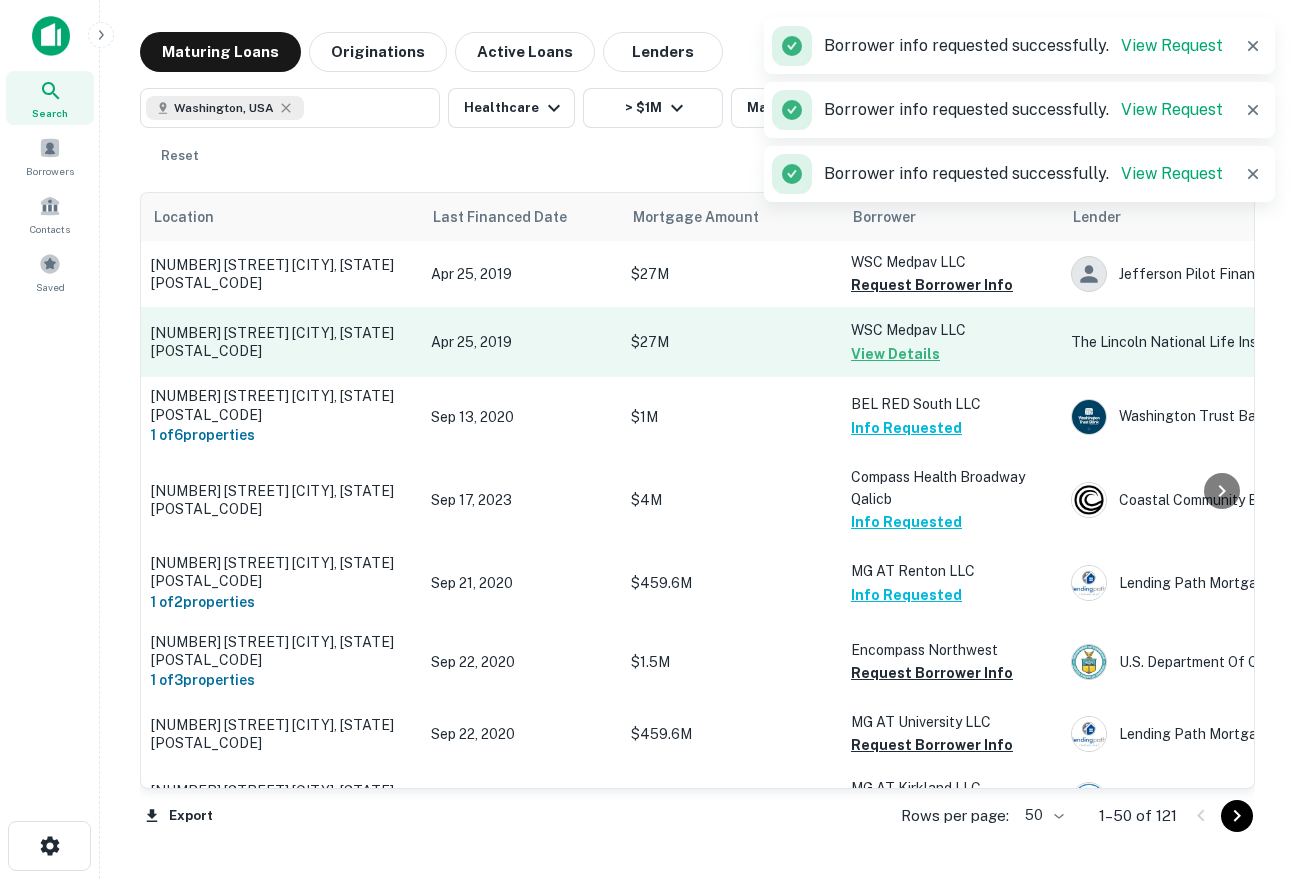 click on "$27M" at bounding box center (731, 342) 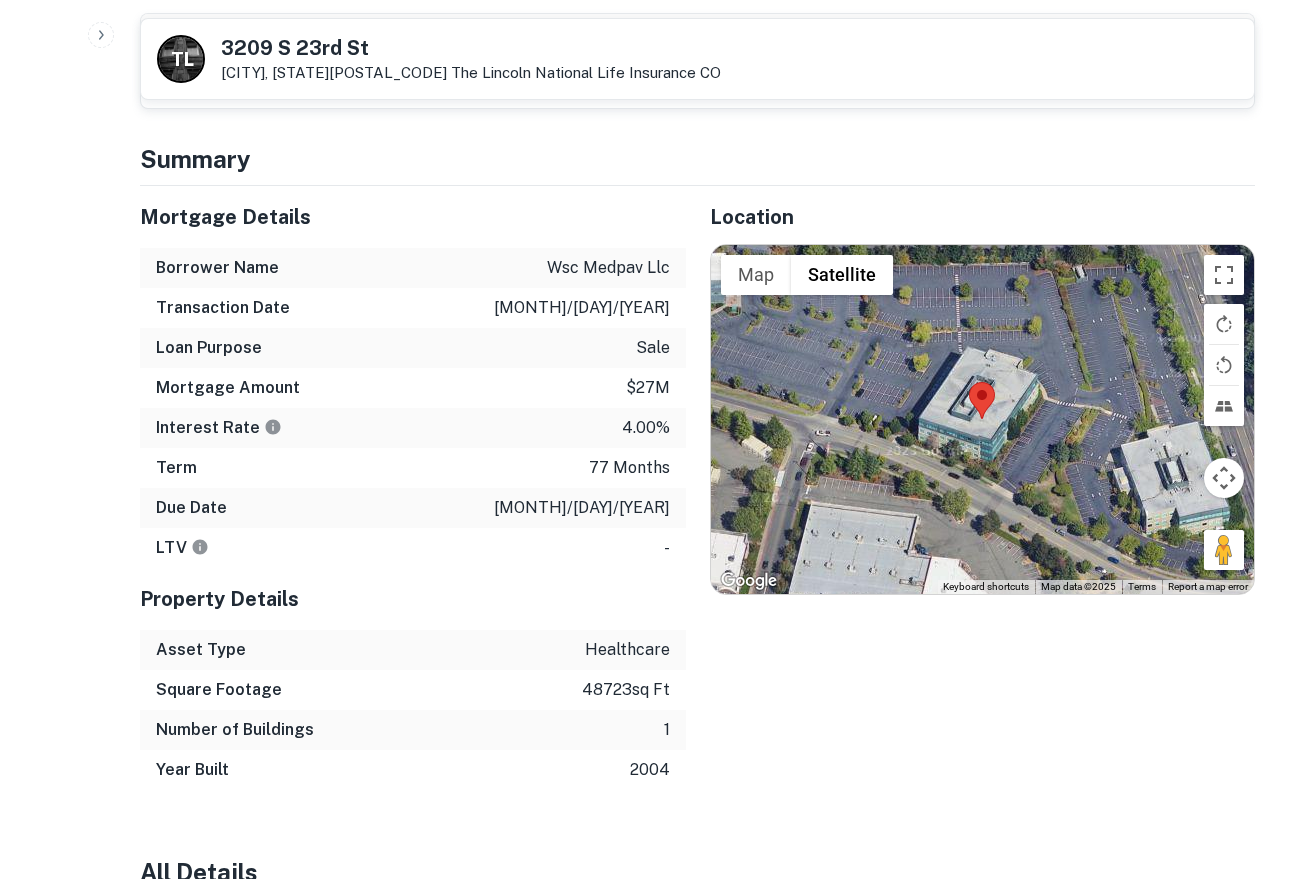 scroll, scrollTop: 1725, scrollLeft: 0, axis: vertical 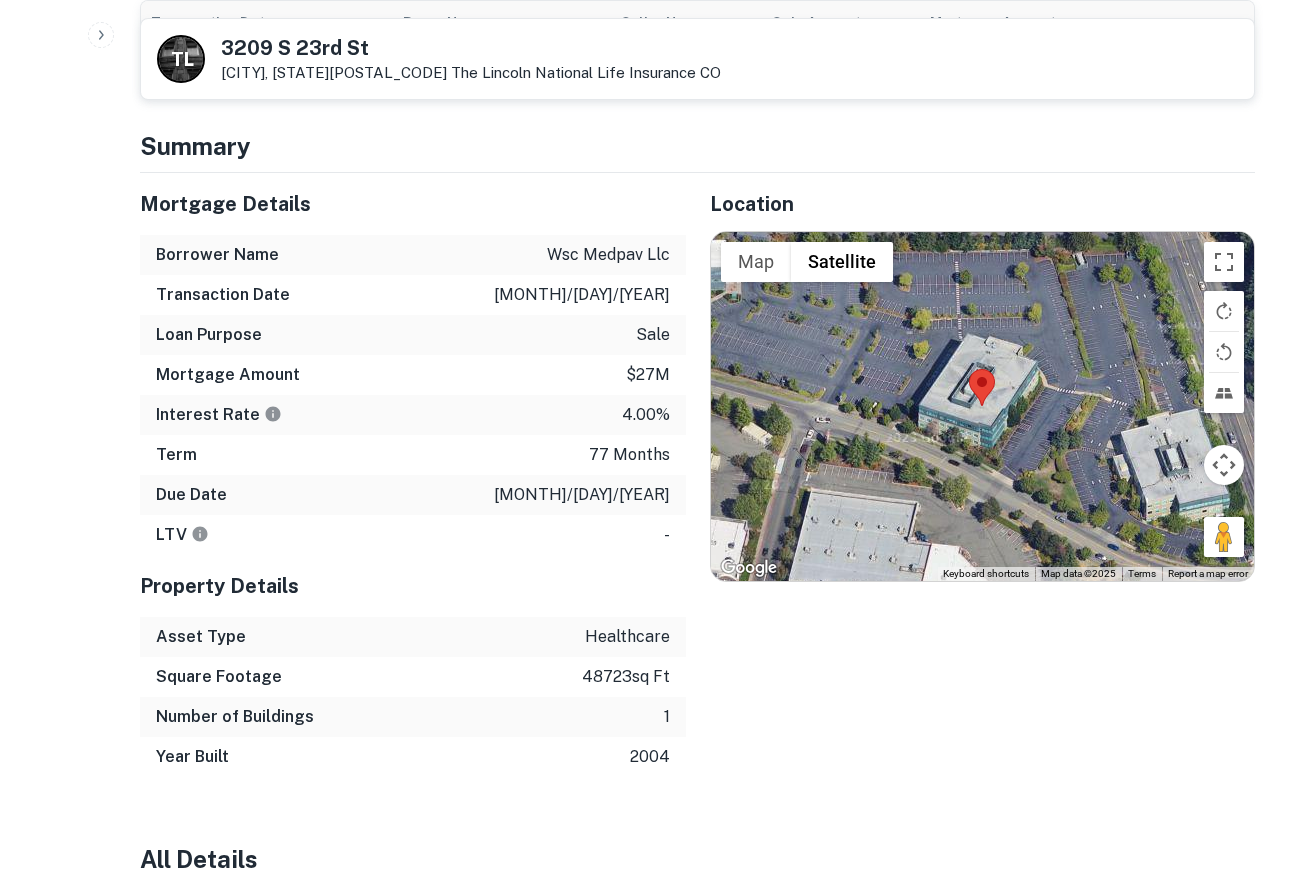 click on "wsc medpav llc" at bounding box center (608, 255) 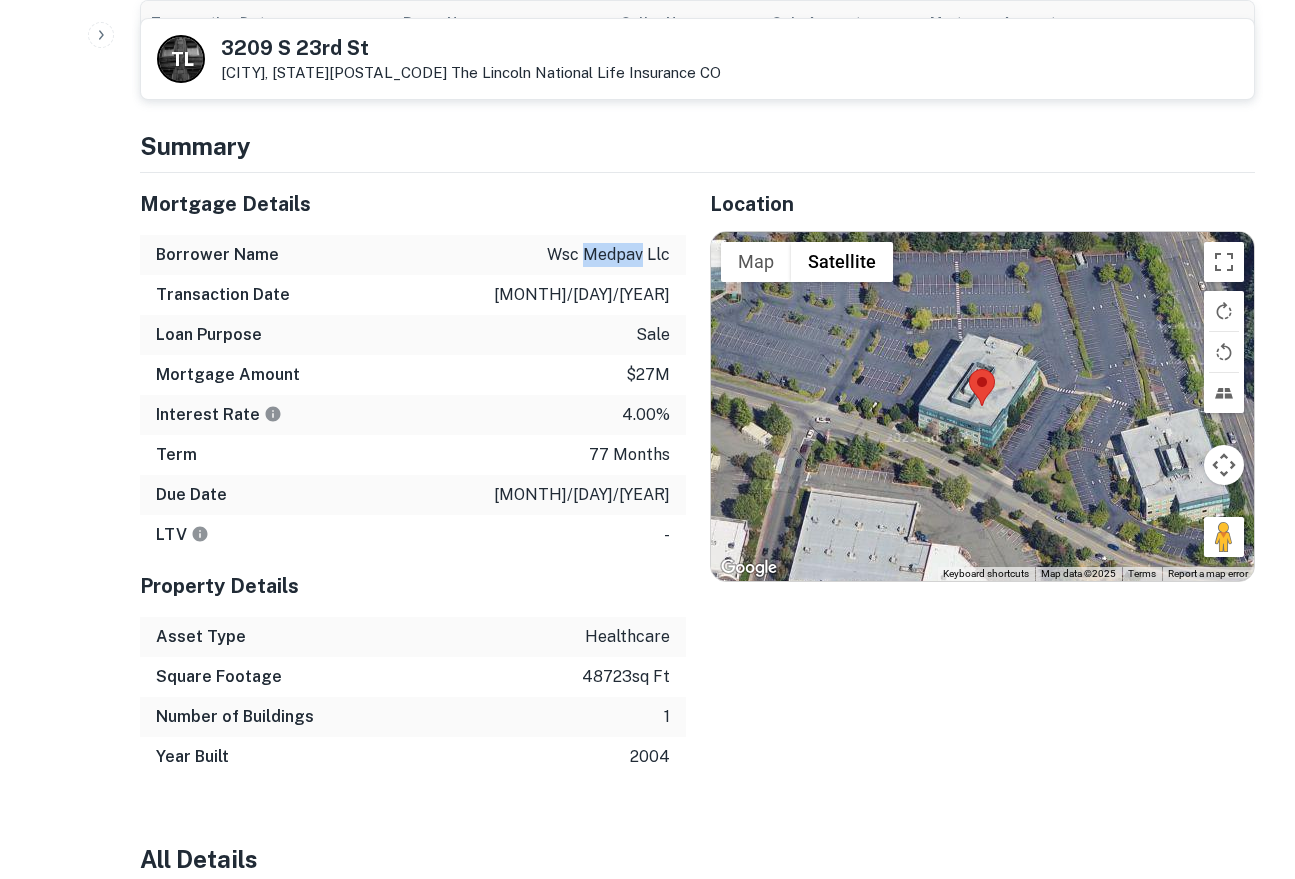 click on "wsc medpav llc" at bounding box center [608, 255] 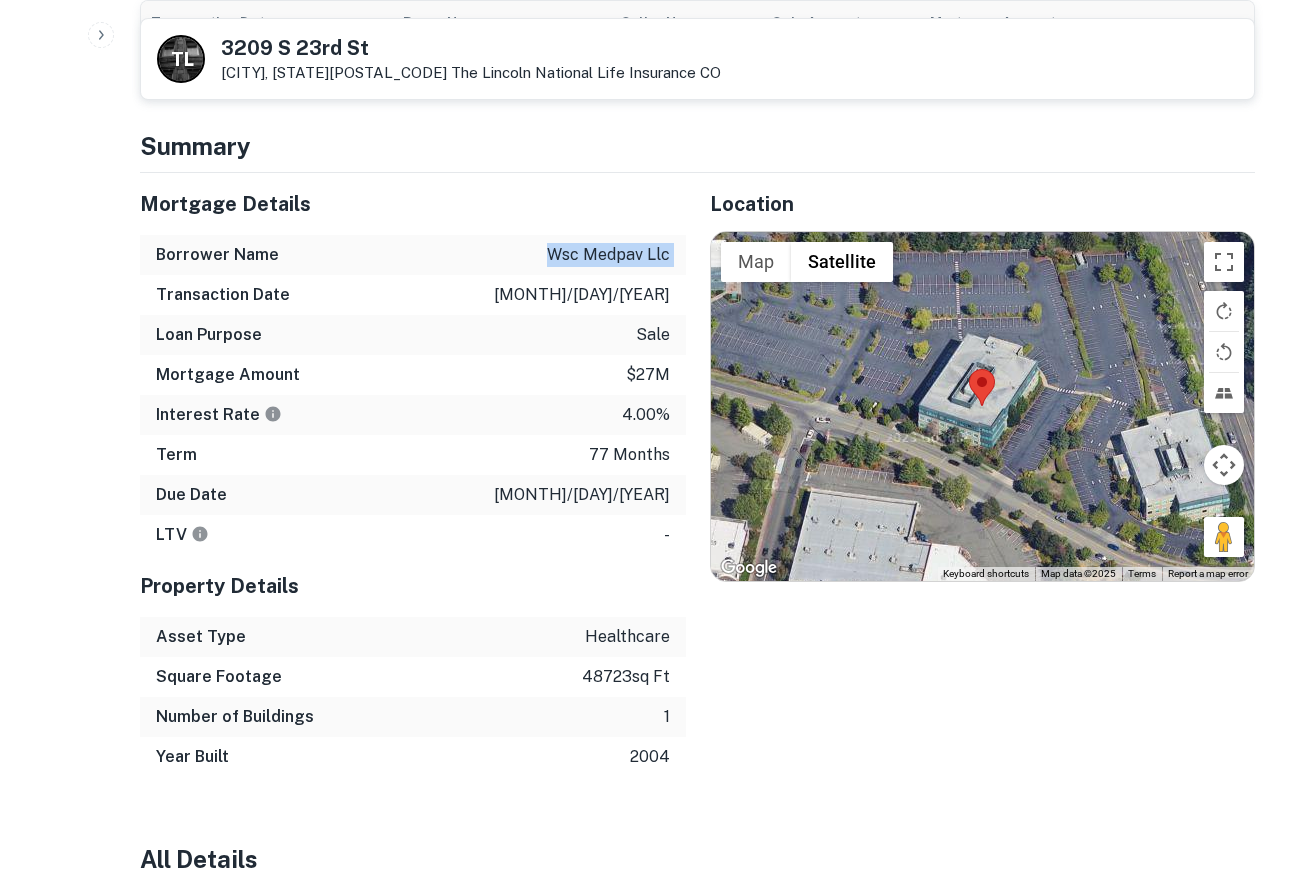 click on "wsc medpav llc" at bounding box center [608, 255] 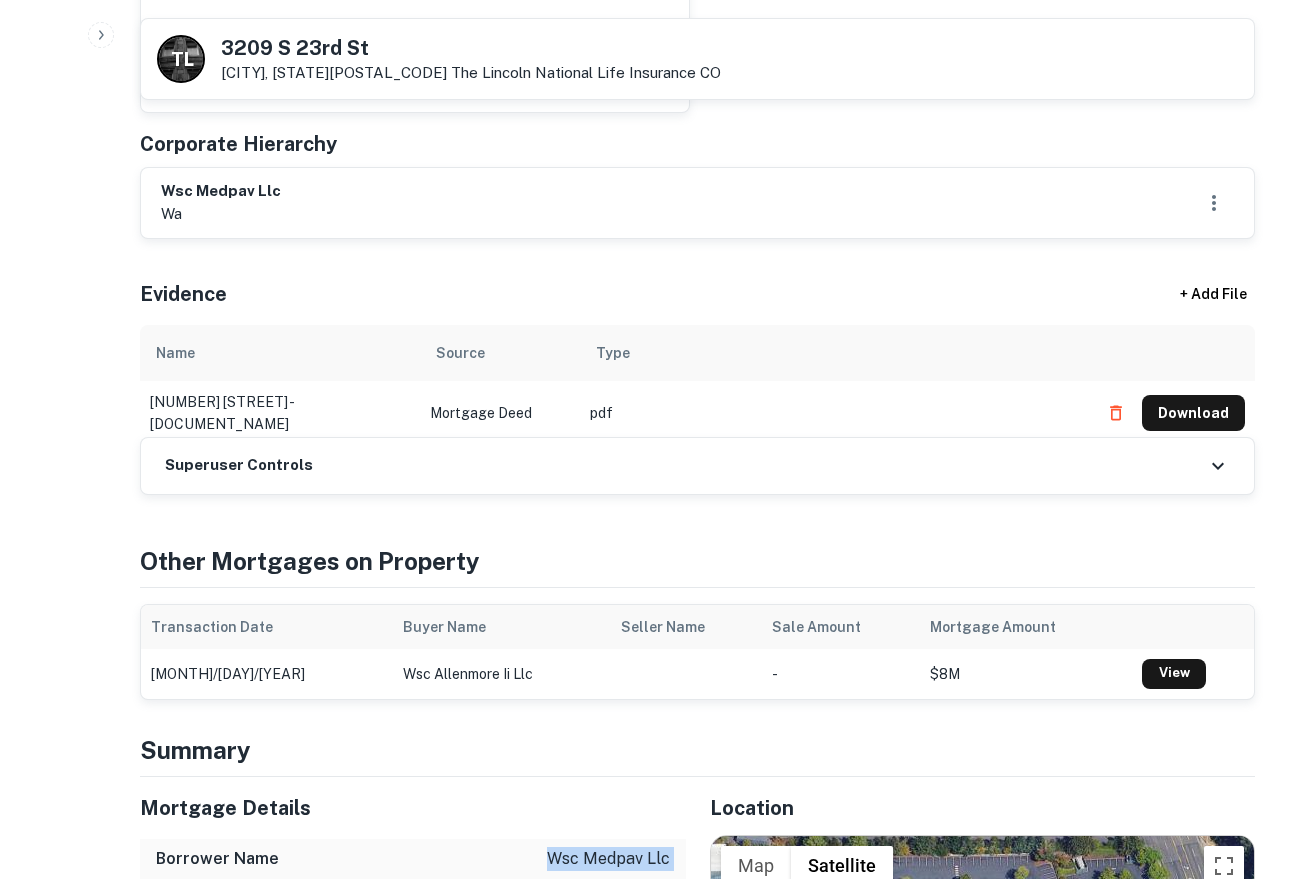 scroll, scrollTop: 1669, scrollLeft: 0, axis: vertical 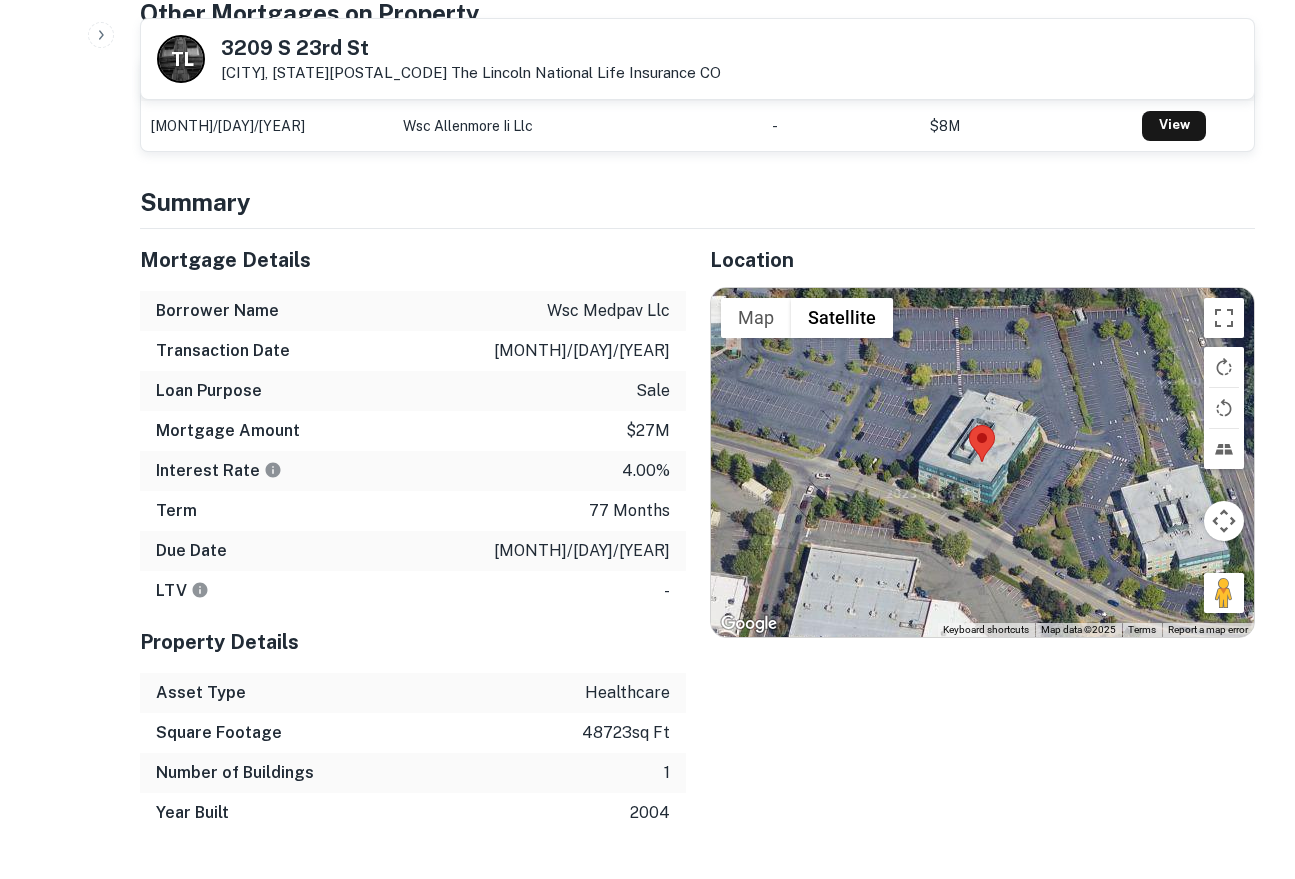 click on "4/25/2019" at bounding box center [582, 351] 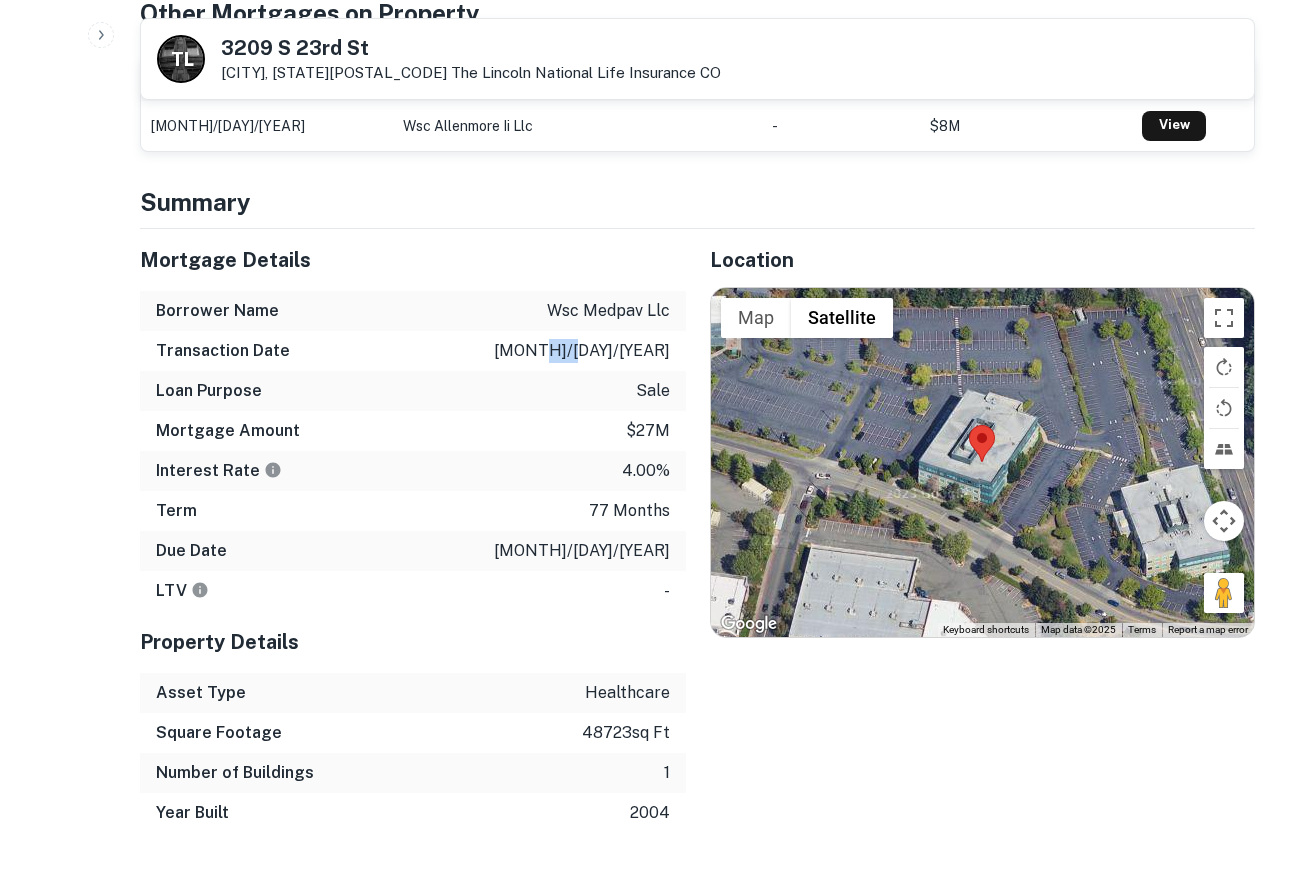 click on "4/25/2019" at bounding box center (582, 351) 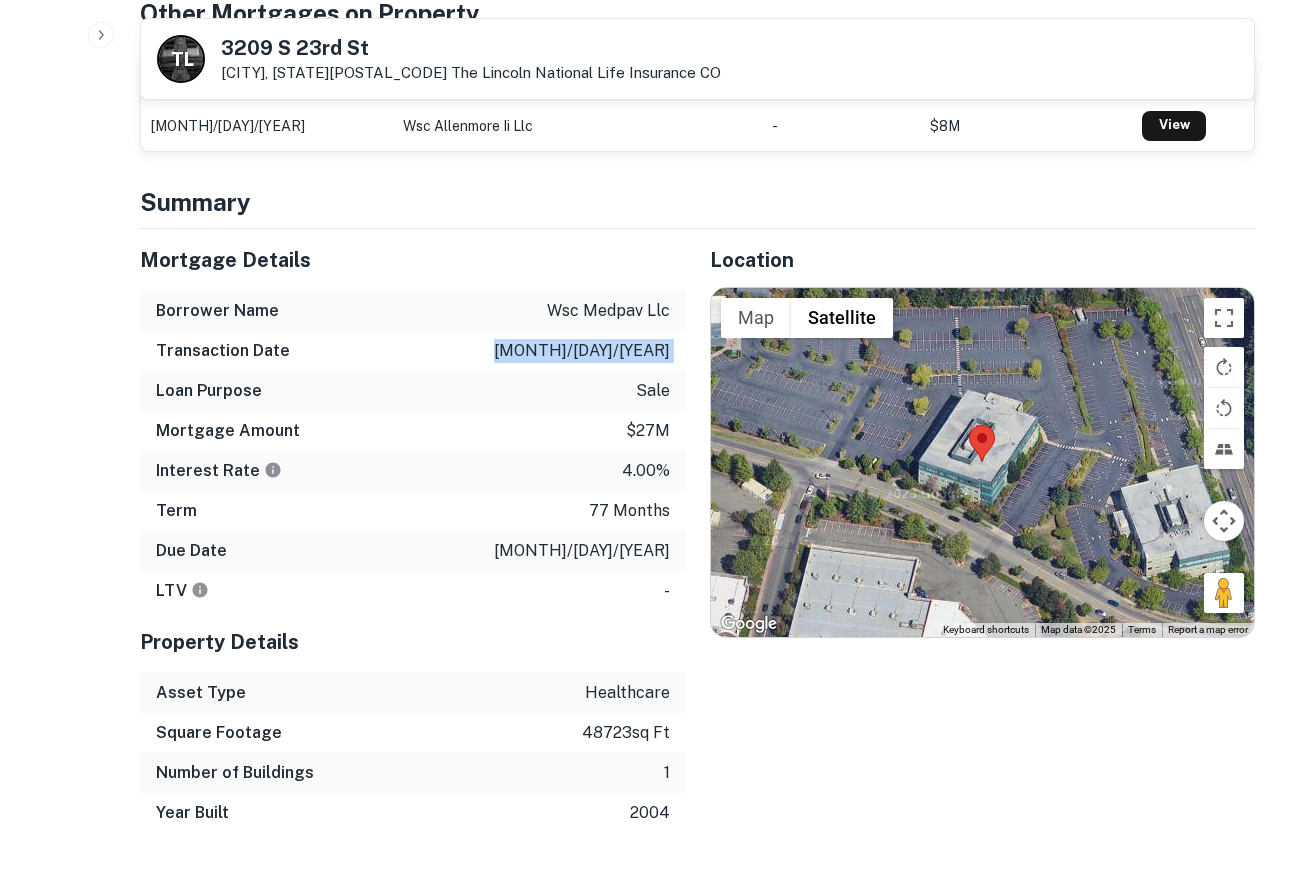click on "4/25/2019" at bounding box center [582, 351] 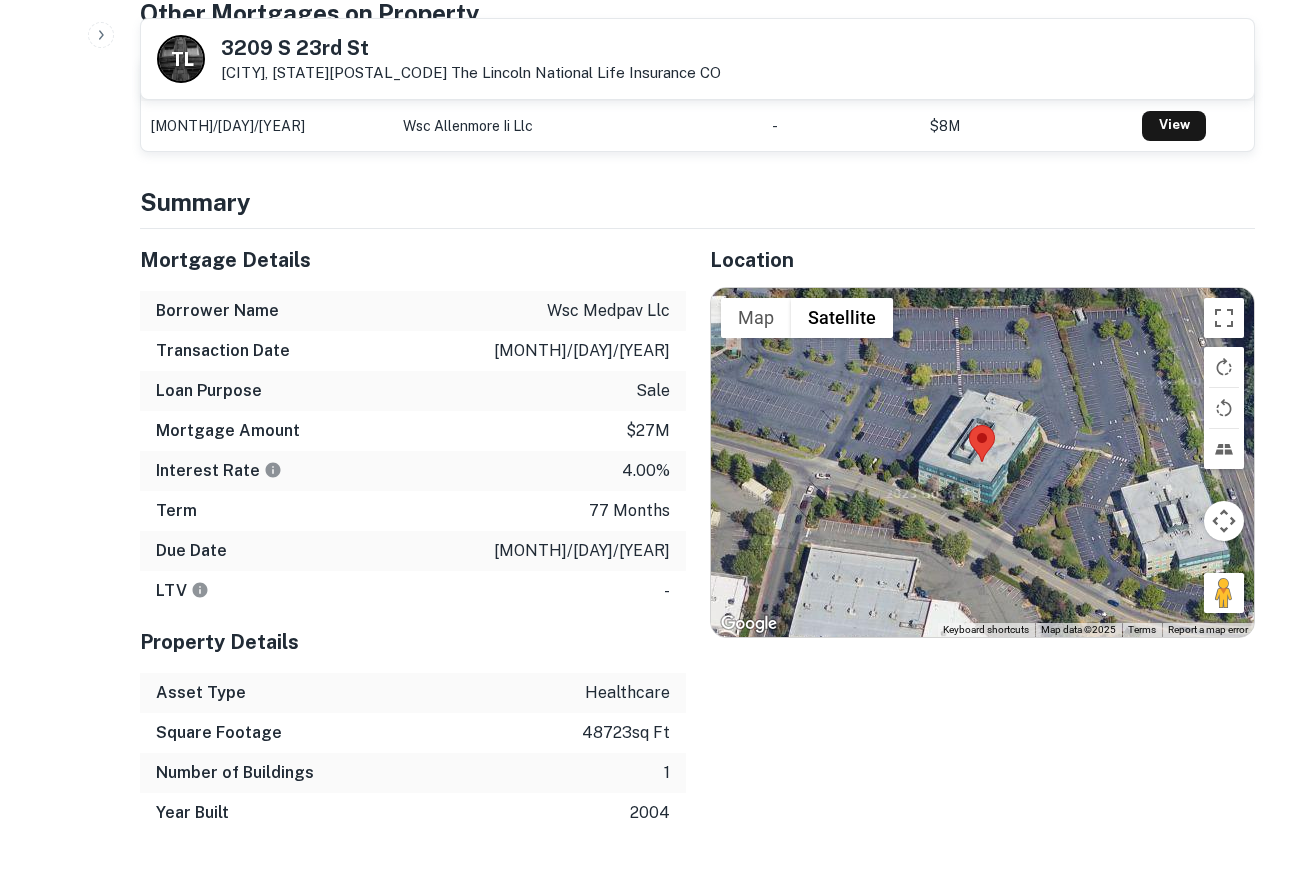 click on "The Lincoln National Life Insurance CO" at bounding box center (586, 72) 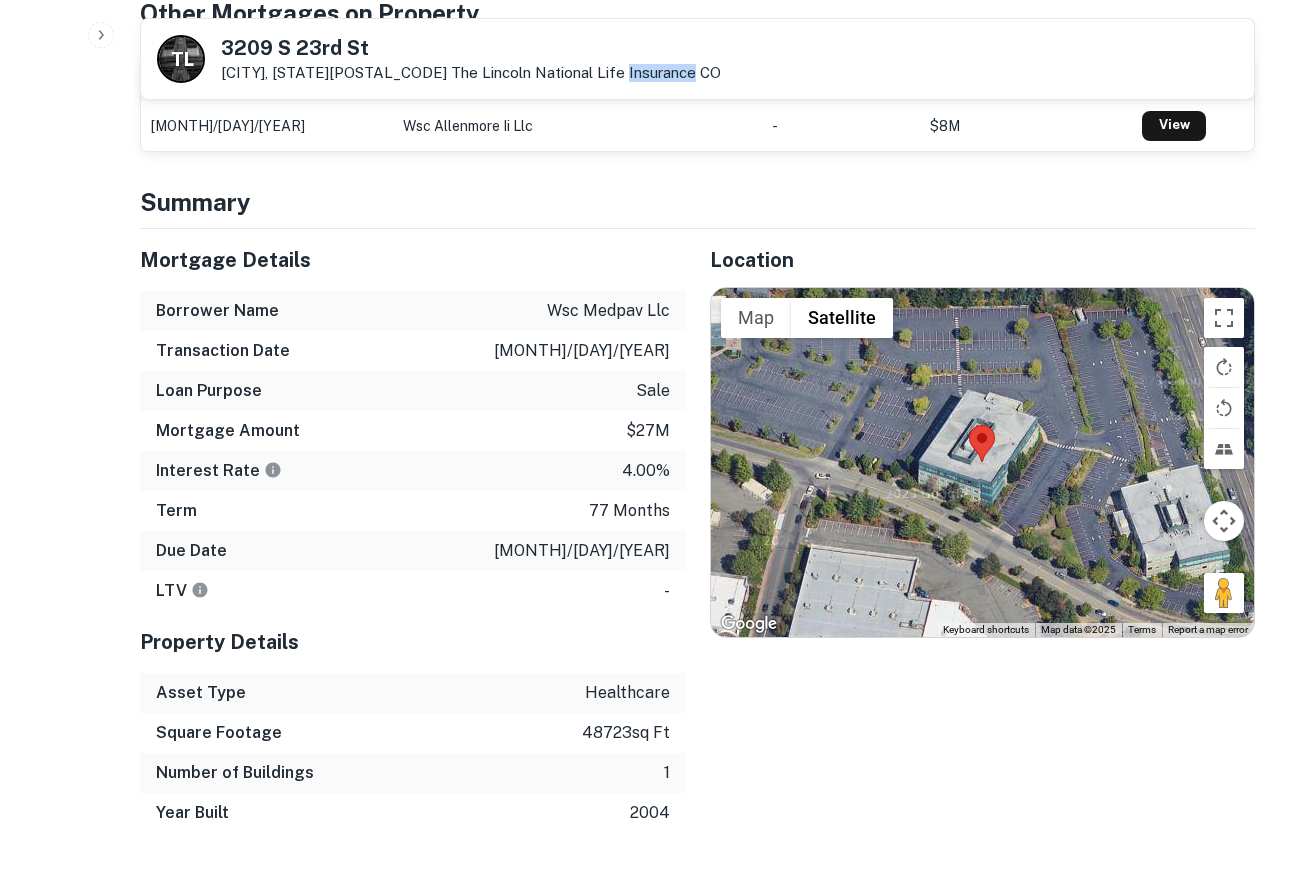 click on "The Lincoln National Life Insurance CO" at bounding box center (586, 72) 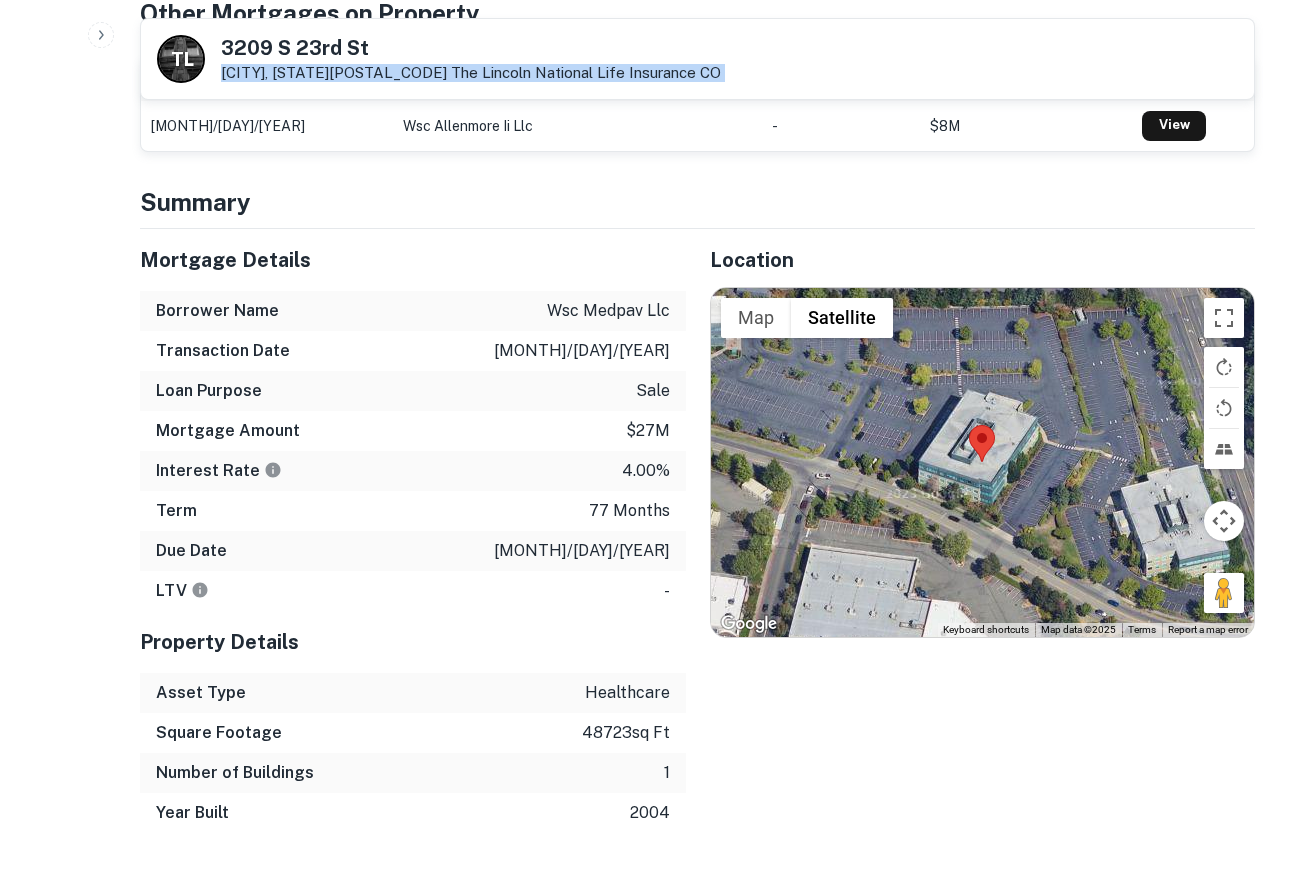 click on "The Lincoln National Life Insurance CO" at bounding box center [586, 72] 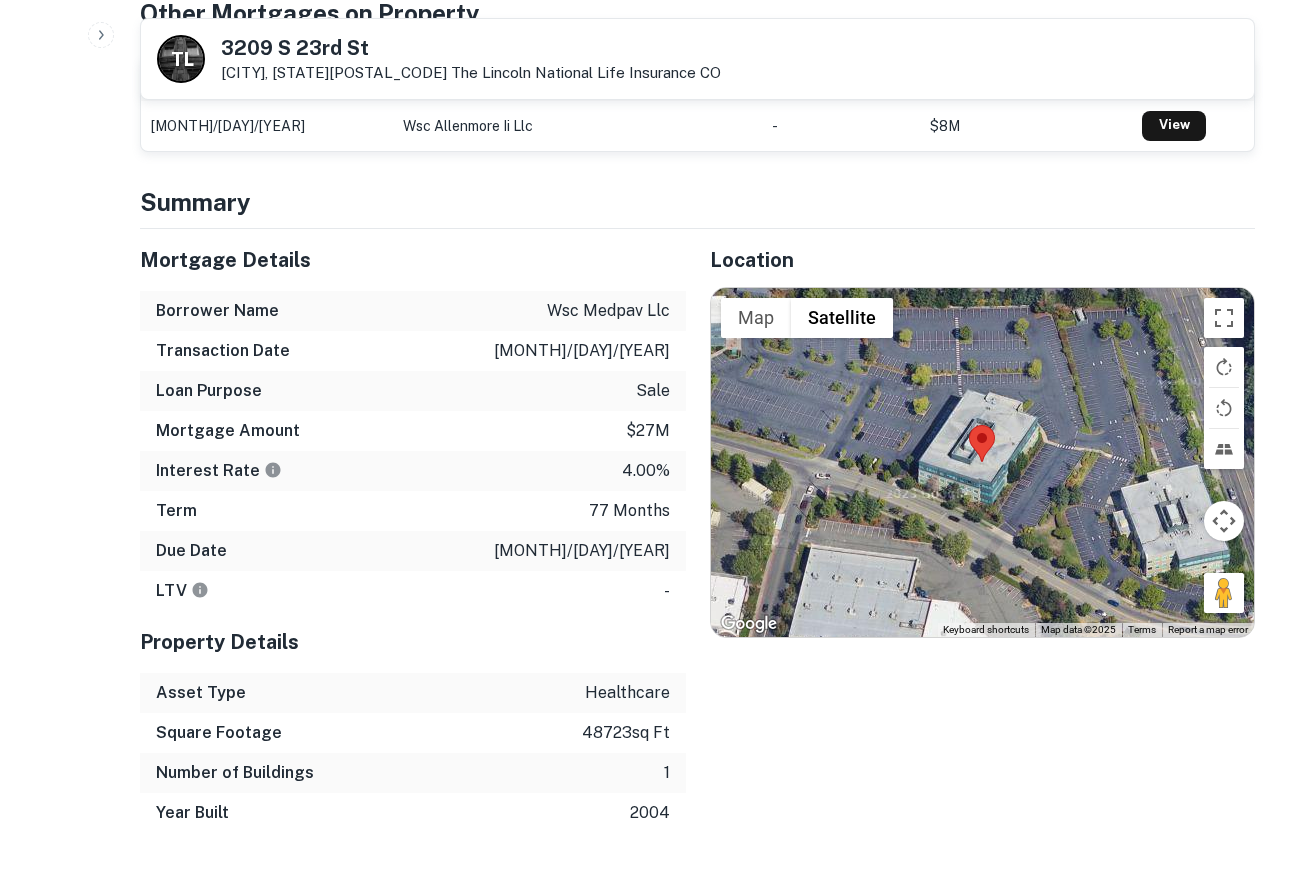 click on "4.00%" at bounding box center [646, 471] 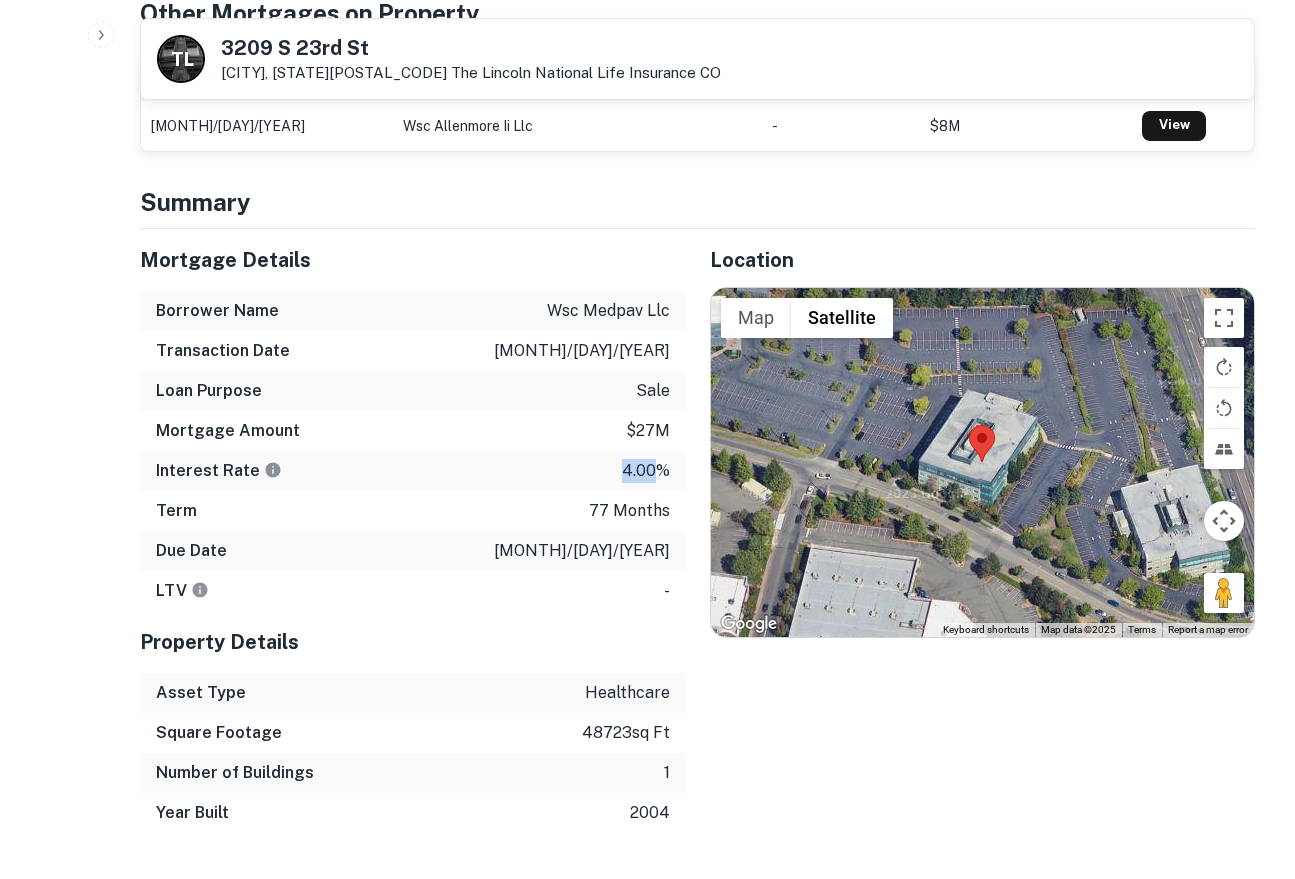 click on "4.00%" at bounding box center [646, 471] 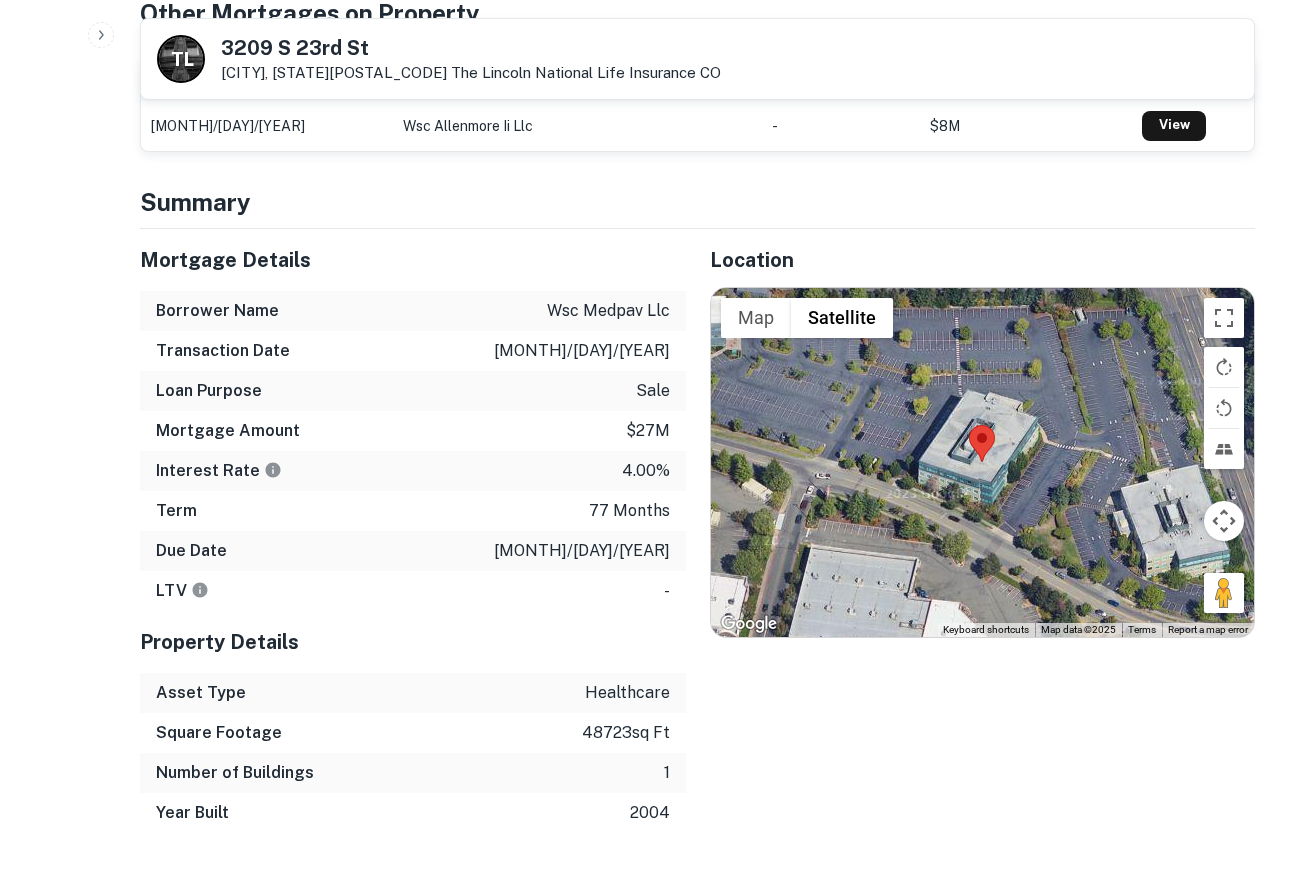 click on "4/25/2019" at bounding box center (582, 351) 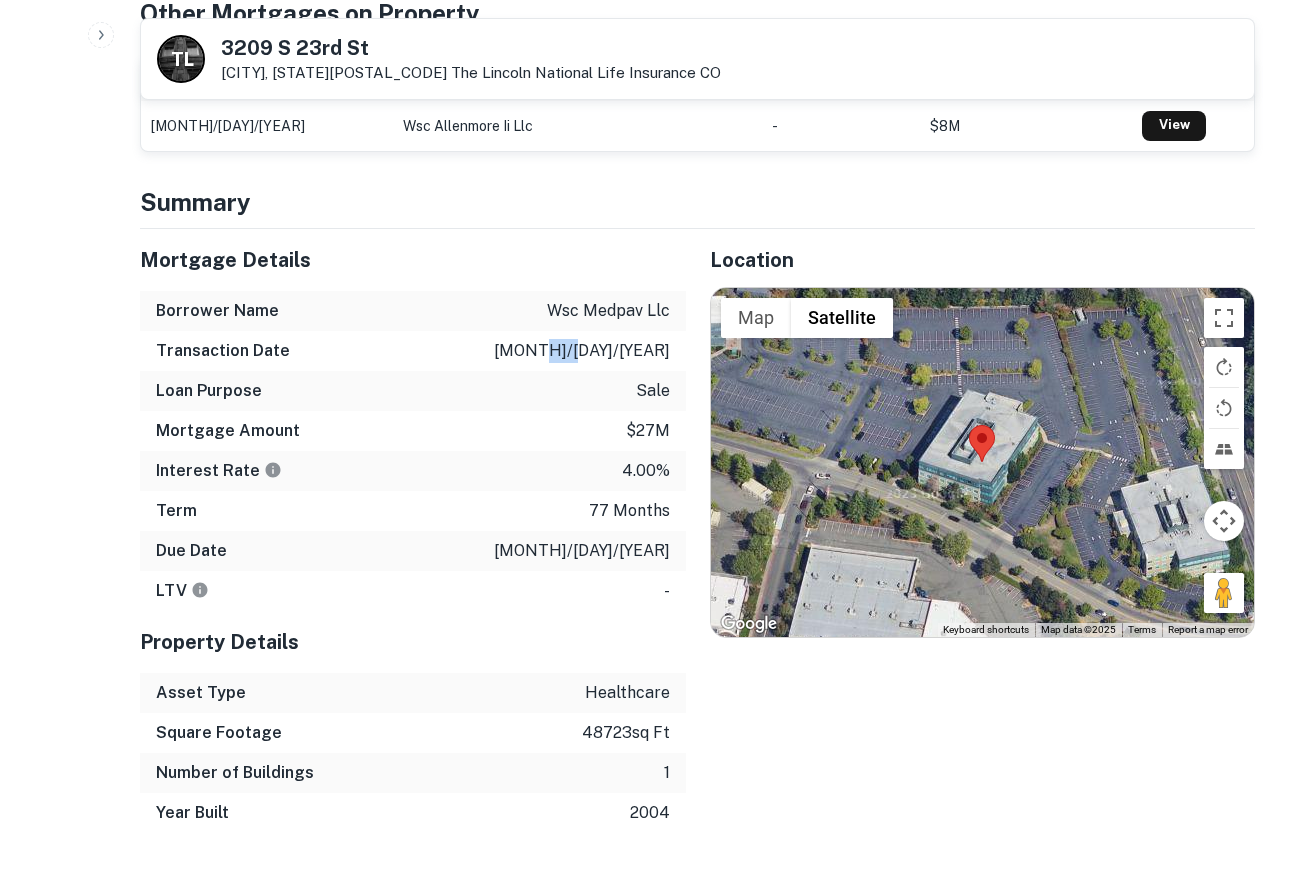 click on "4/25/2019" at bounding box center [582, 351] 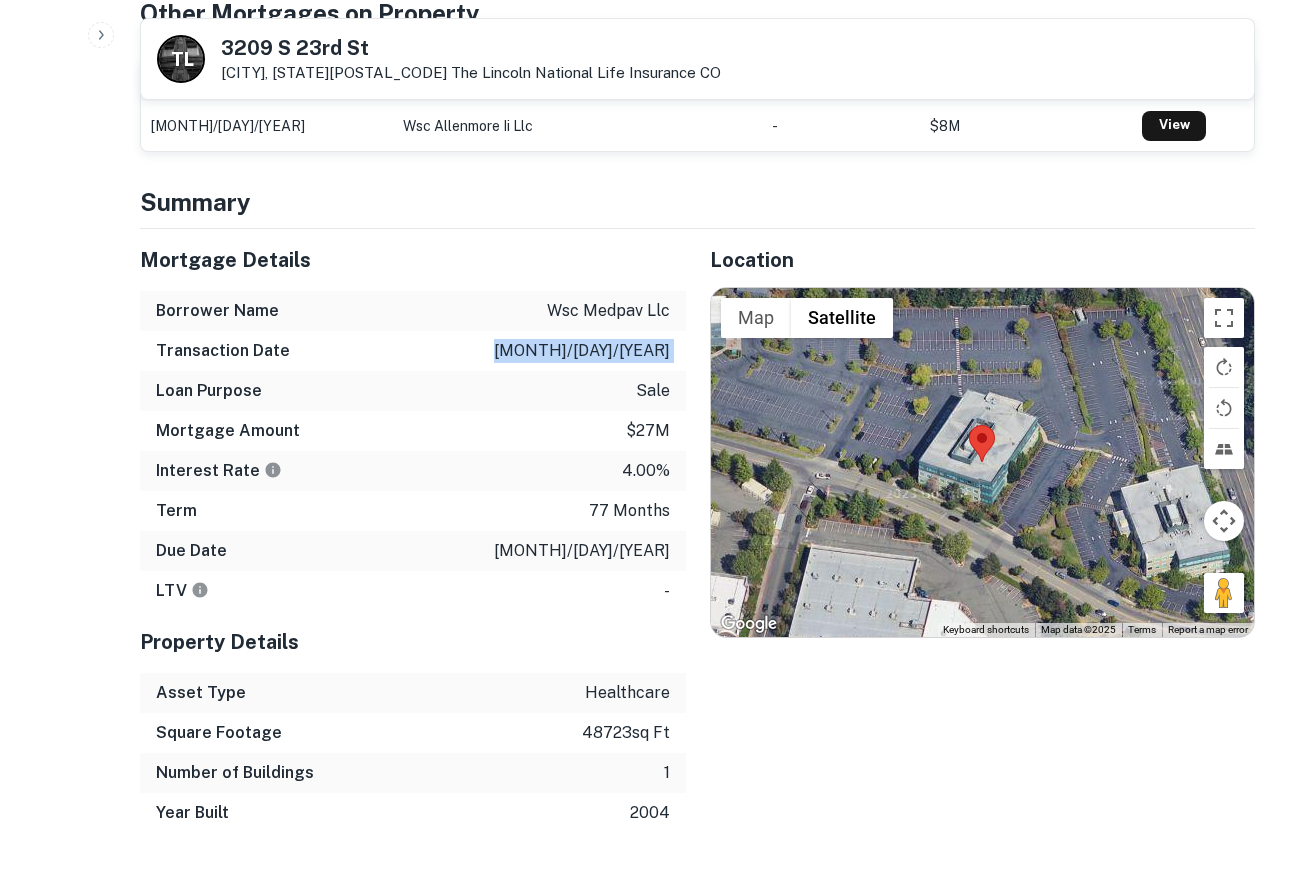 click on "4/25/2019" at bounding box center (582, 351) 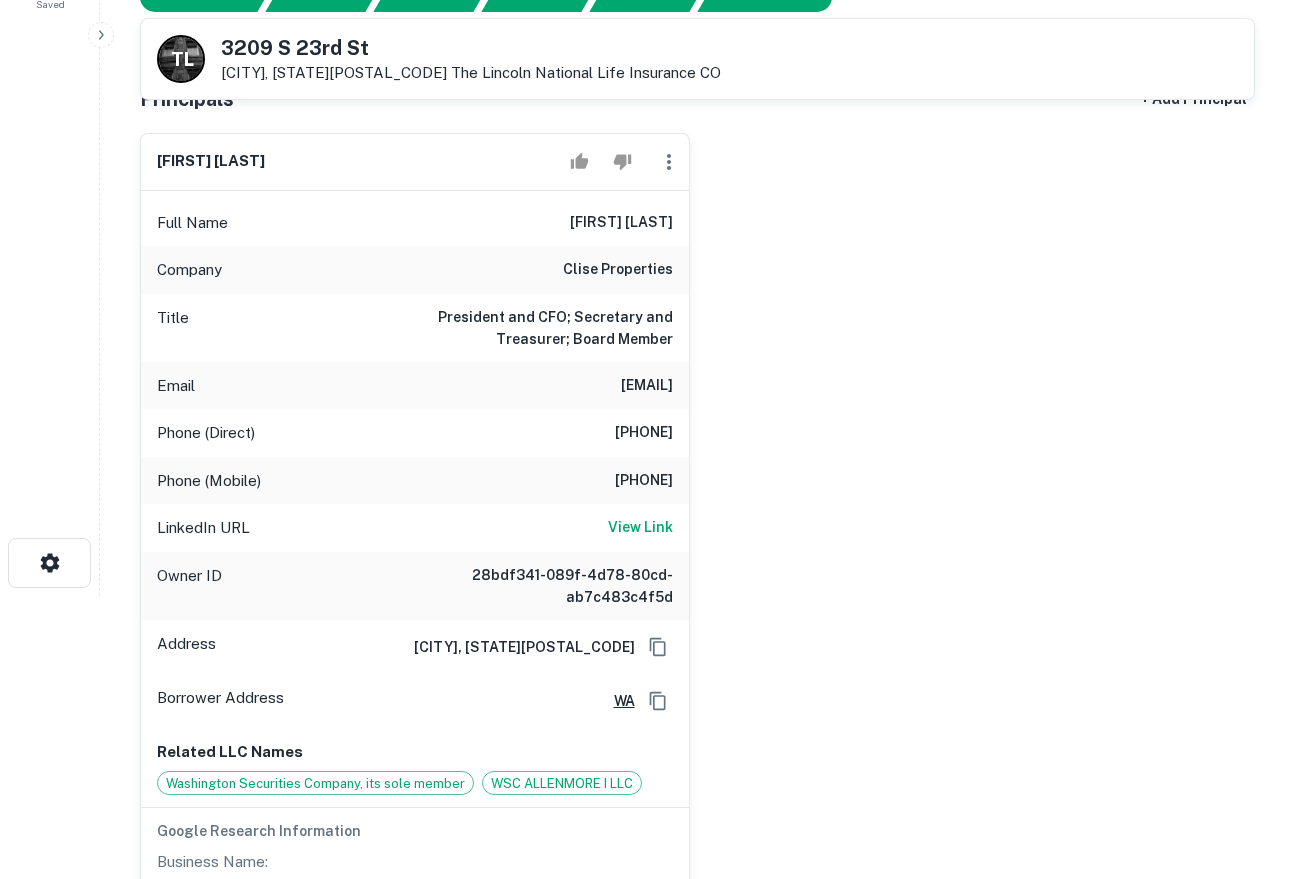 scroll, scrollTop: 0, scrollLeft: 0, axis: both 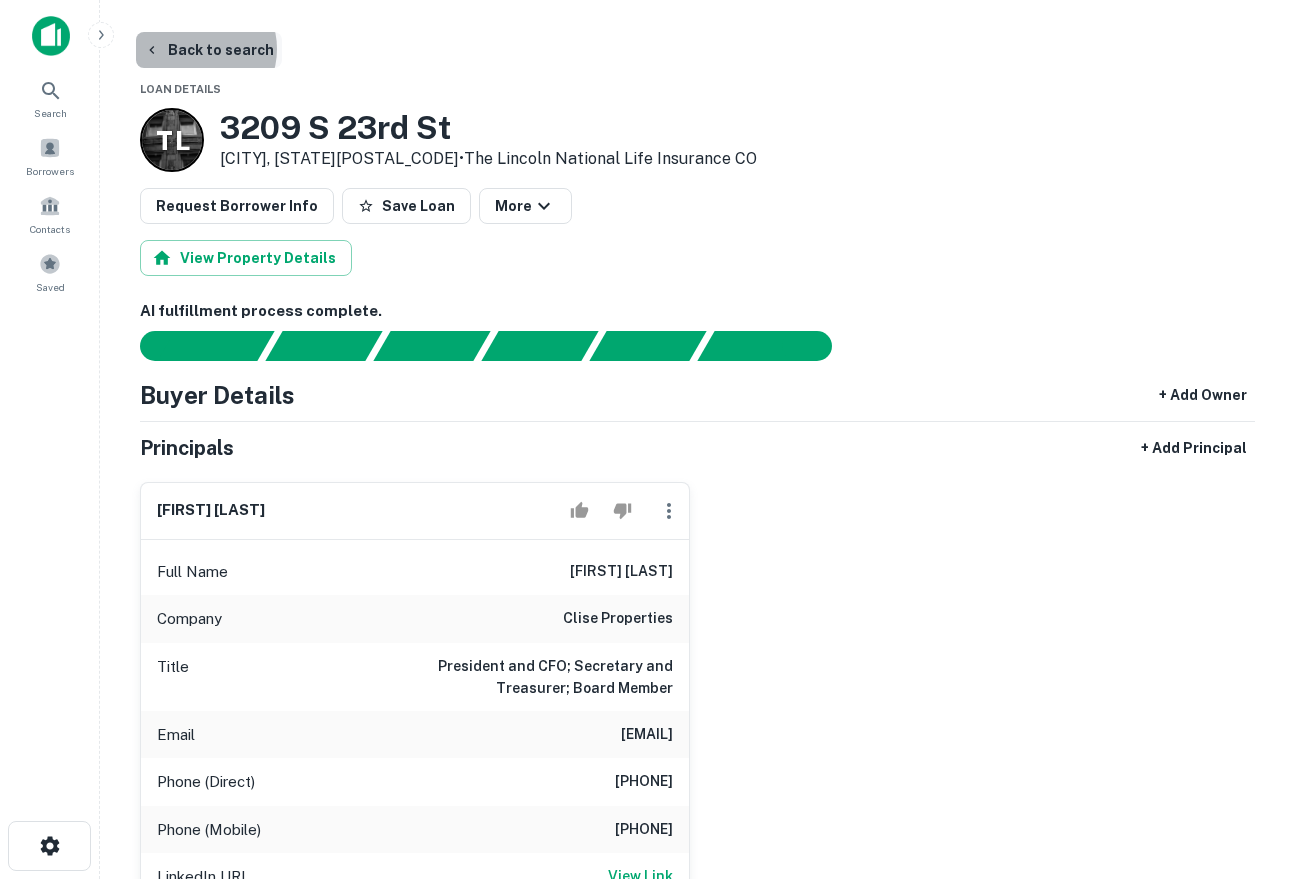 click on "Back to search" at bounding box center (209, 50) 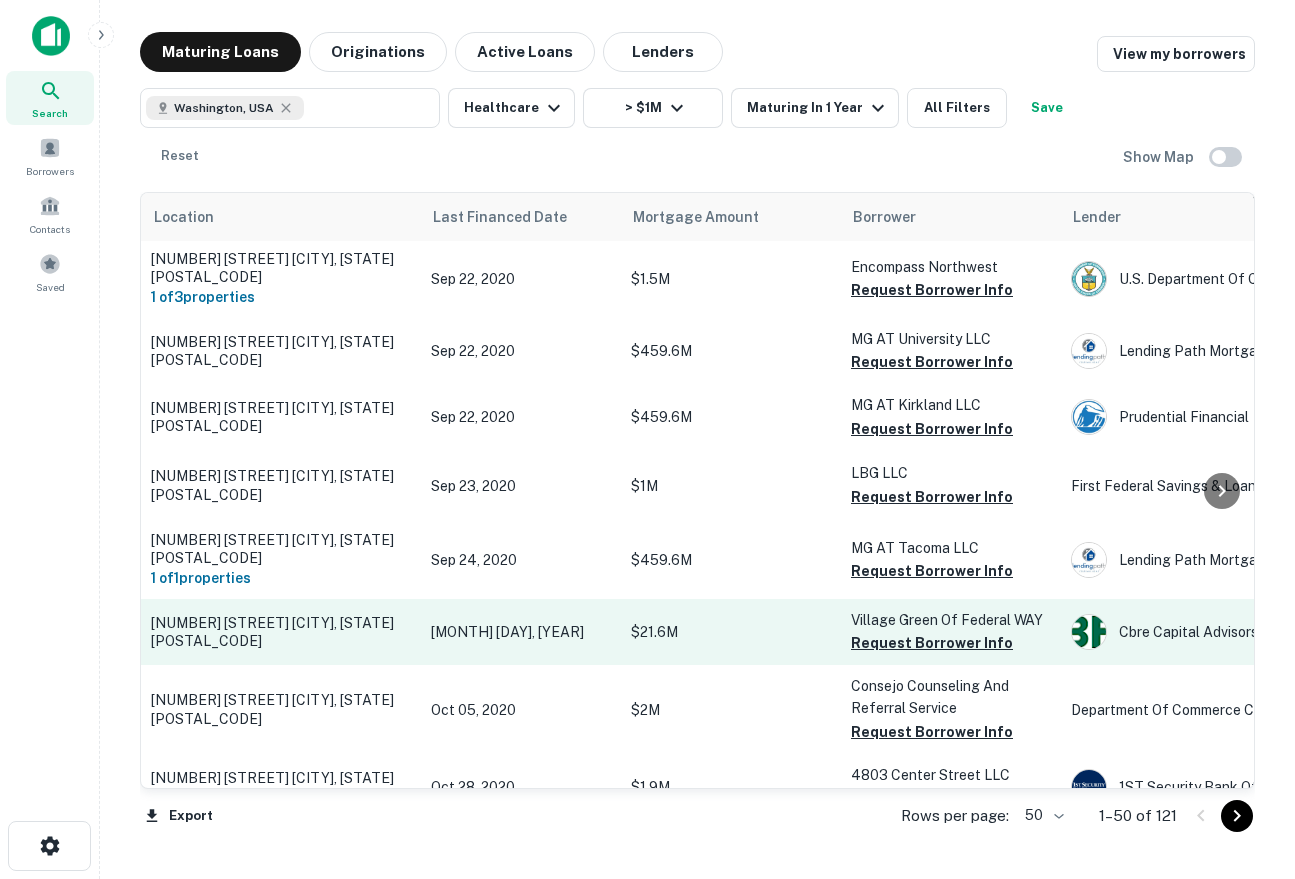 scroll, scrollTop: 400, scrollLeft: 0, axis: vertical 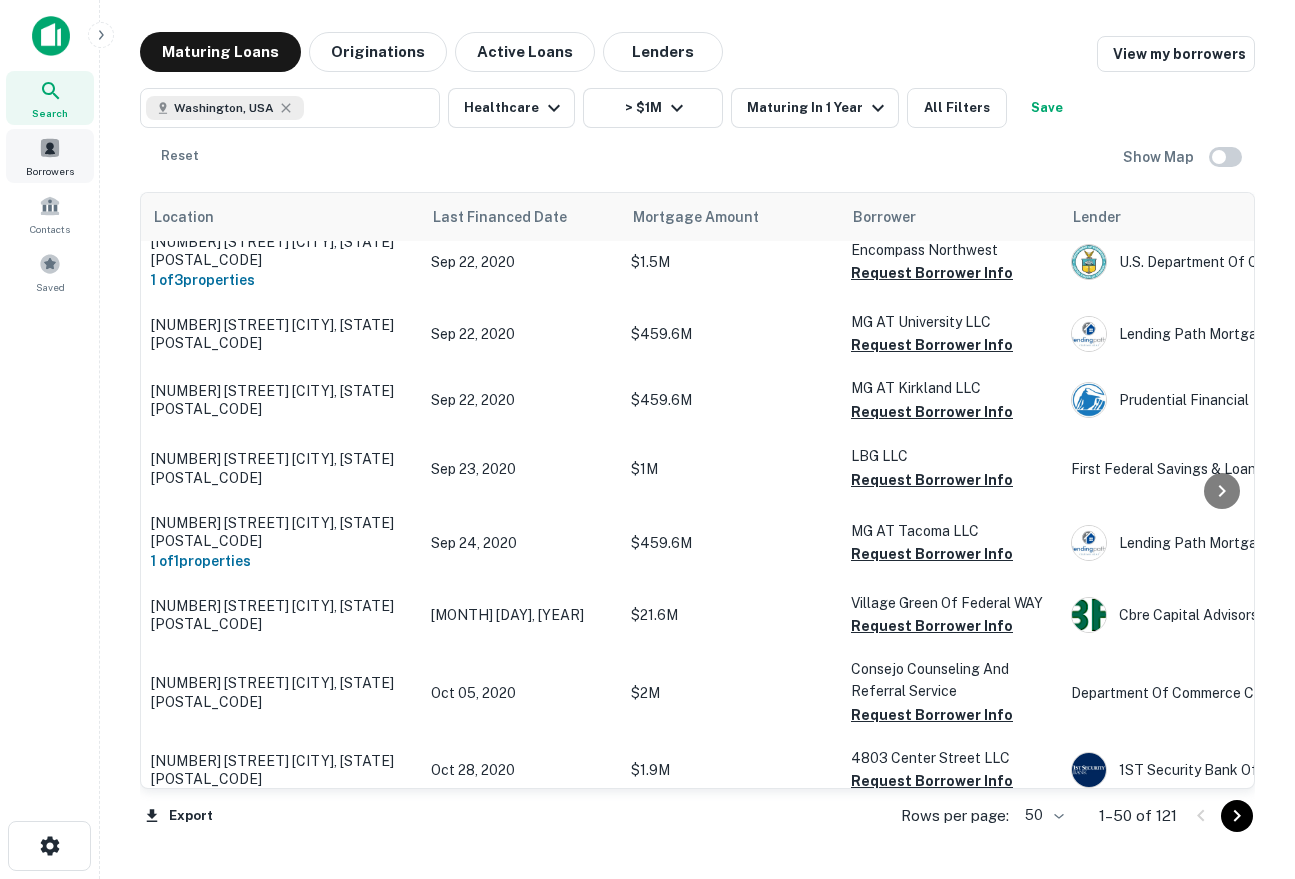 click on "Borrowers" at bounding box center (50, 156) 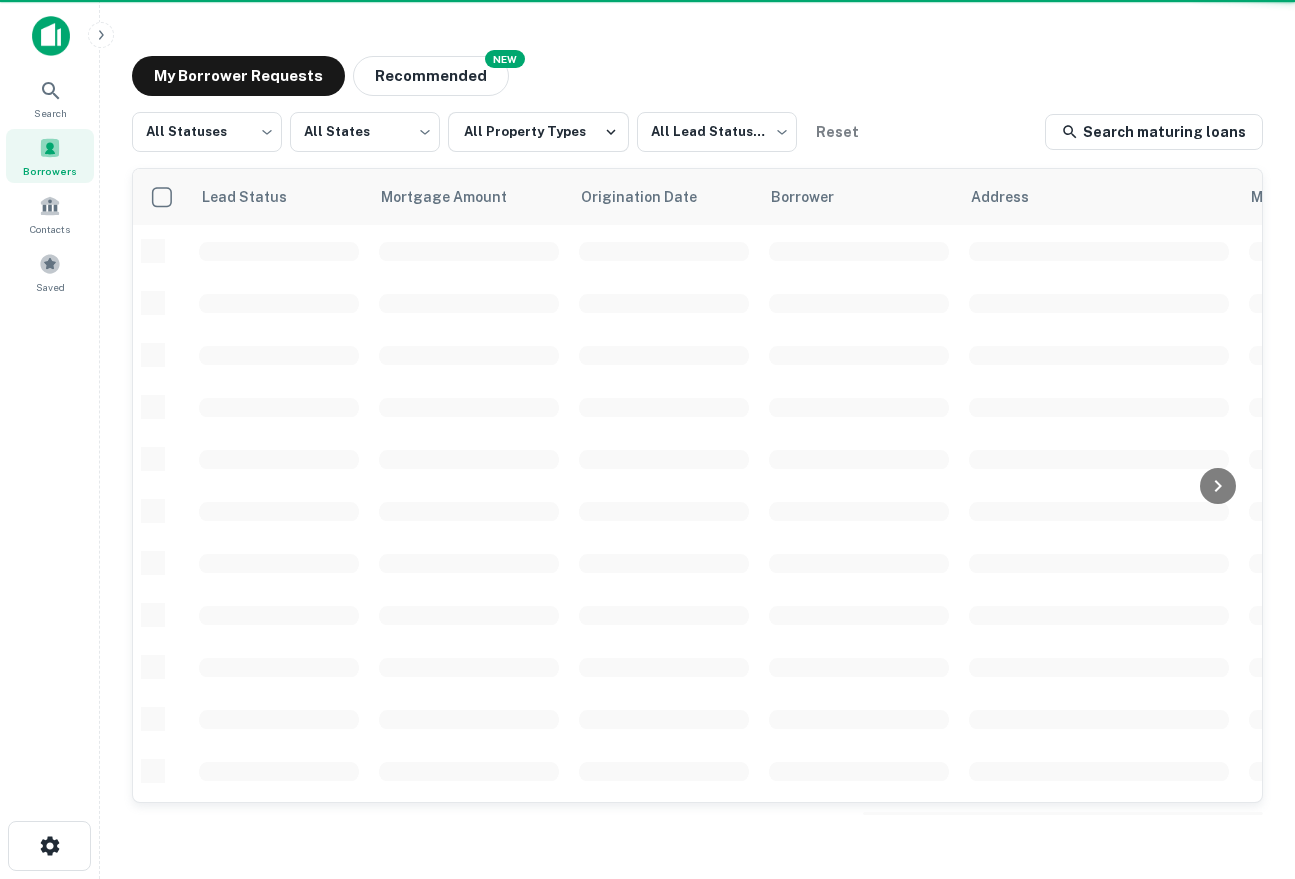 scroll, scrollTop: 0, scrollLeft: 0, axis: both 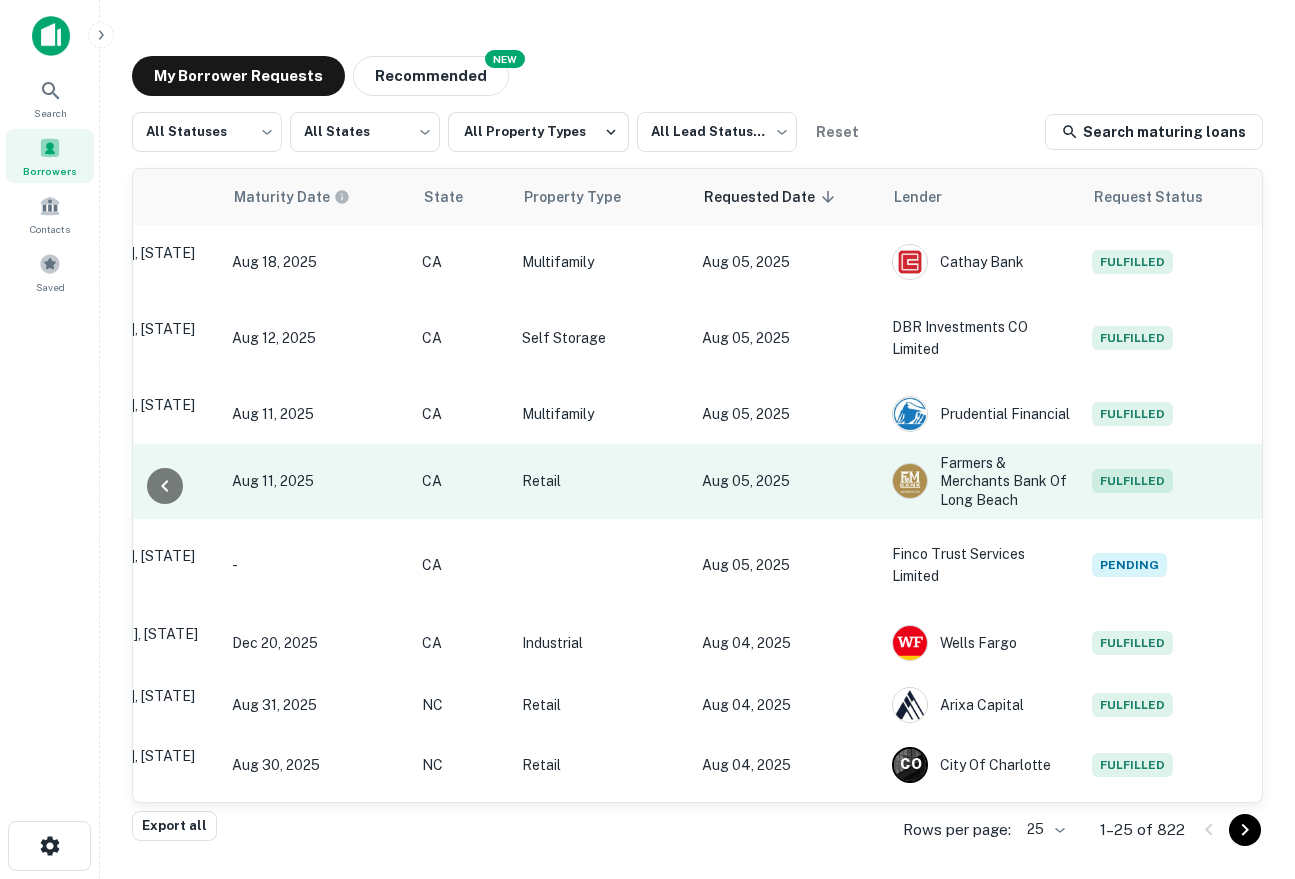 click on "Retail" at bounding box center [602, 481] 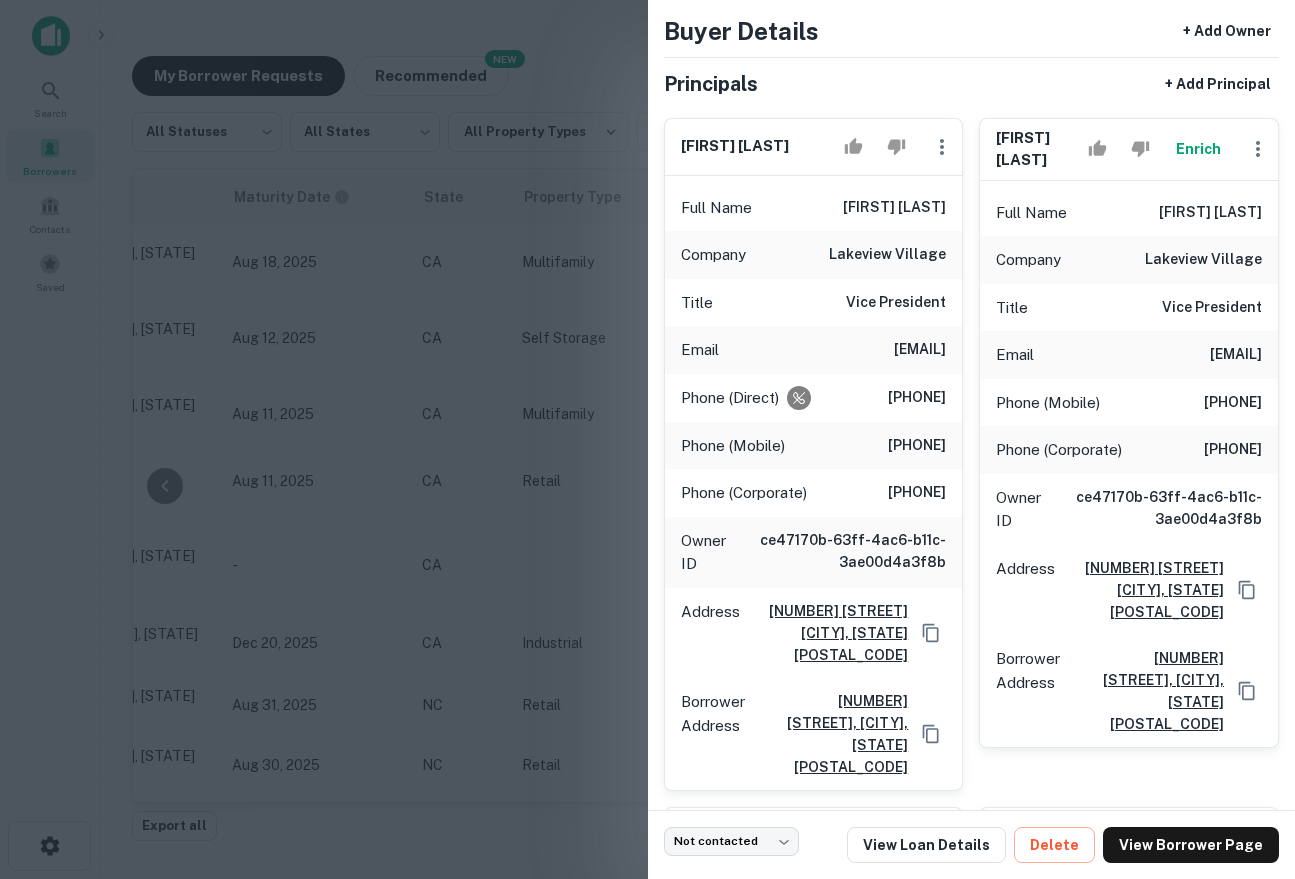 scroll, scrollTop: 97, scrollLeft: 0, axis: vertical 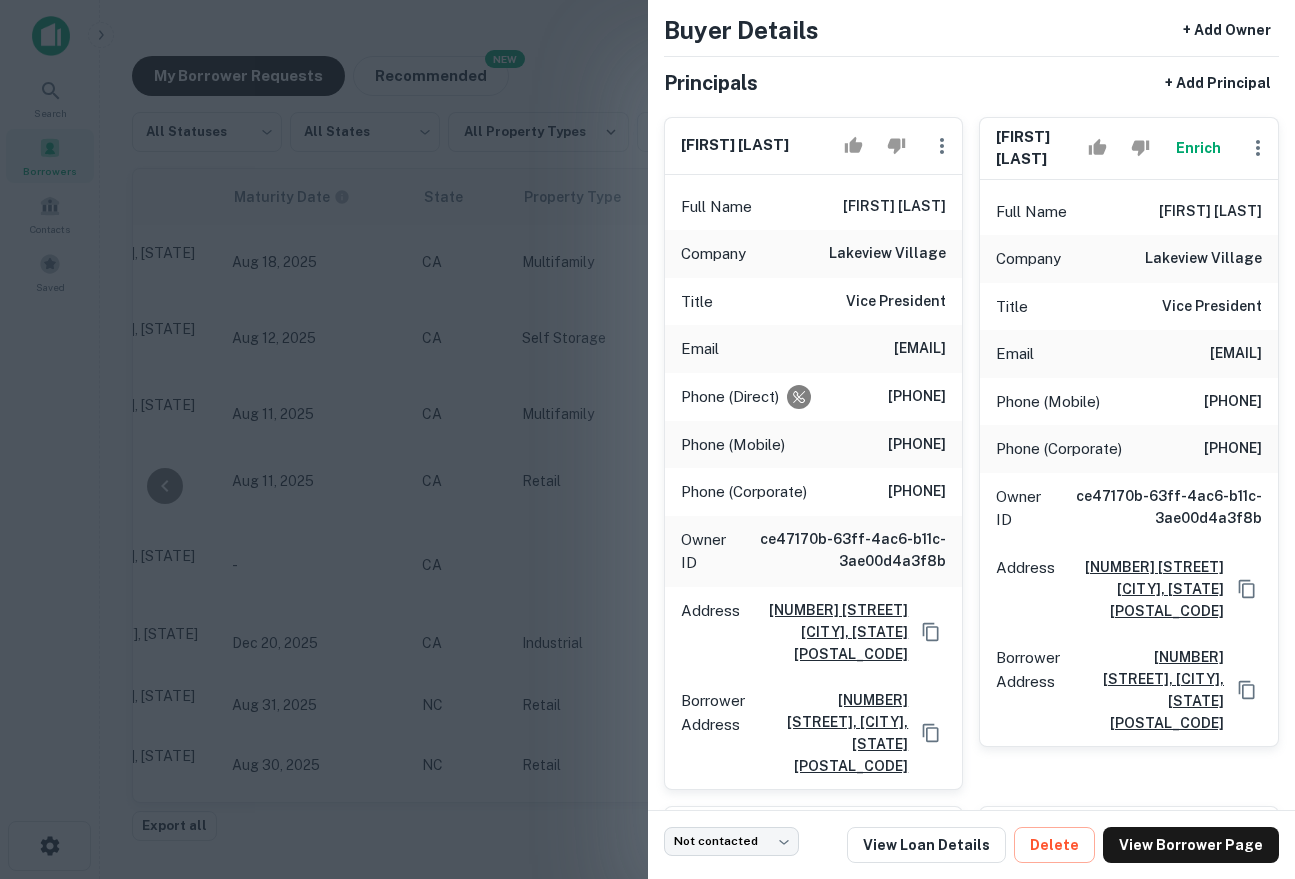 click at bounding box center [647, 439] 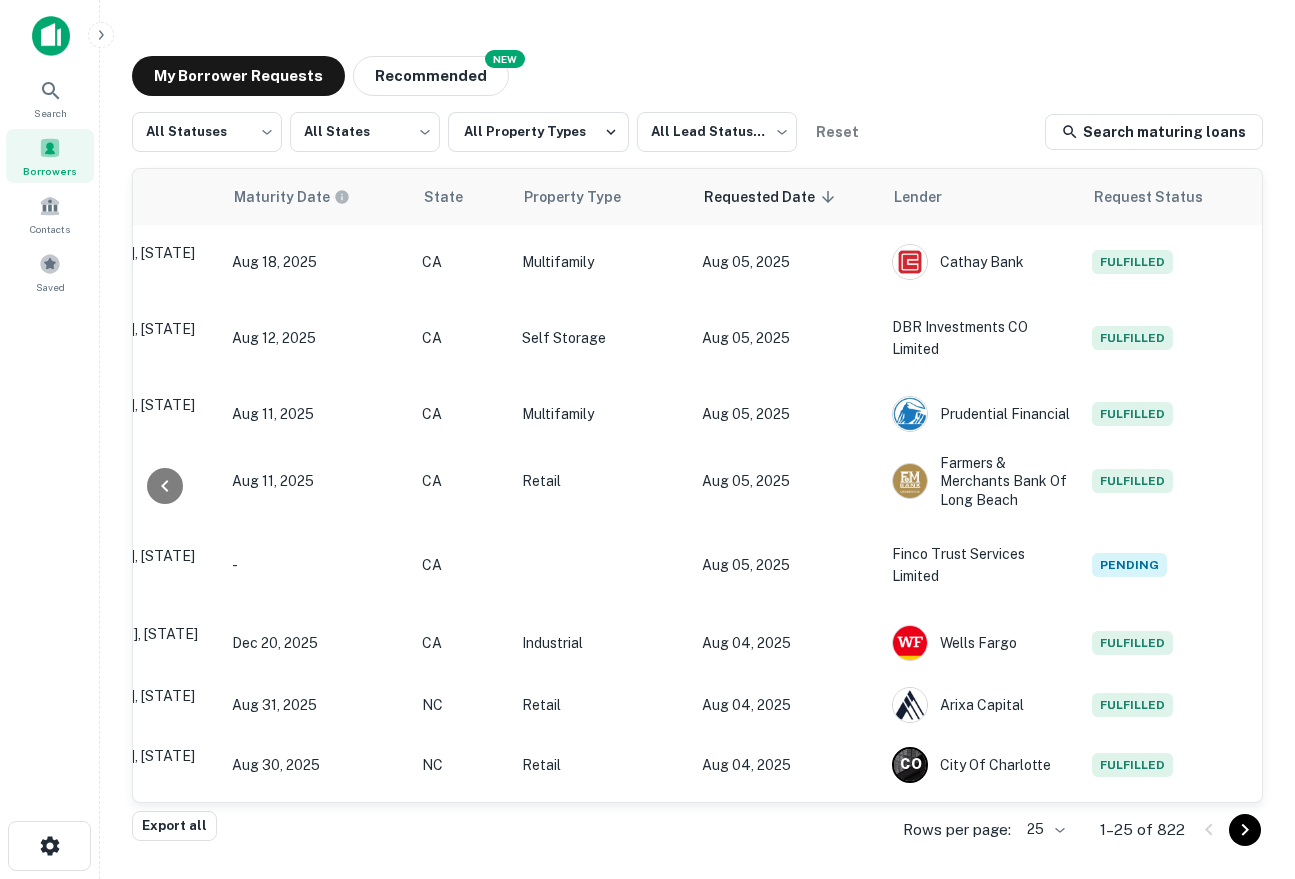 click on "1–25 of 822" at bounding box center (1142, 830) 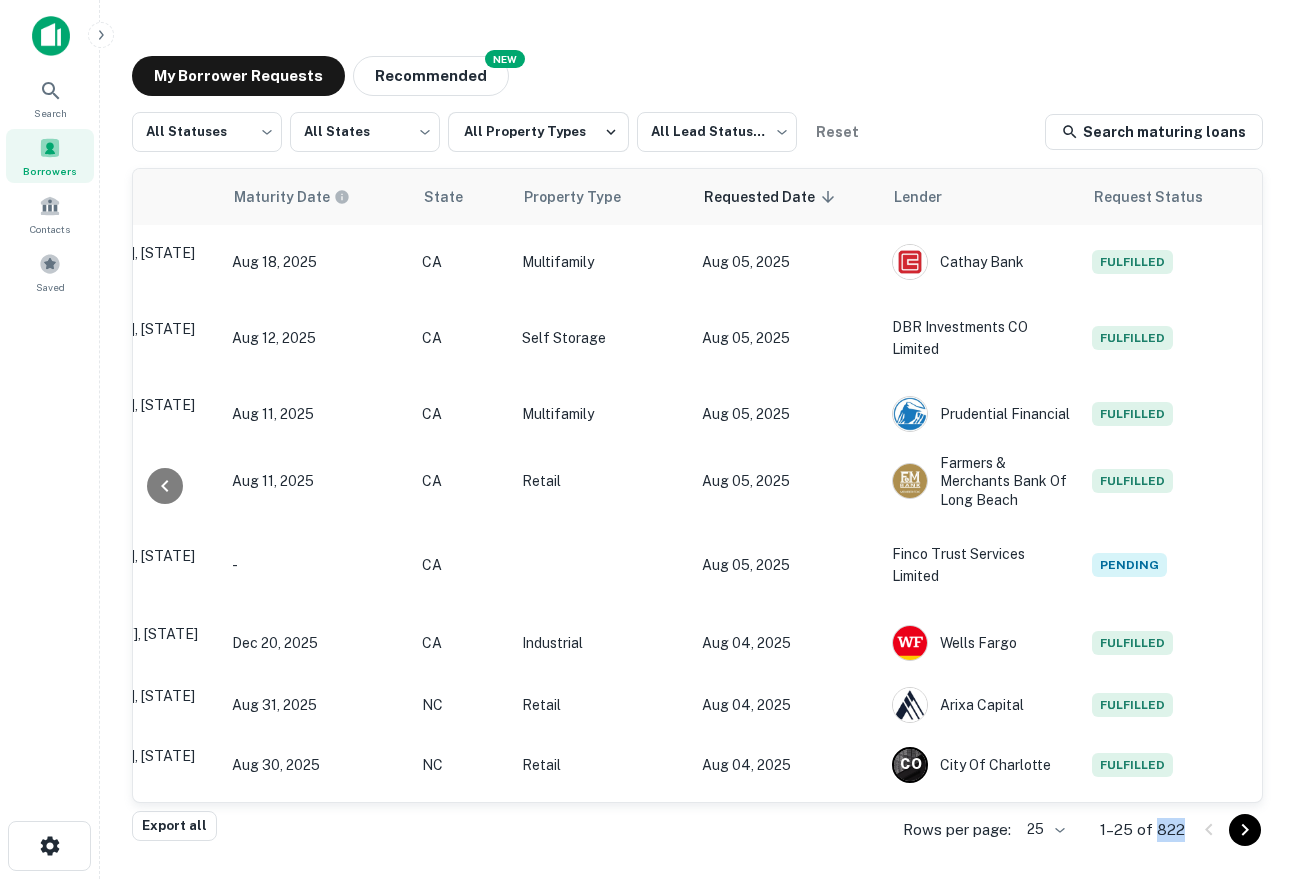 click on "1–25 of 822" at bounding box center [1142, 830] 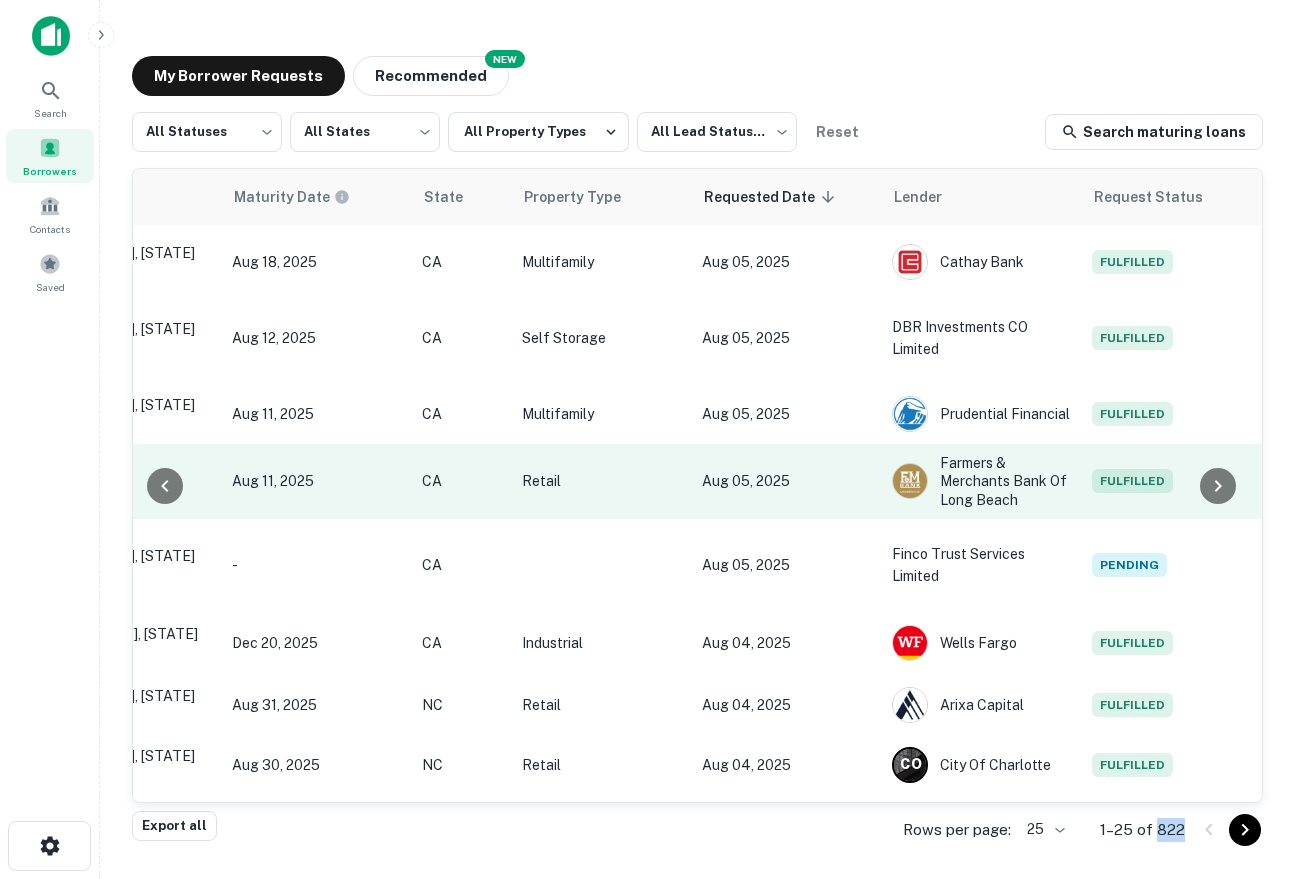scroll, scrollTop: 754, scrollLeft: 0, axis: vertical 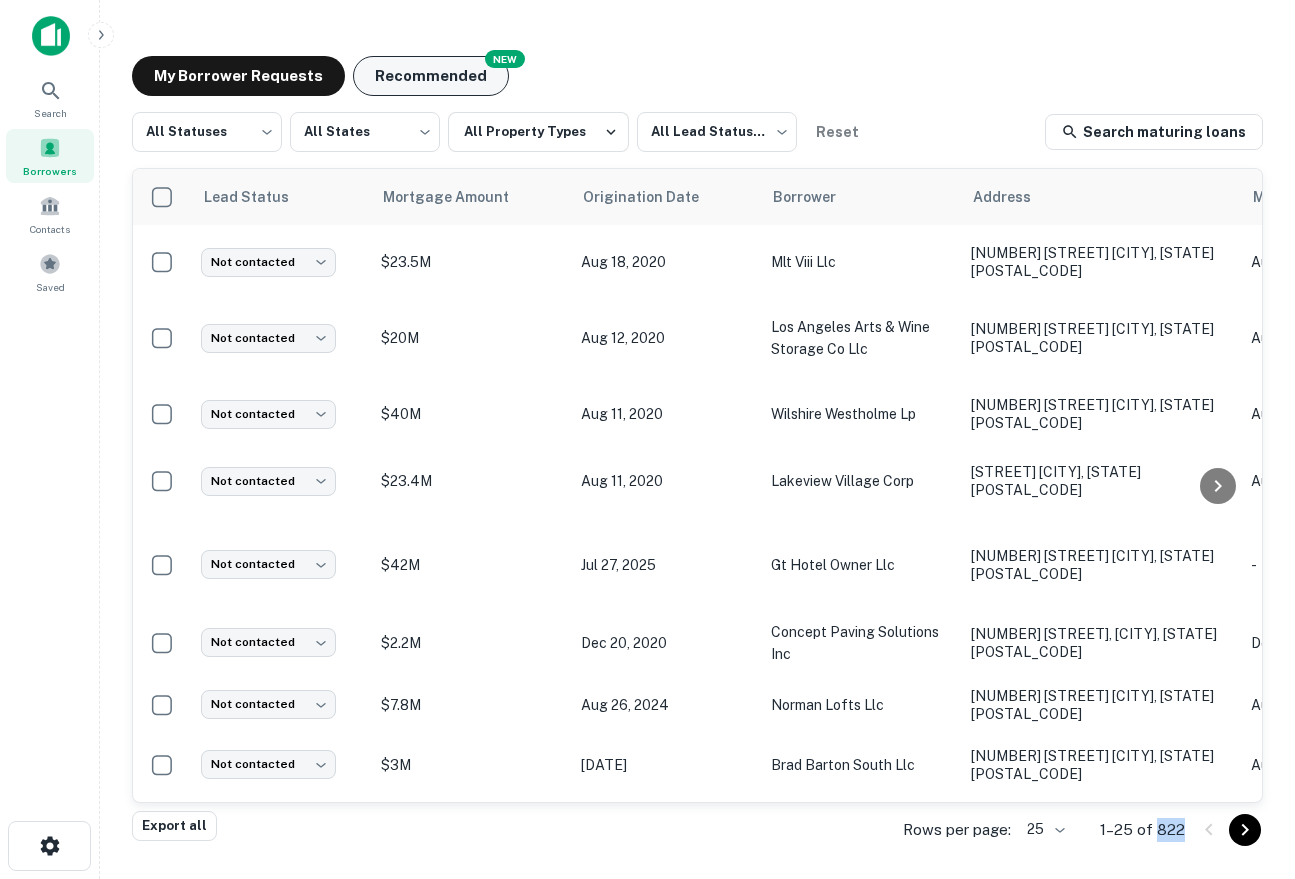 click on "Recommended" at bounding box center (431, 76) 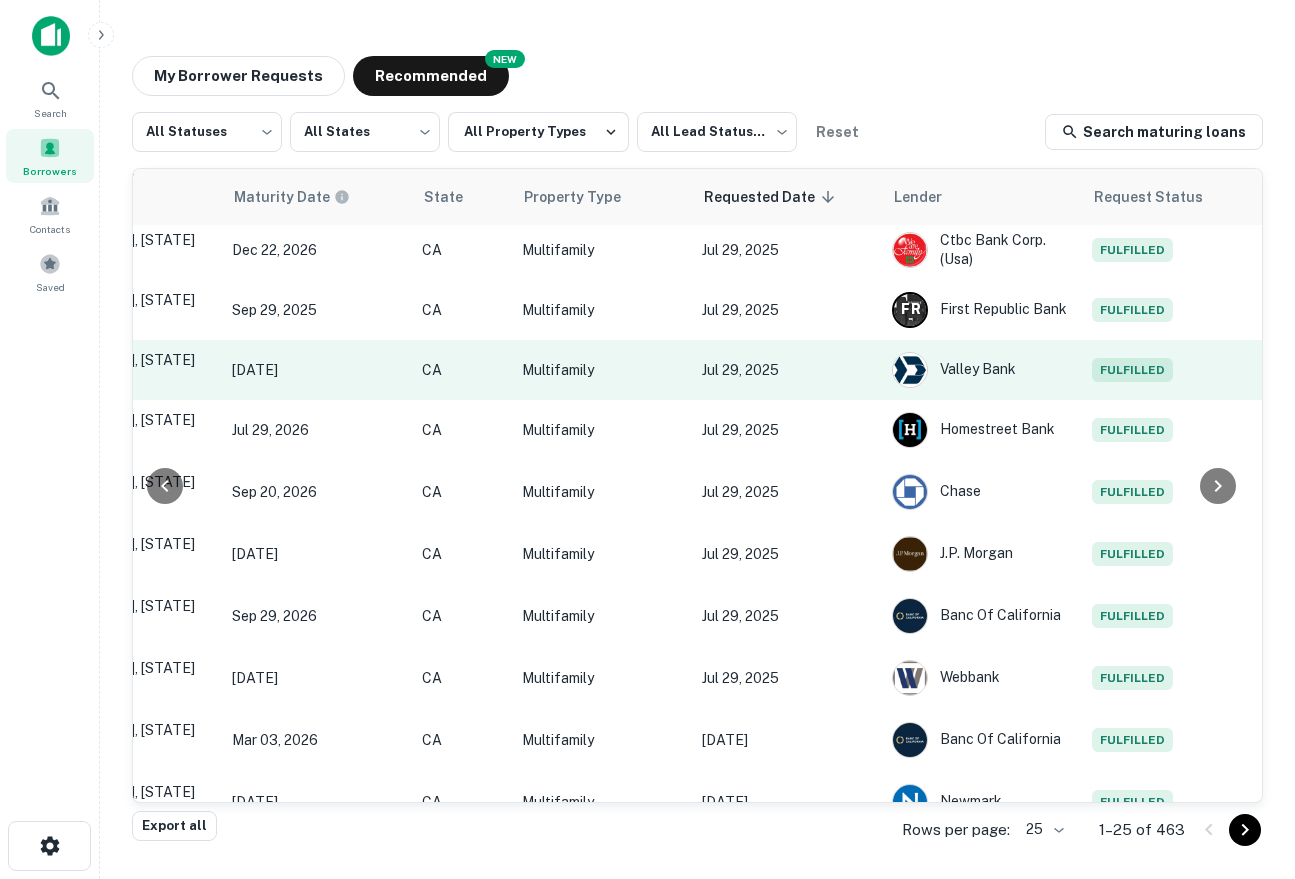 scroll, scrollTop: 754, scrollLeft: 0, axis: vertical 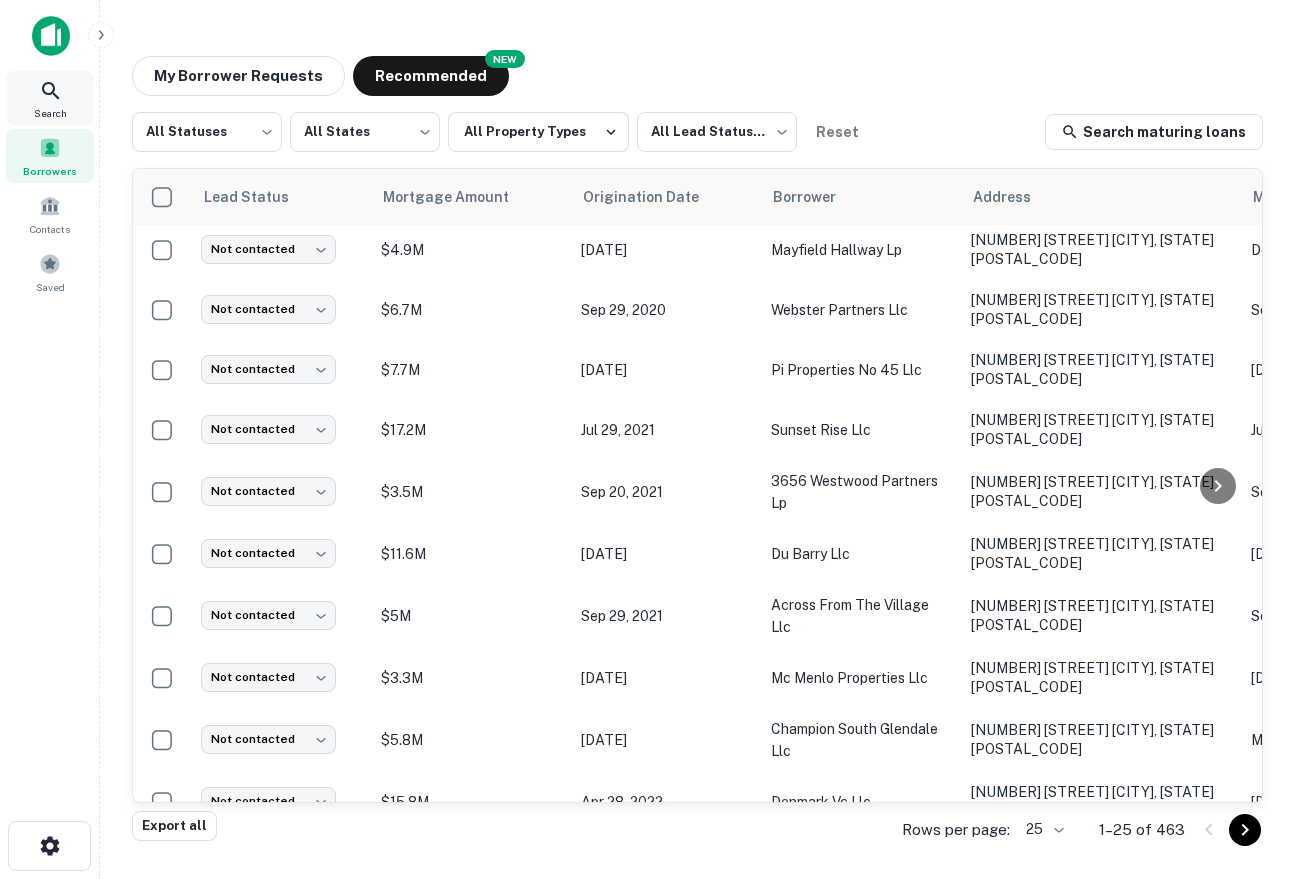 click 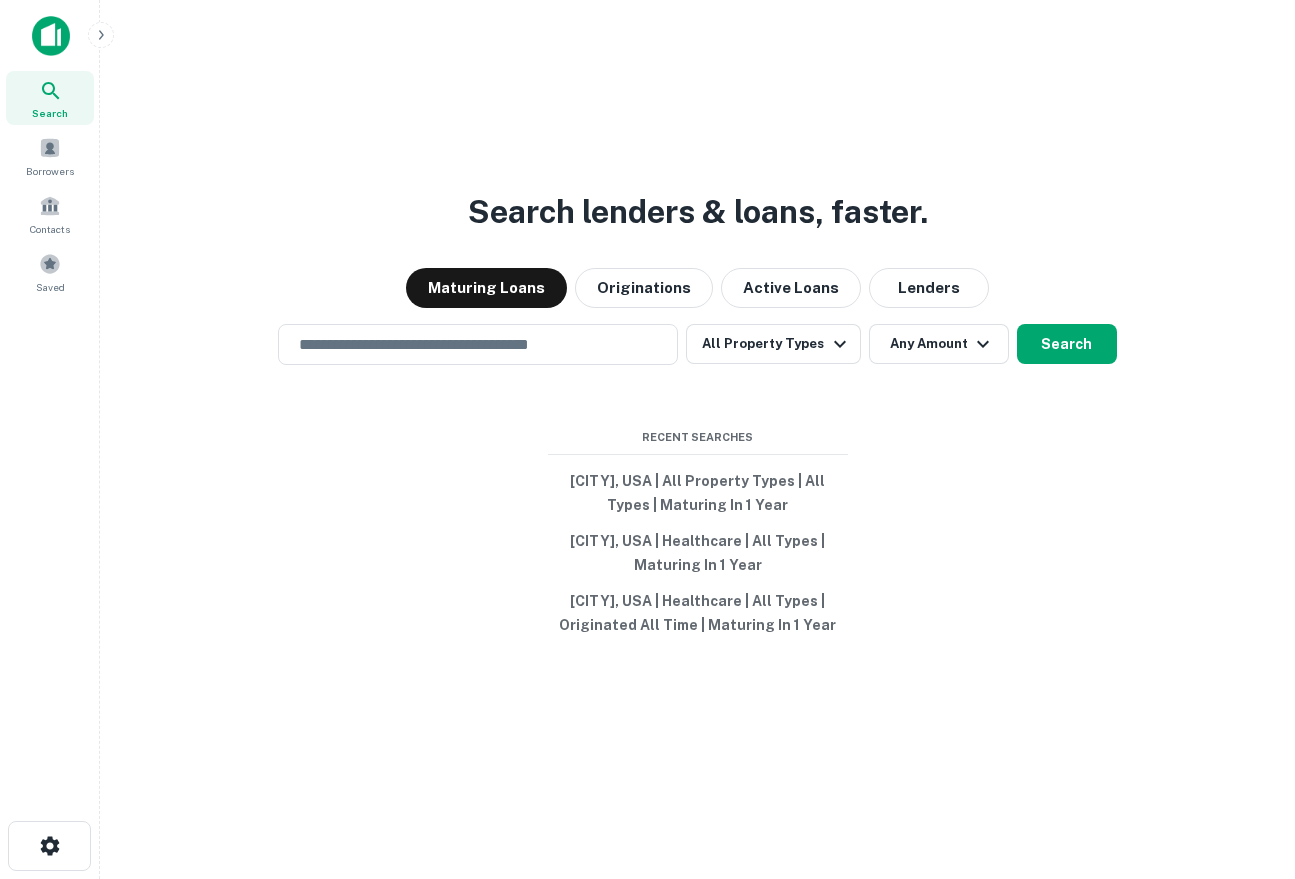 scroll, scrollTop: 0, scrollLeft: 0, axis: both 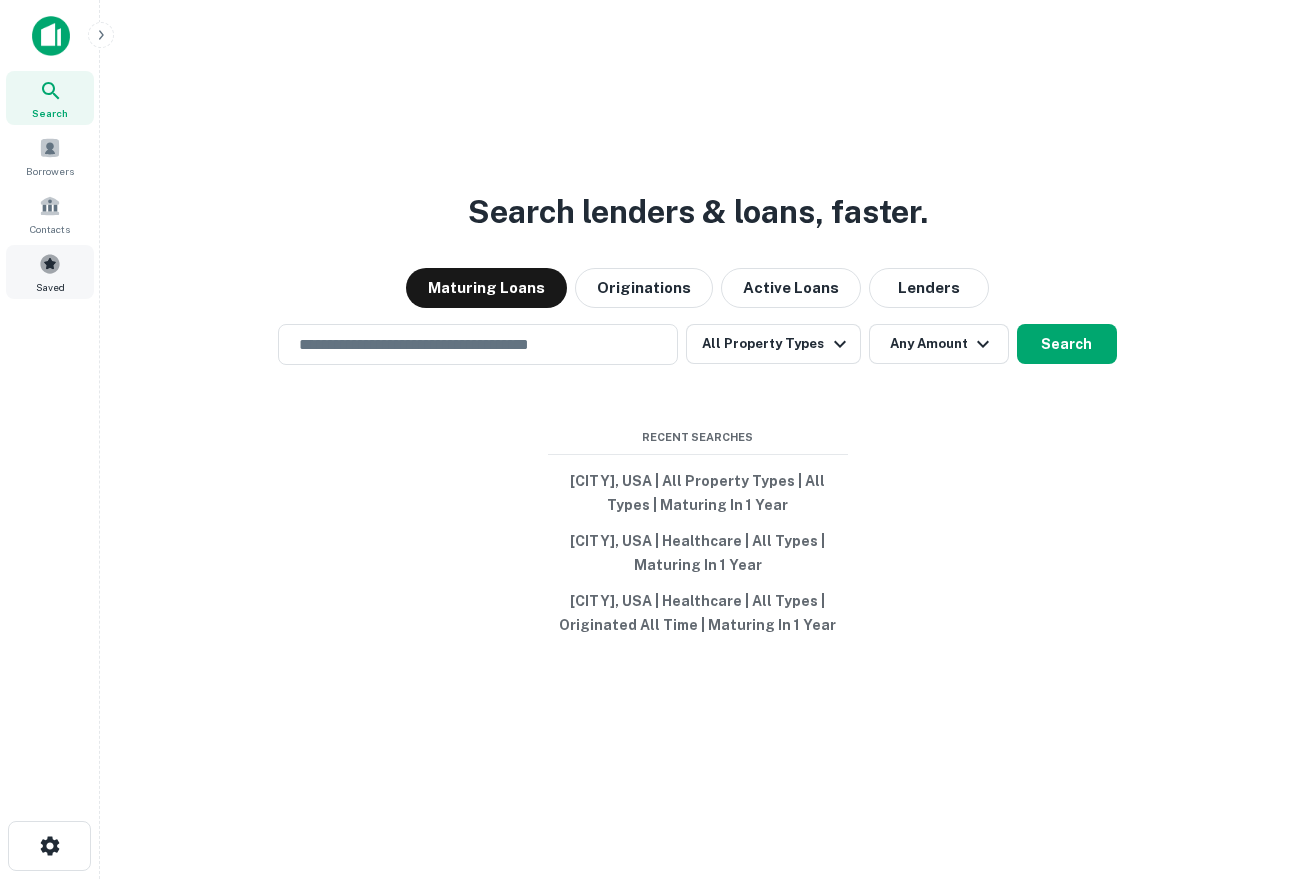 click on "Saved" at bounding box center (50, 287) 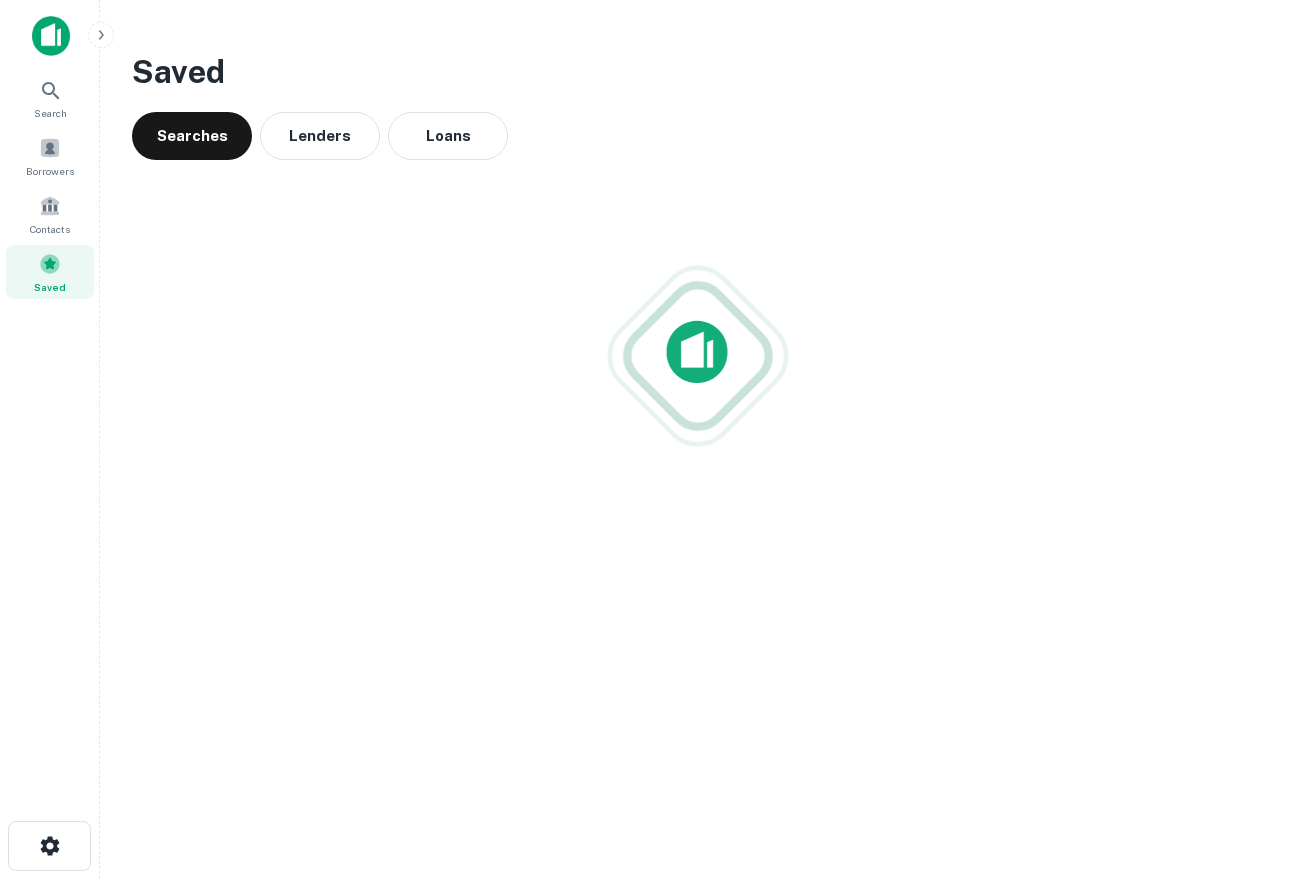 scroll, scrollTop: 0, scrollLeft: 0, axis: both 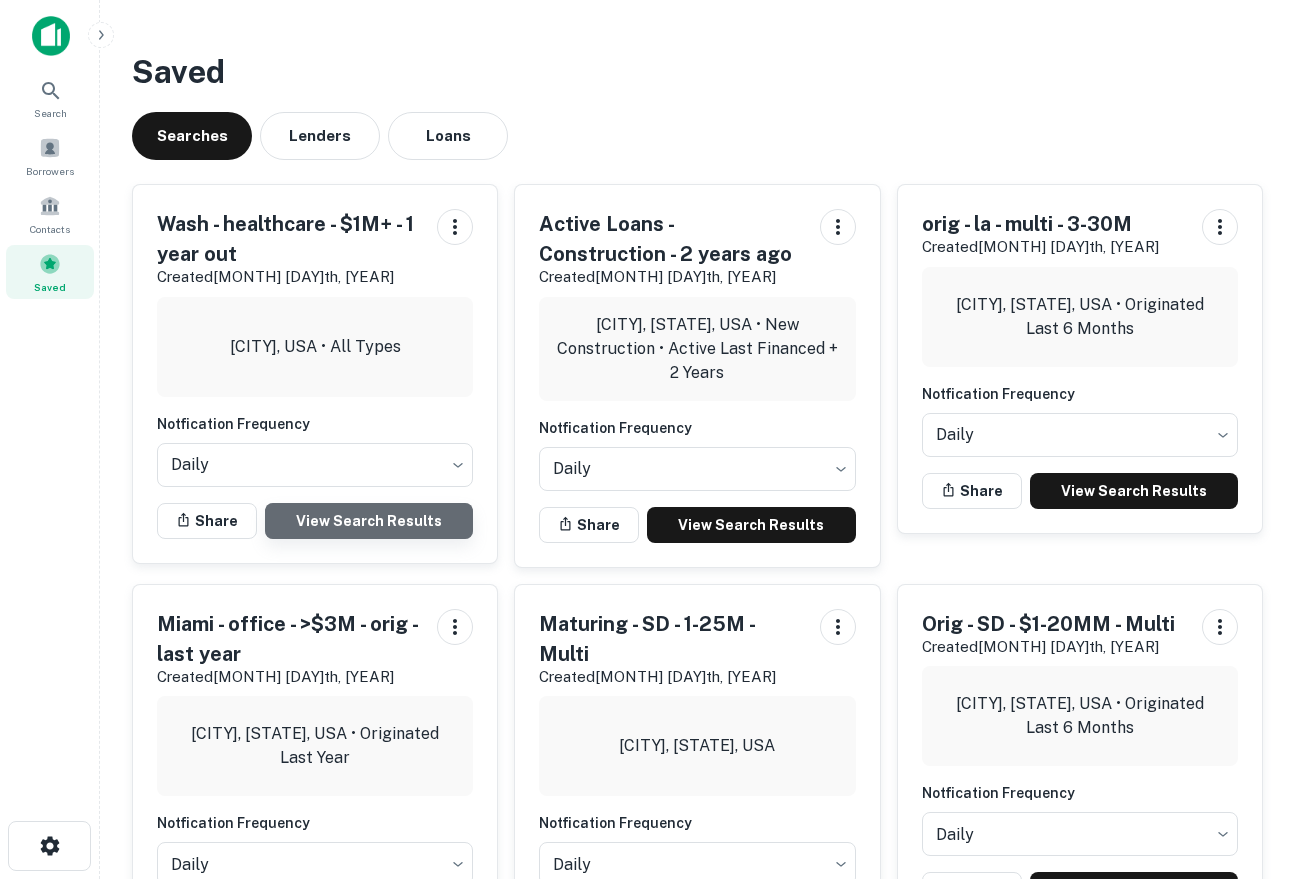 click on "View Search Results" at bounding box center (369, 521) 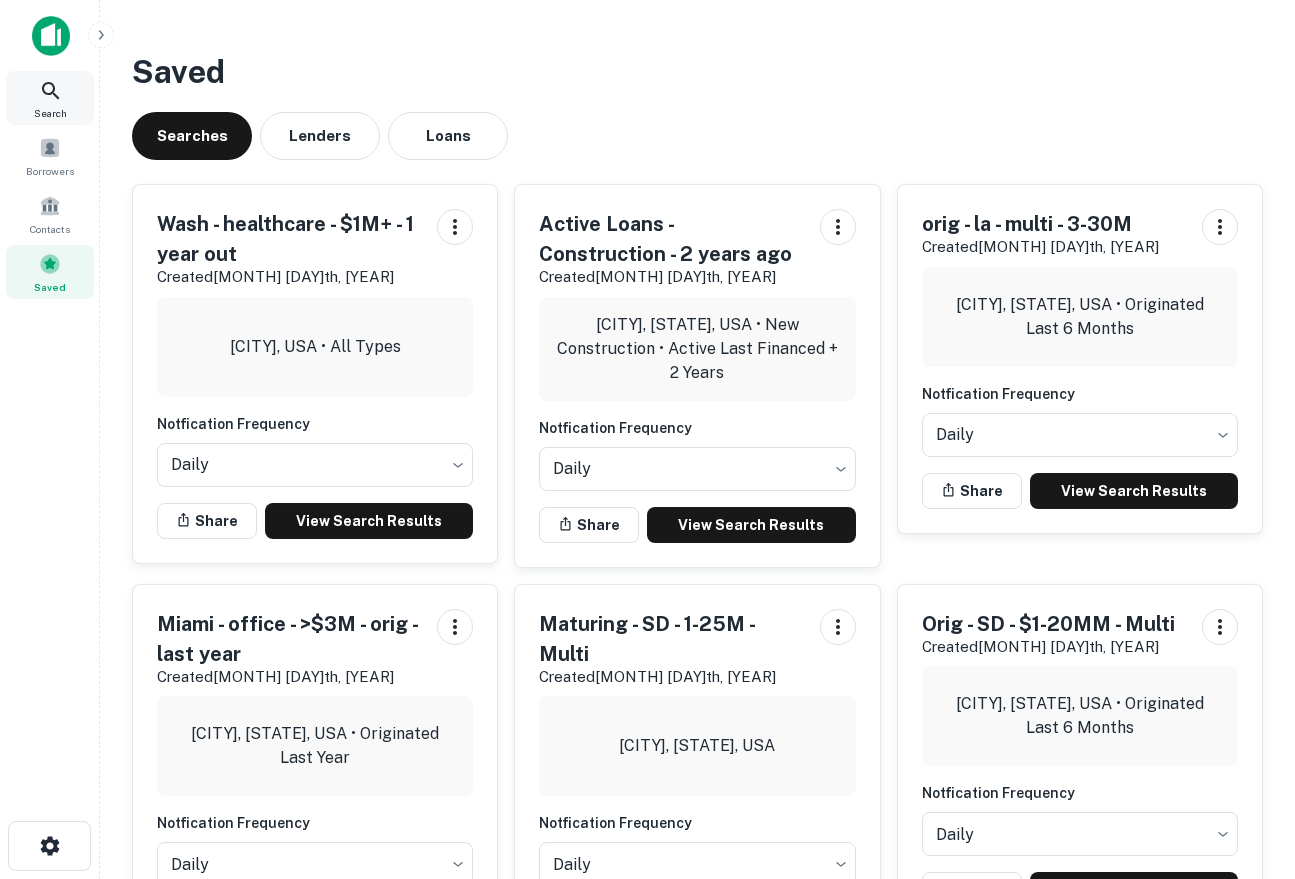 click at bounding box center (51, 36) 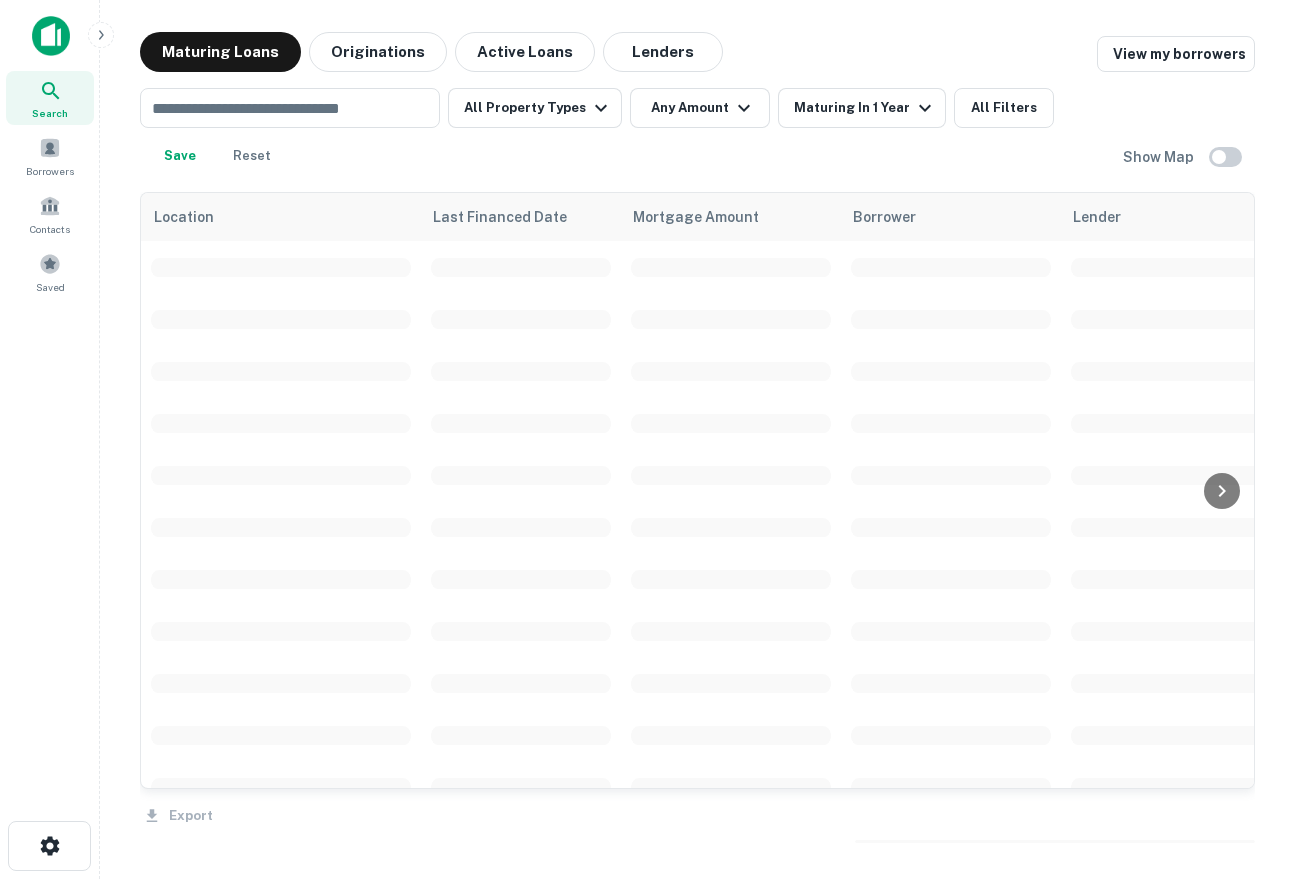 scroll, scrollTop: 0, scrollLeft: 0, axis: both 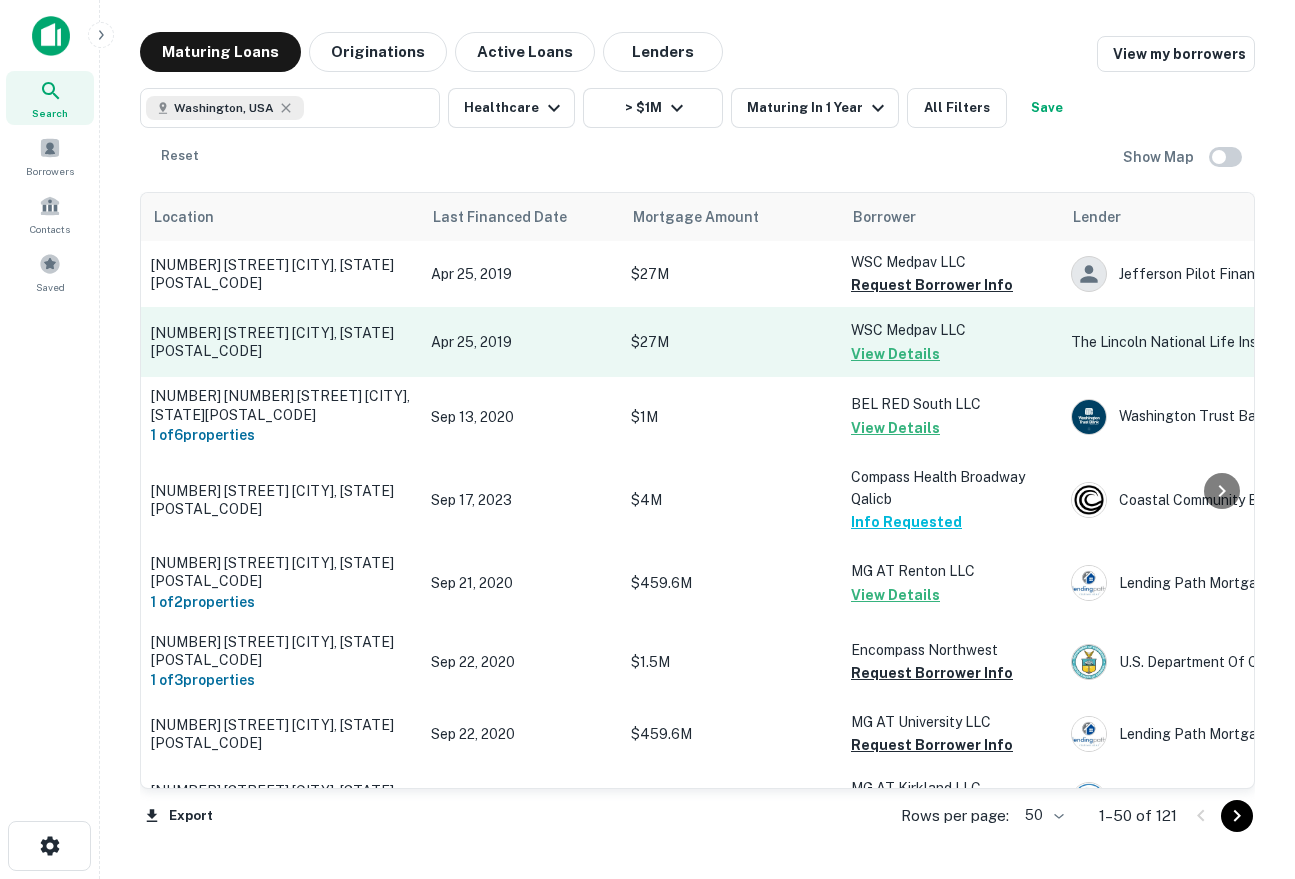 click on "View Details" at bounding box center (895, 354) 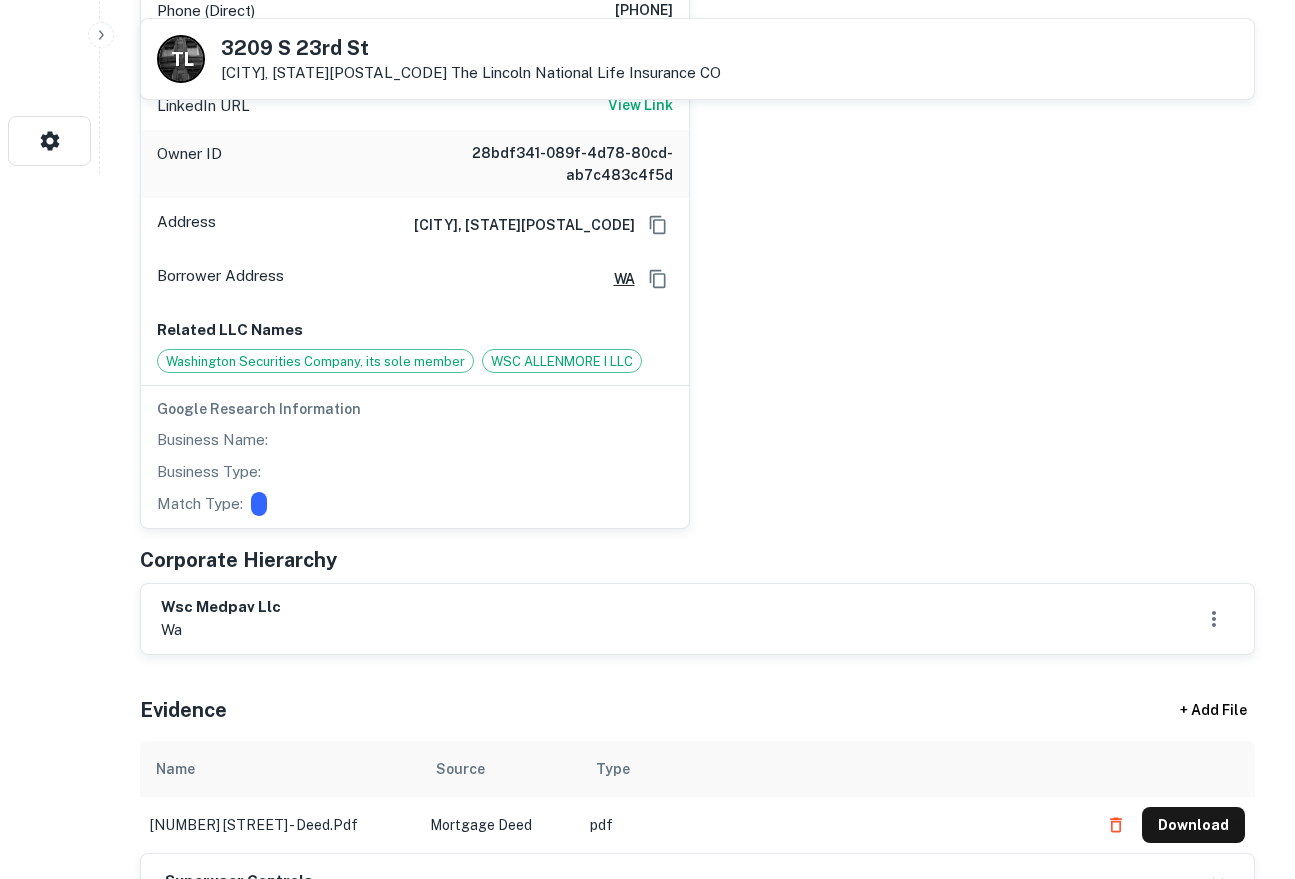 scroll, scrollTop: 719, scrollLeft: 0, axis: vertical 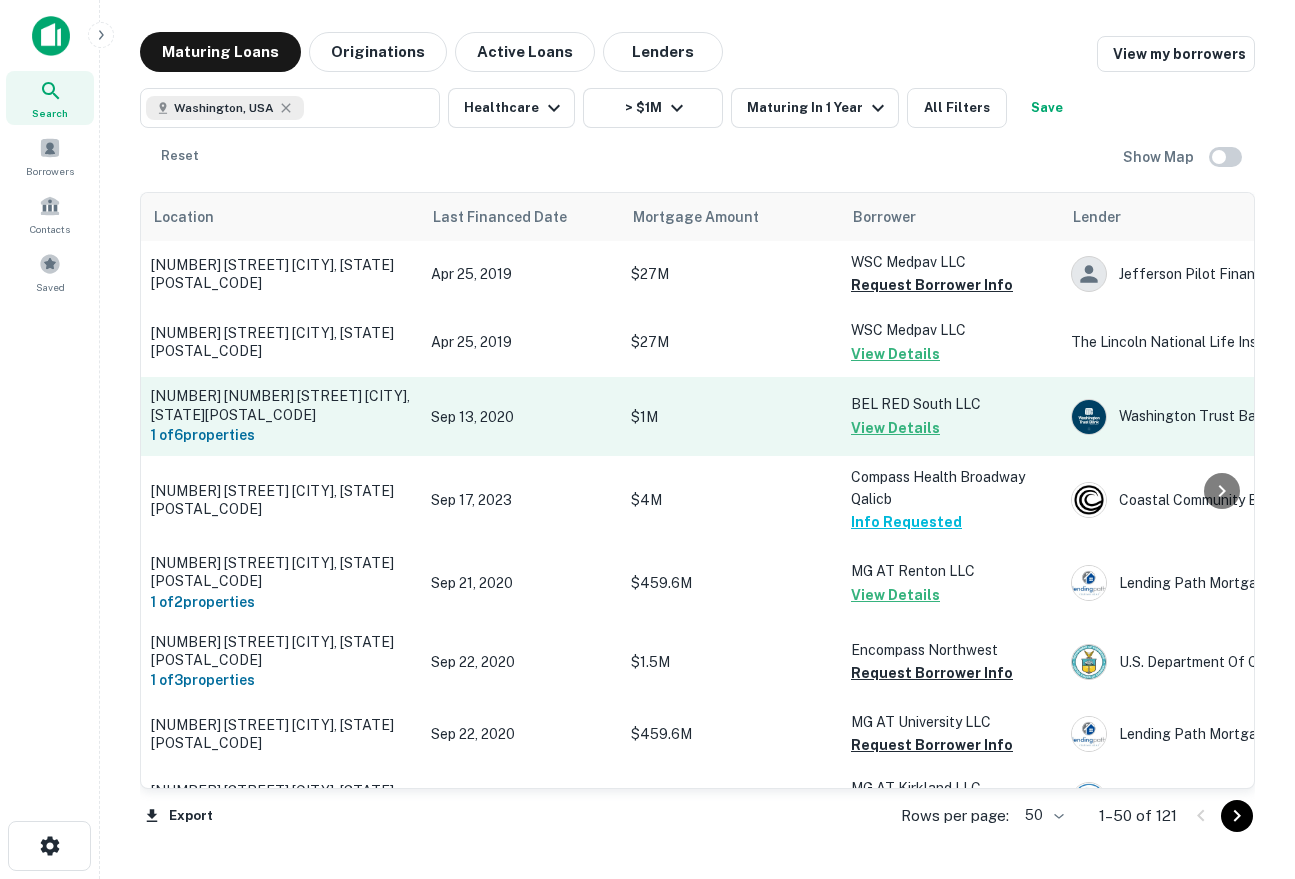 click on "$1M" at bounding box center (731, 417) 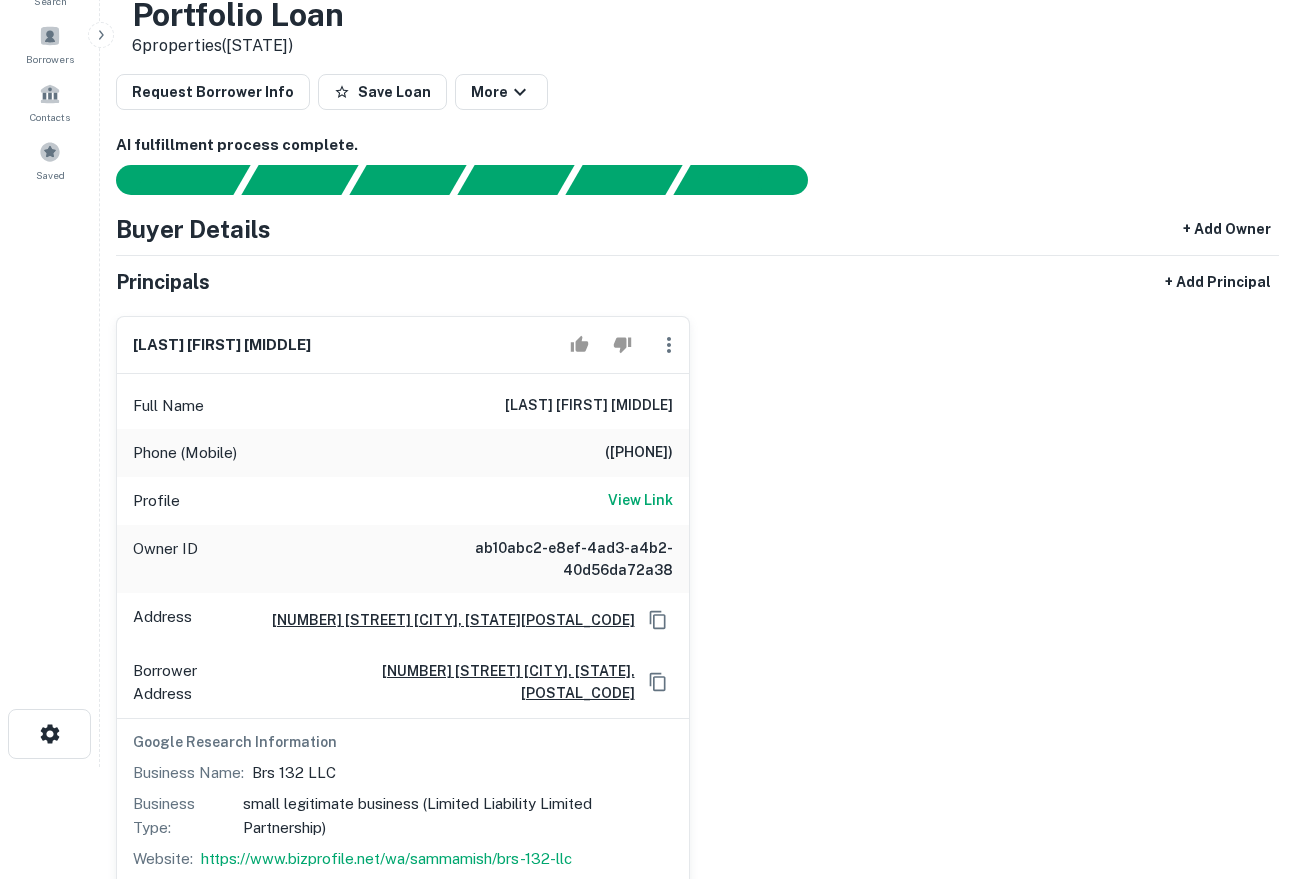 scroll, scrollTop: 0, scrollLeft: 0, axis: both 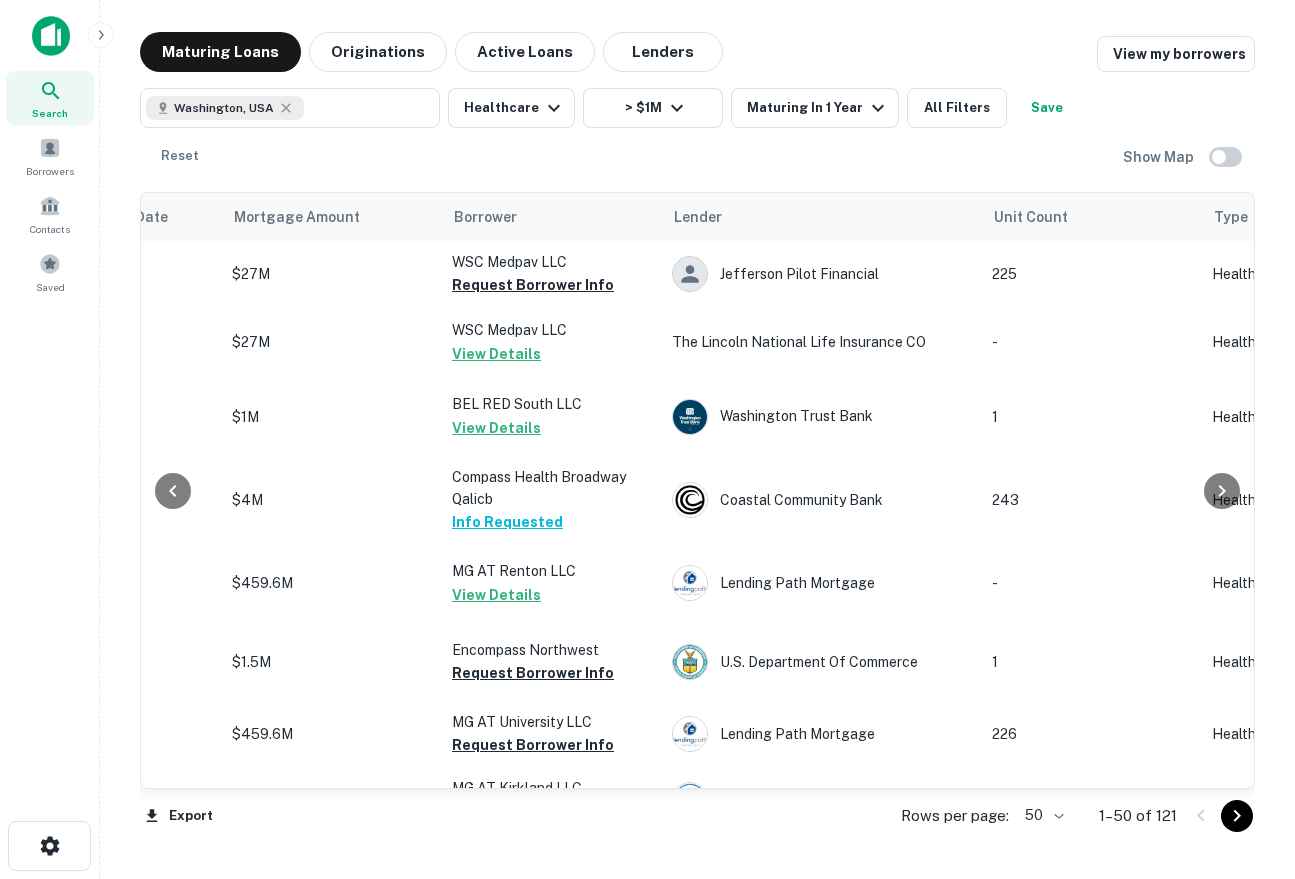 click on "[NUMBER] [STREET] [CITY], [STATE][POSTAL_CODE] [MONTH], [YEAR] [CURRENCY][AMOUNT] [COMPANY] [COMPANY] [COMPANY] [COMPANY] [COMPANY] [COMPANY] [YEAR] [PERCENTAGE] [NUMBER] [STREET] [CITY], [STATE][POSTAL_CODE] [MONTH], [YEAR] [CURRENCY][AMOUNT] [COMPANY] [COMPANY] [COMPANY] [COMPANY] [COMPANY] [COMPANY] [YEAR] [PERCENTAGE] [NUMBER] [STREET] [CITY], [STATE][POSTAL_CODE] [MONTH] [NUMBER], [YEAR] [CURRENCY][AMOUNT] [COMPANY] [COMPANY] [COMPANY] [COMPANY] [COMPANY] [COMPANY] [YEAR] [PERCENTAGE] [NUMBER] [STREET] [CITY], [STATE][POSTAL_CODE]" at bounding box center [647, 439] 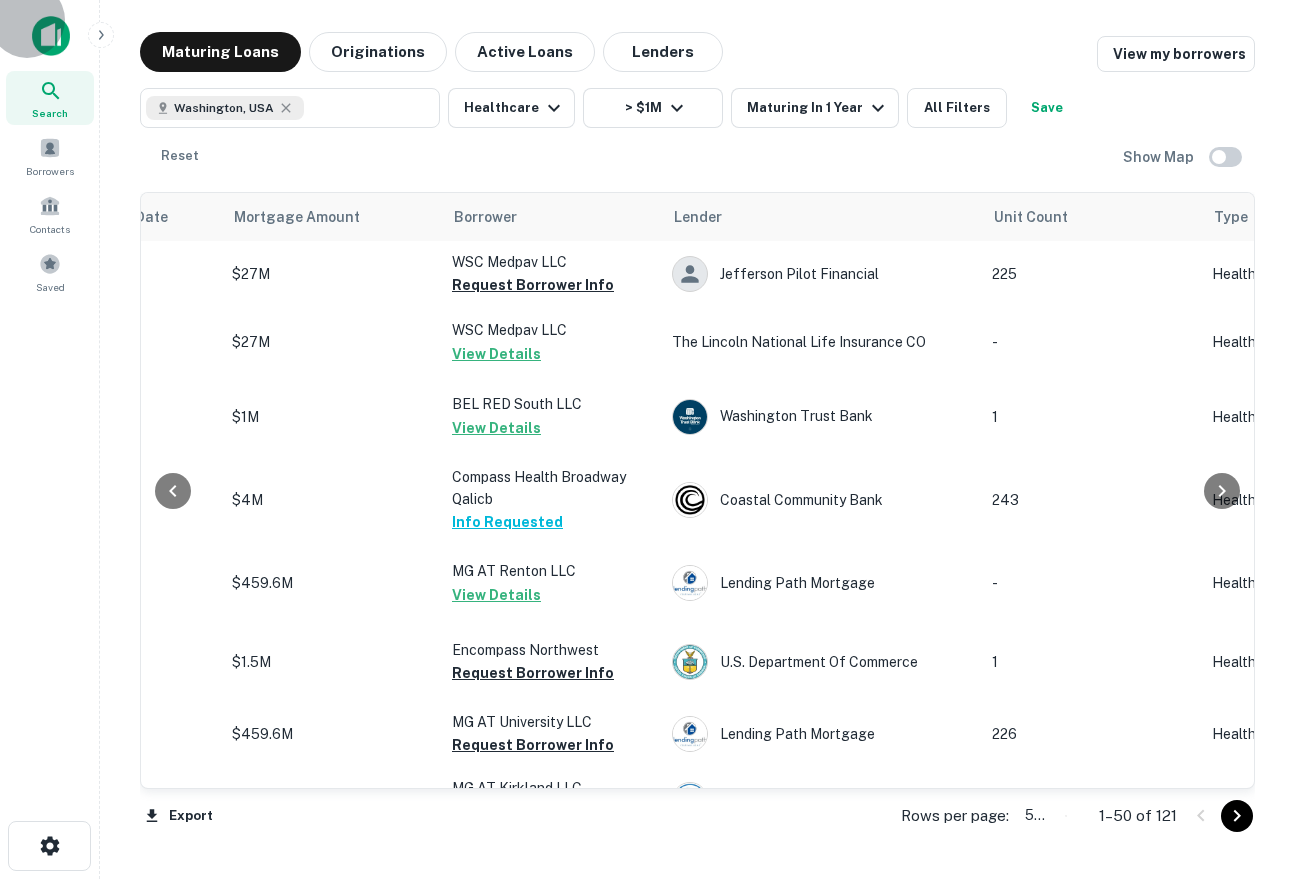 click on "100" at bounding box center (647, 939) 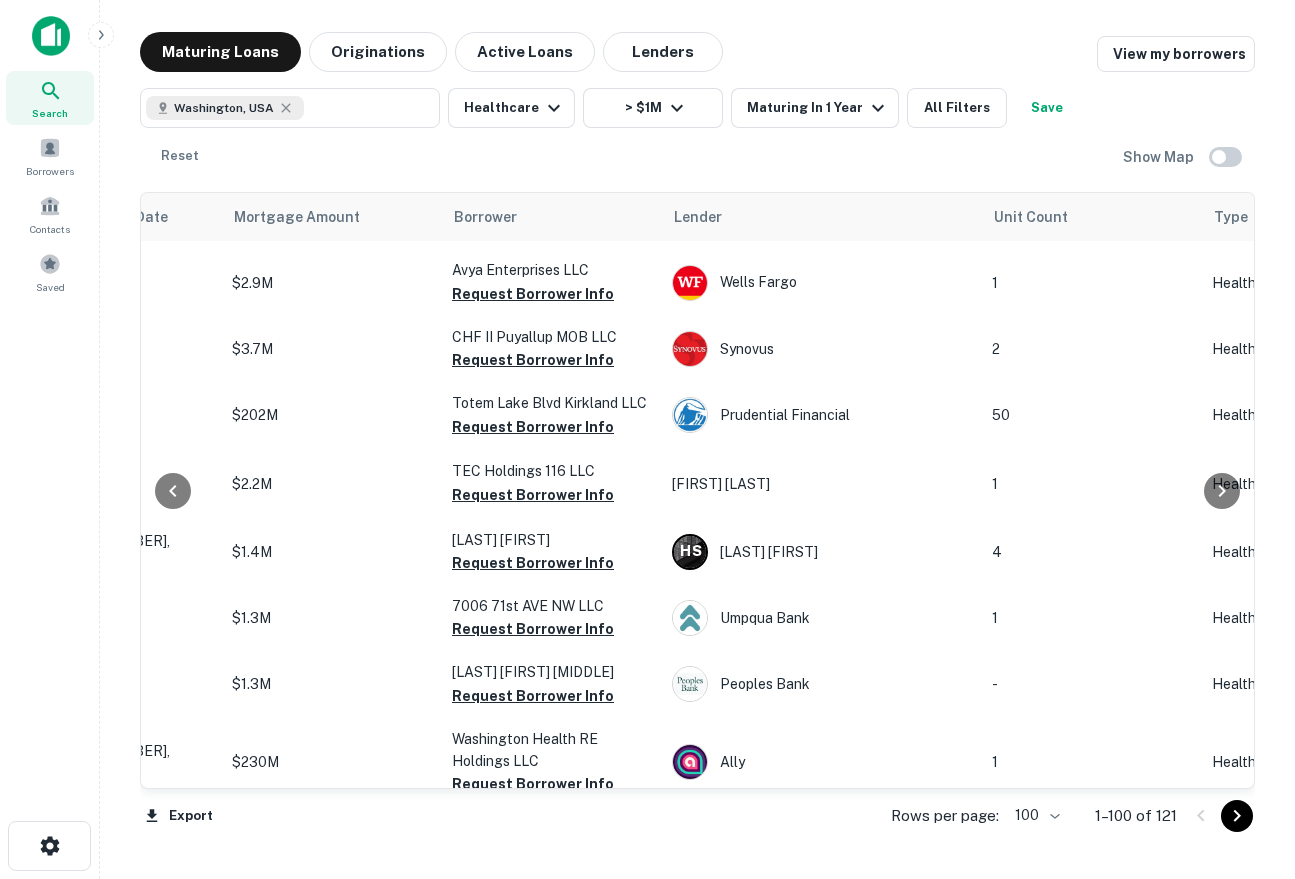 scroll, scrollTop: 2693, scrollLeft: 399, axis: both 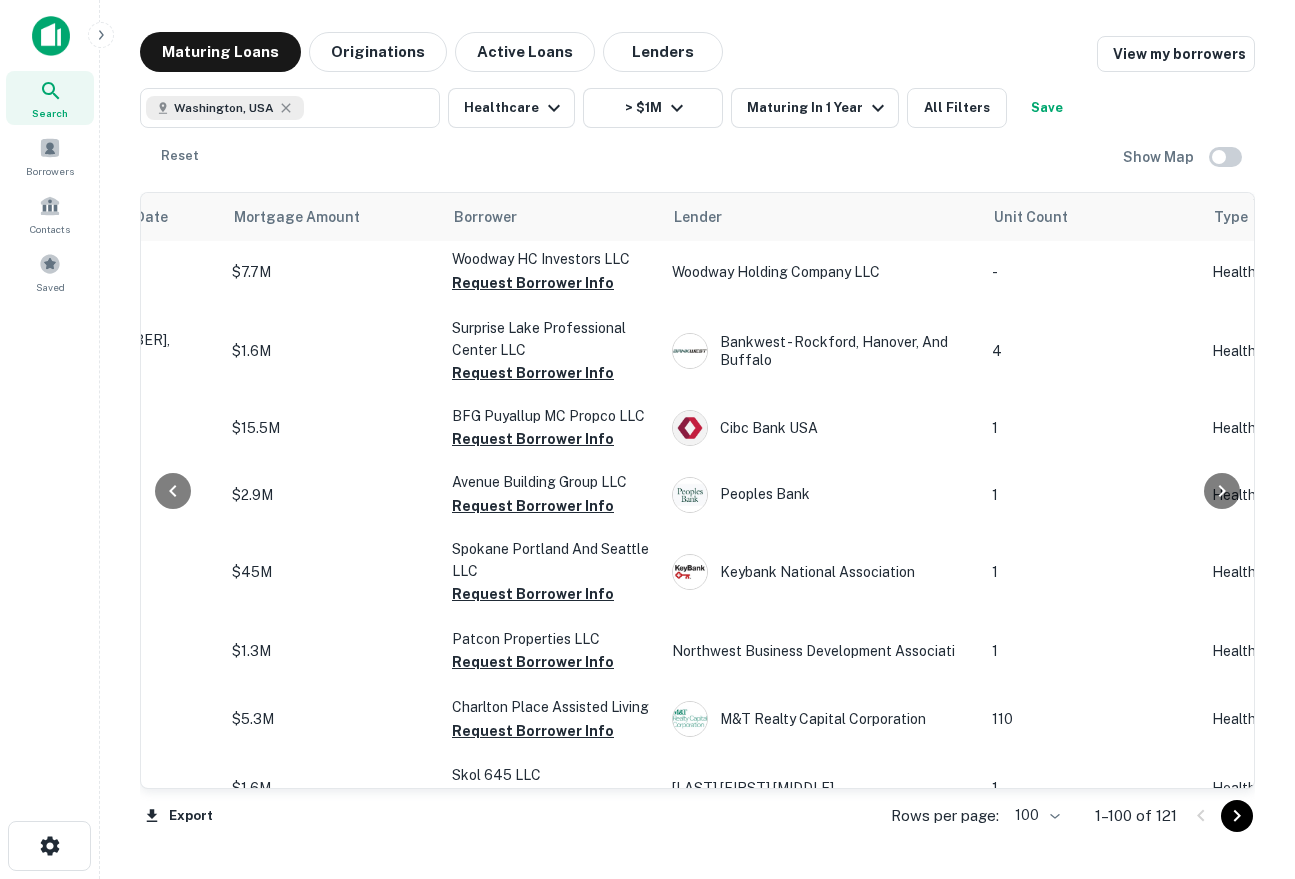 click on "BFG Puyallup MC Propco LLC" at bounding box center (552, 416) 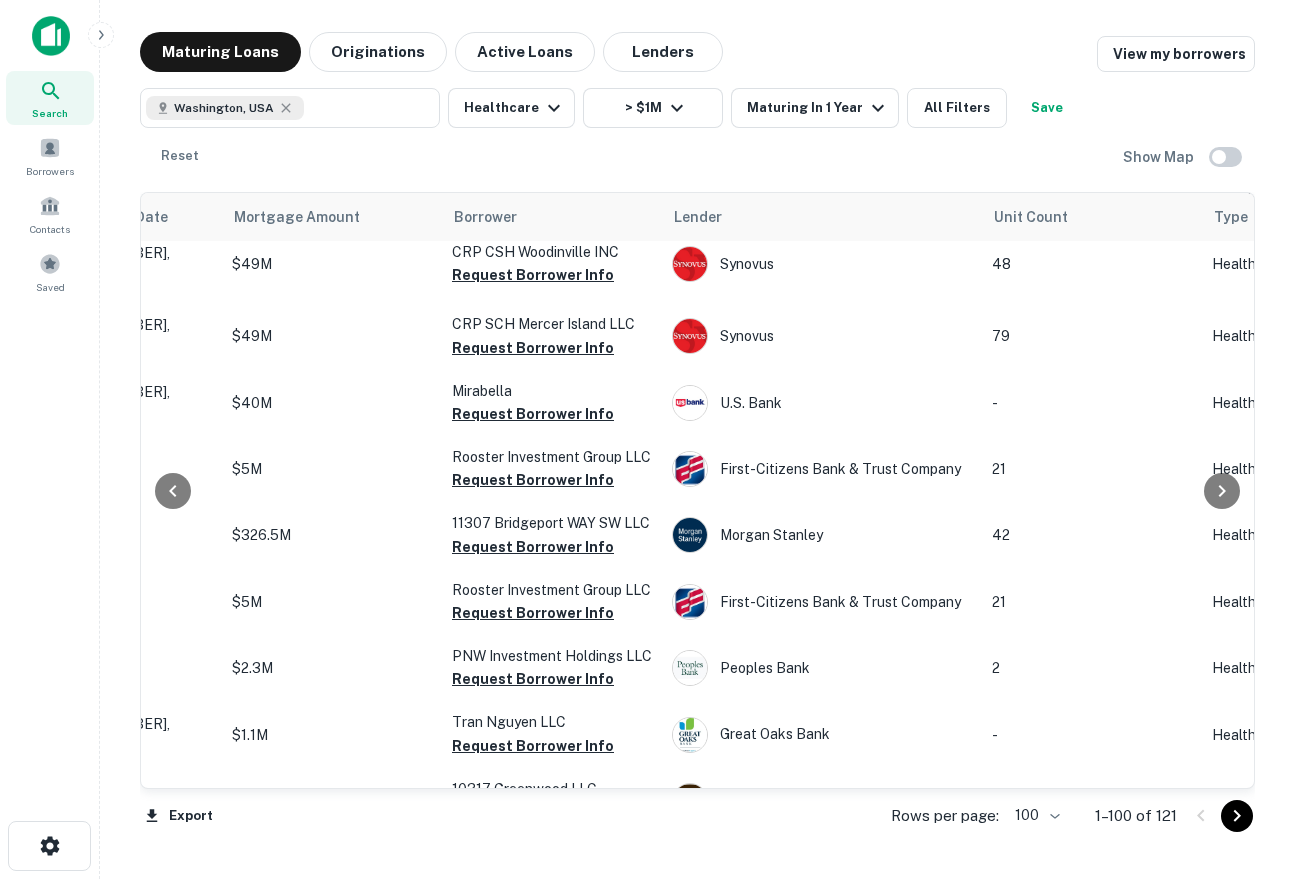 click on "Rooster Investment Group LLC Request Borrower Info" at bounding box center (552, 469) 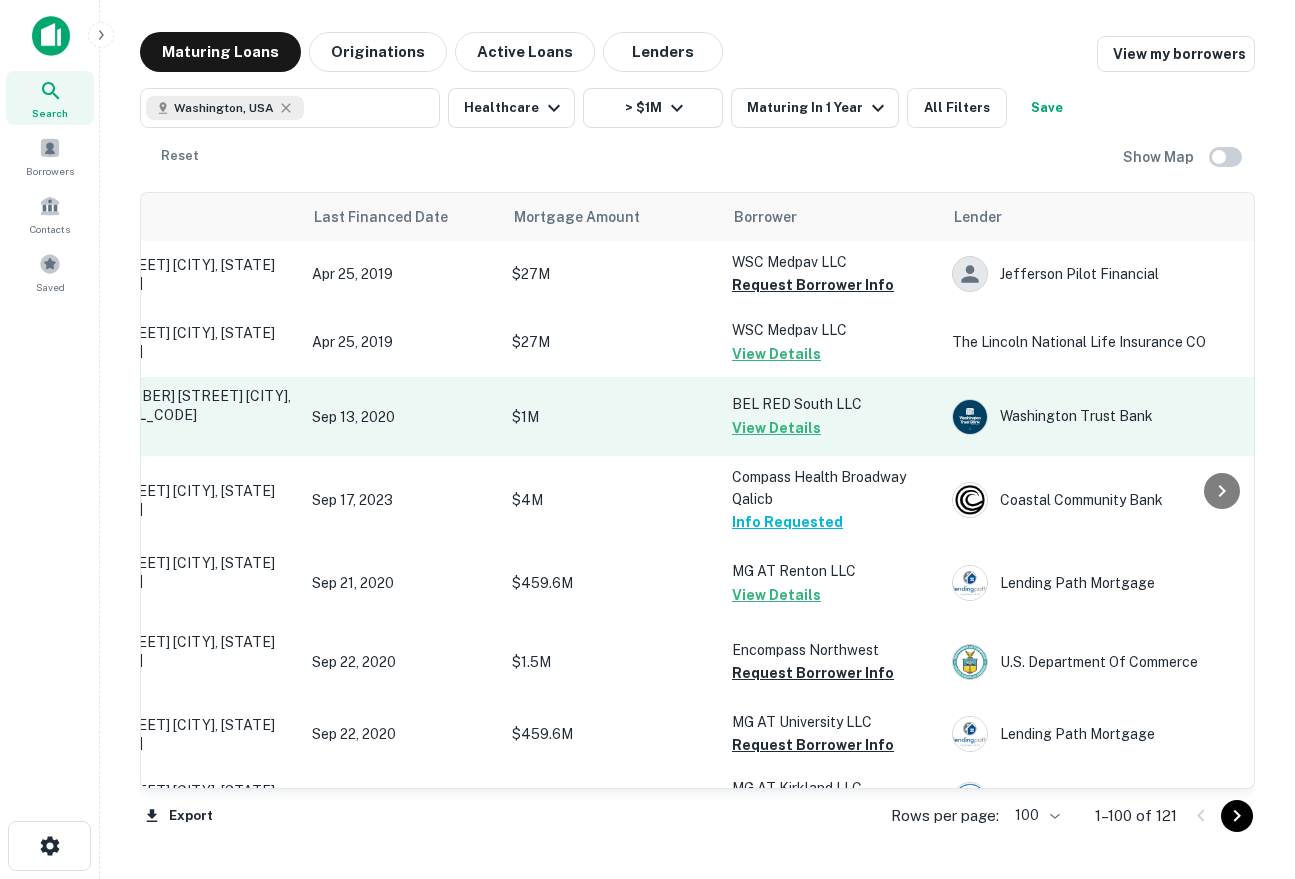 scroll, scrollTop: 0, scrollLeft: 0, axis: both 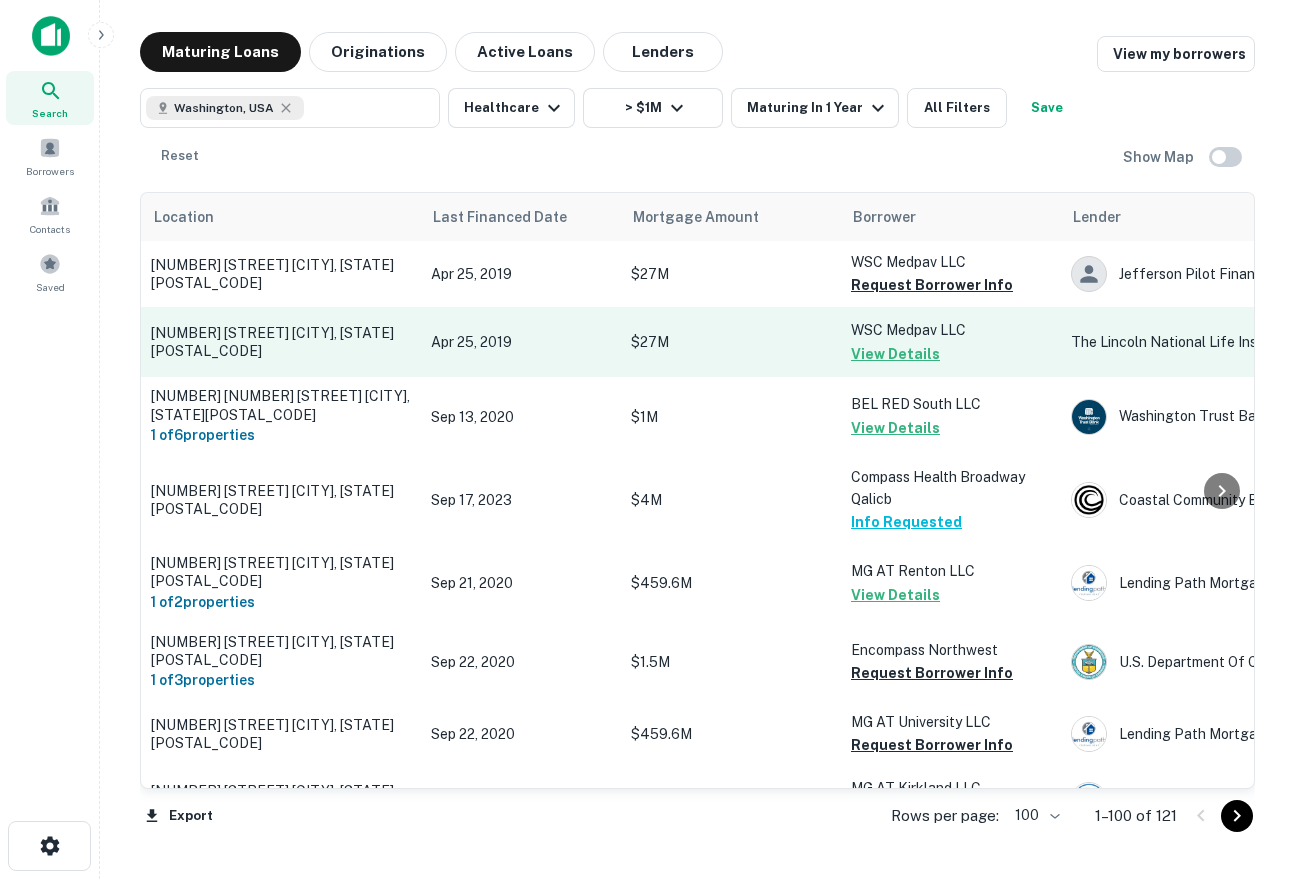 click on "[NUMBER] [STREET] [CITY], [STATE][POSTAL_CODE]" at bounding box center [281, 342] 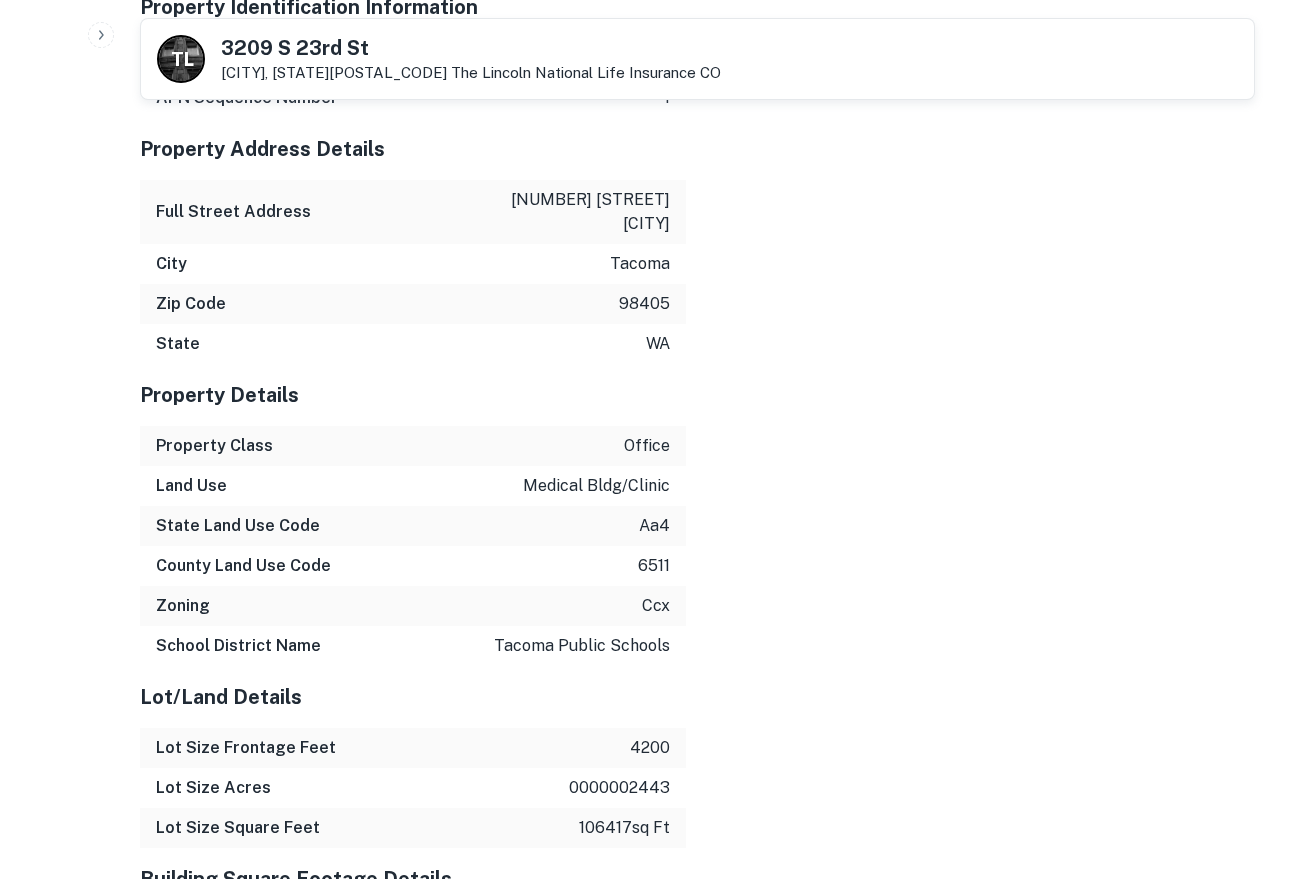 scroll, scrollTop: 3135, scrollLeft: 0, axis: vertical 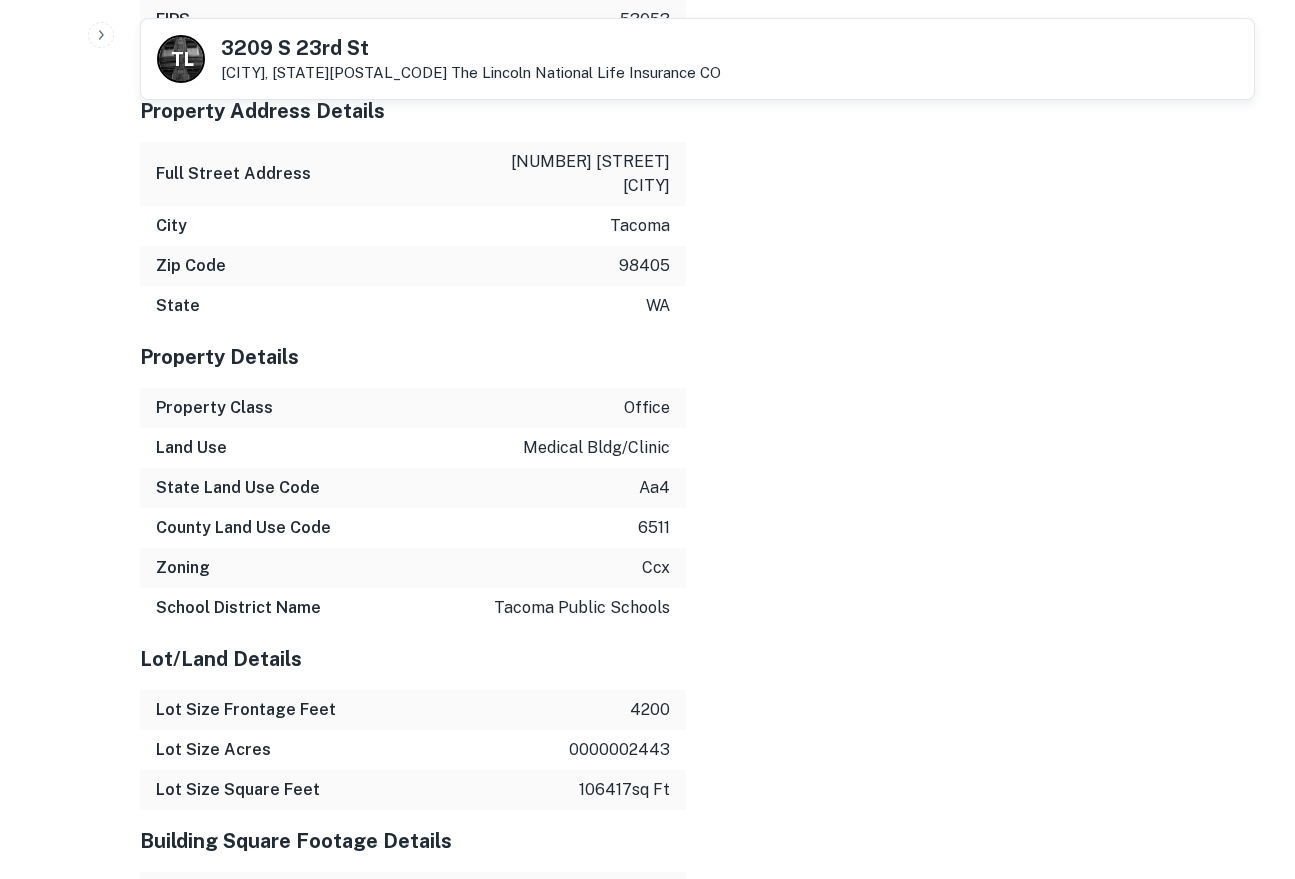 click on "medical bldg/clinic" at bounding box center (596, 448) 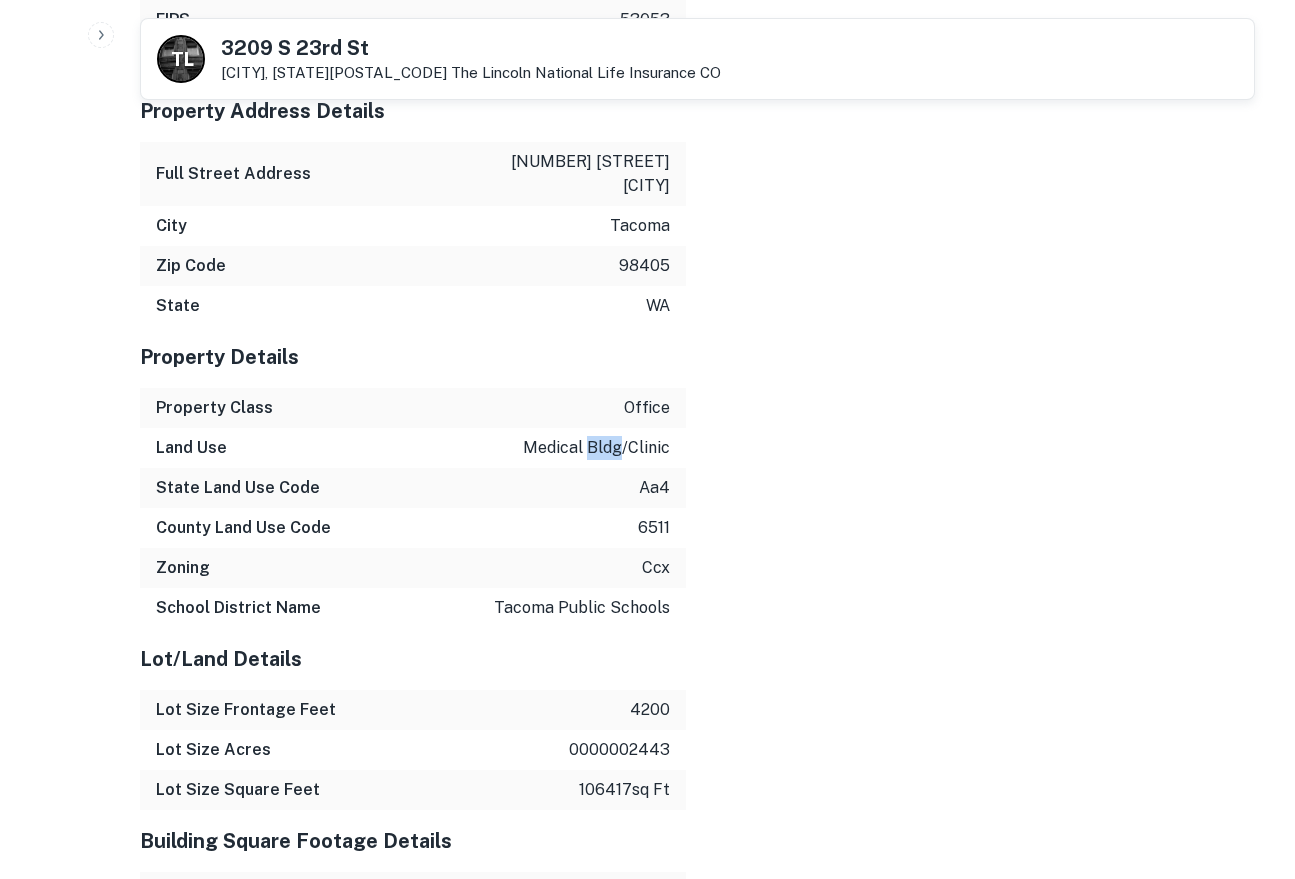click on "medical bldg/clinic" at bounding box center (596, 448) 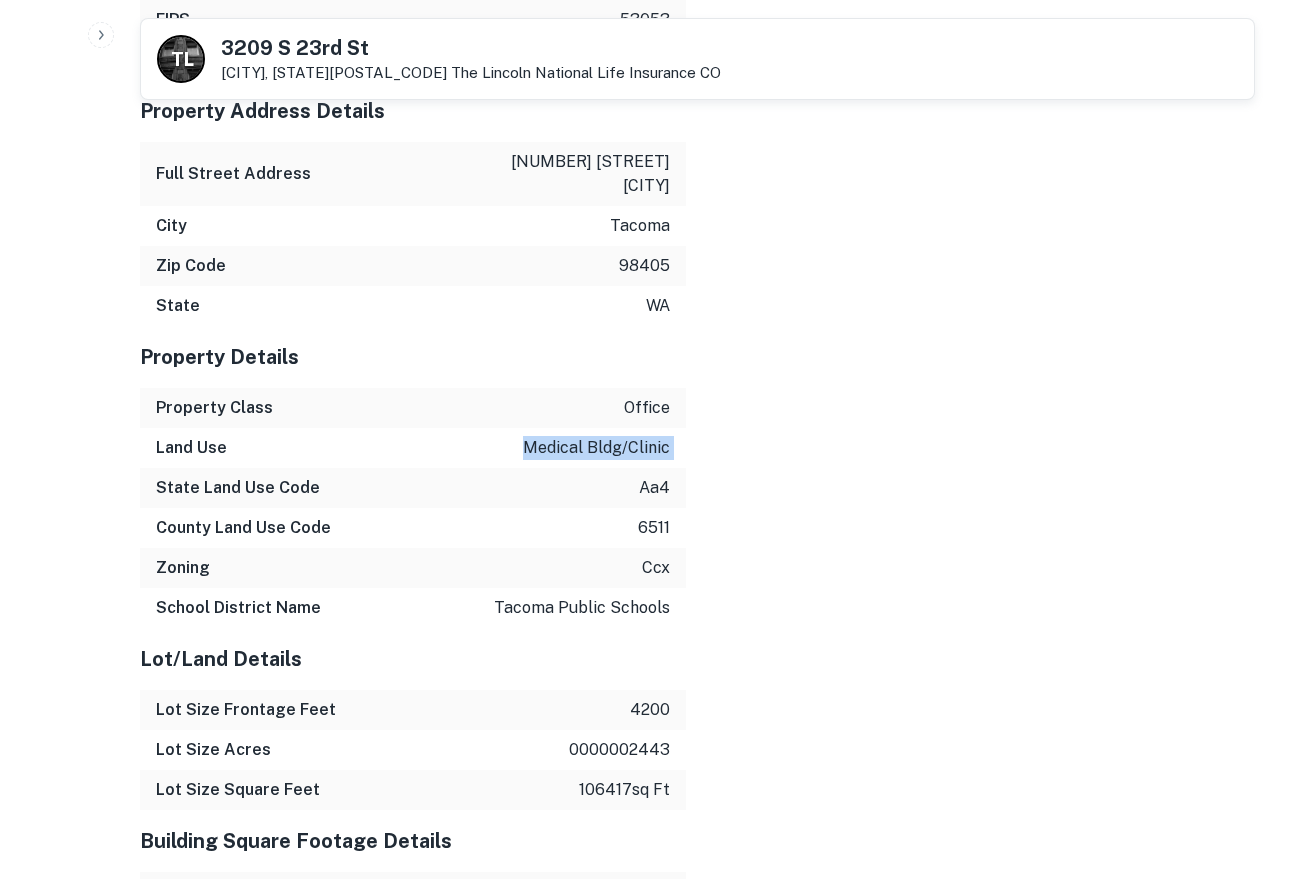click on "medical bldg/clinic" at bounding box center [596, 448] 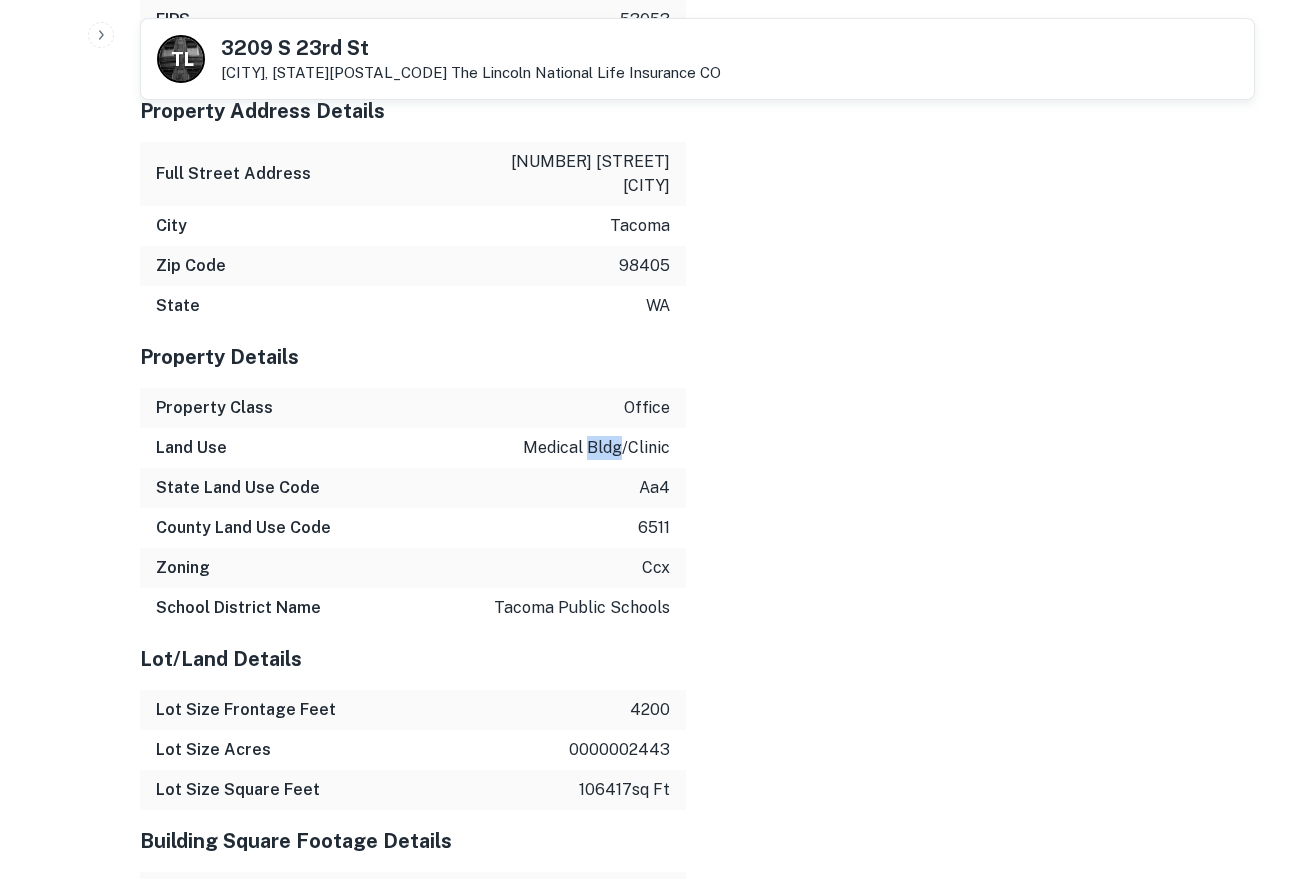 click on "medical bldg/clinic" at bounding box center [596, 448] 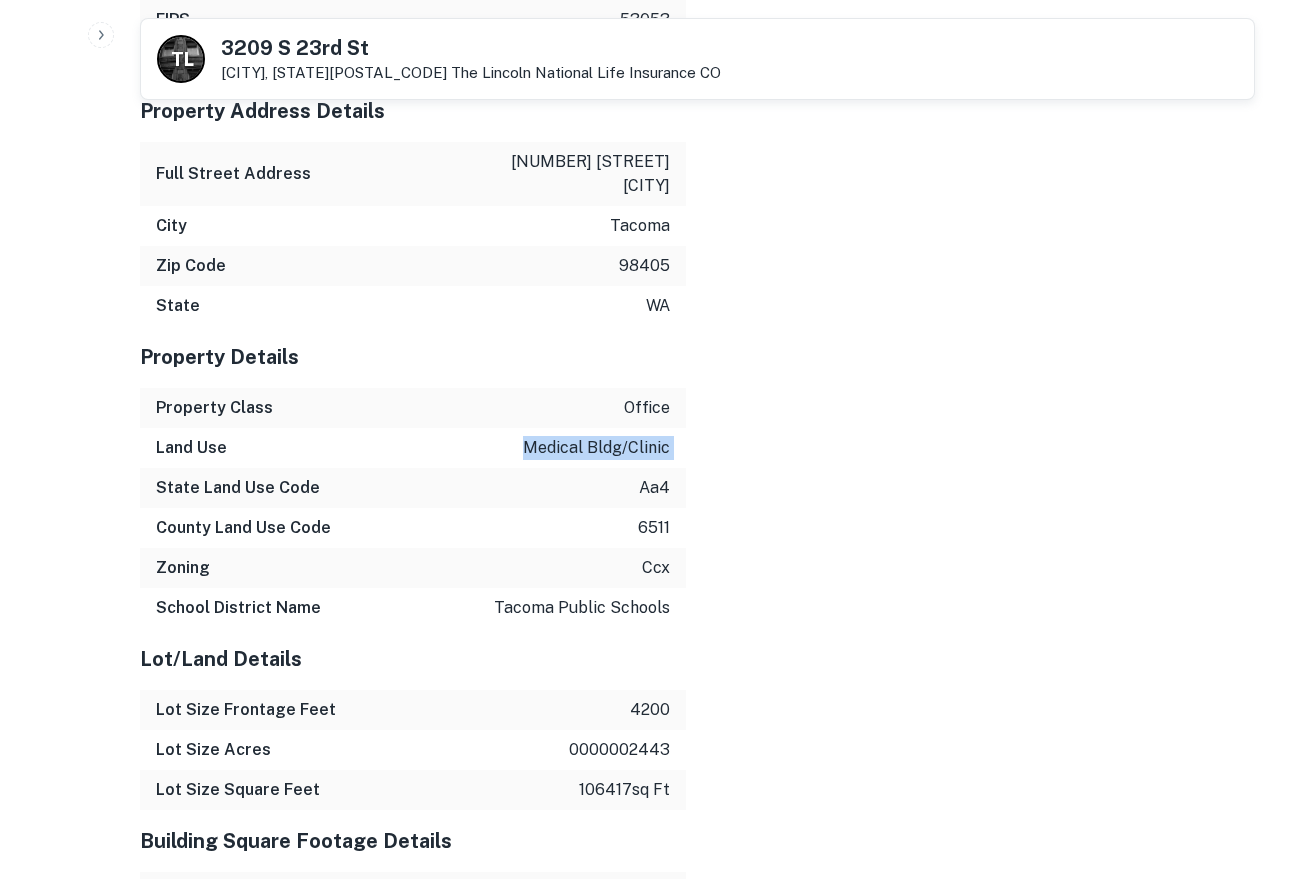 click on "medical bldg/clinic" at bounding box center [596, 448] 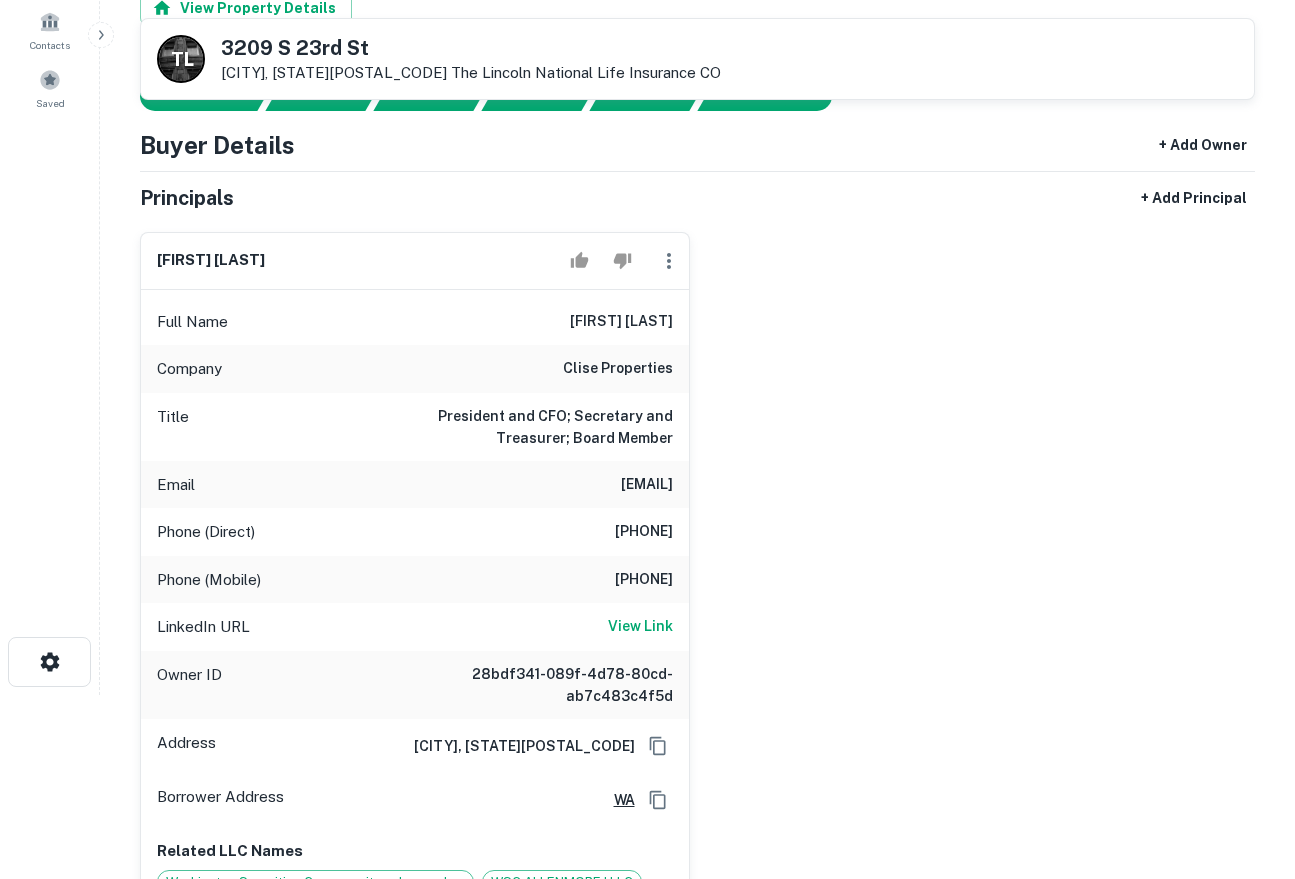 scroll, scrollTop: 0, scrollLeft: 0, axis: both 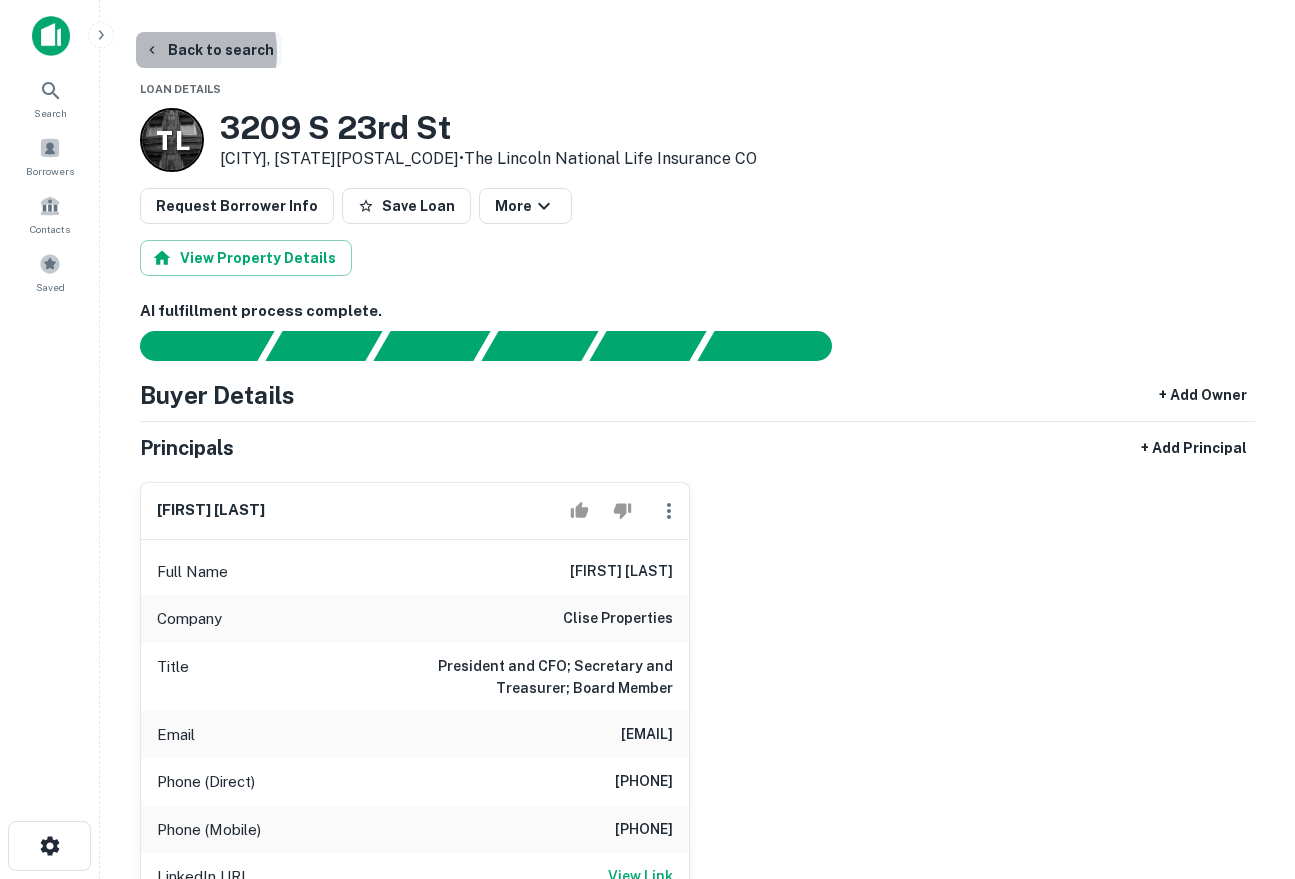 click on "Back to search" at bounding box center (209, 50) 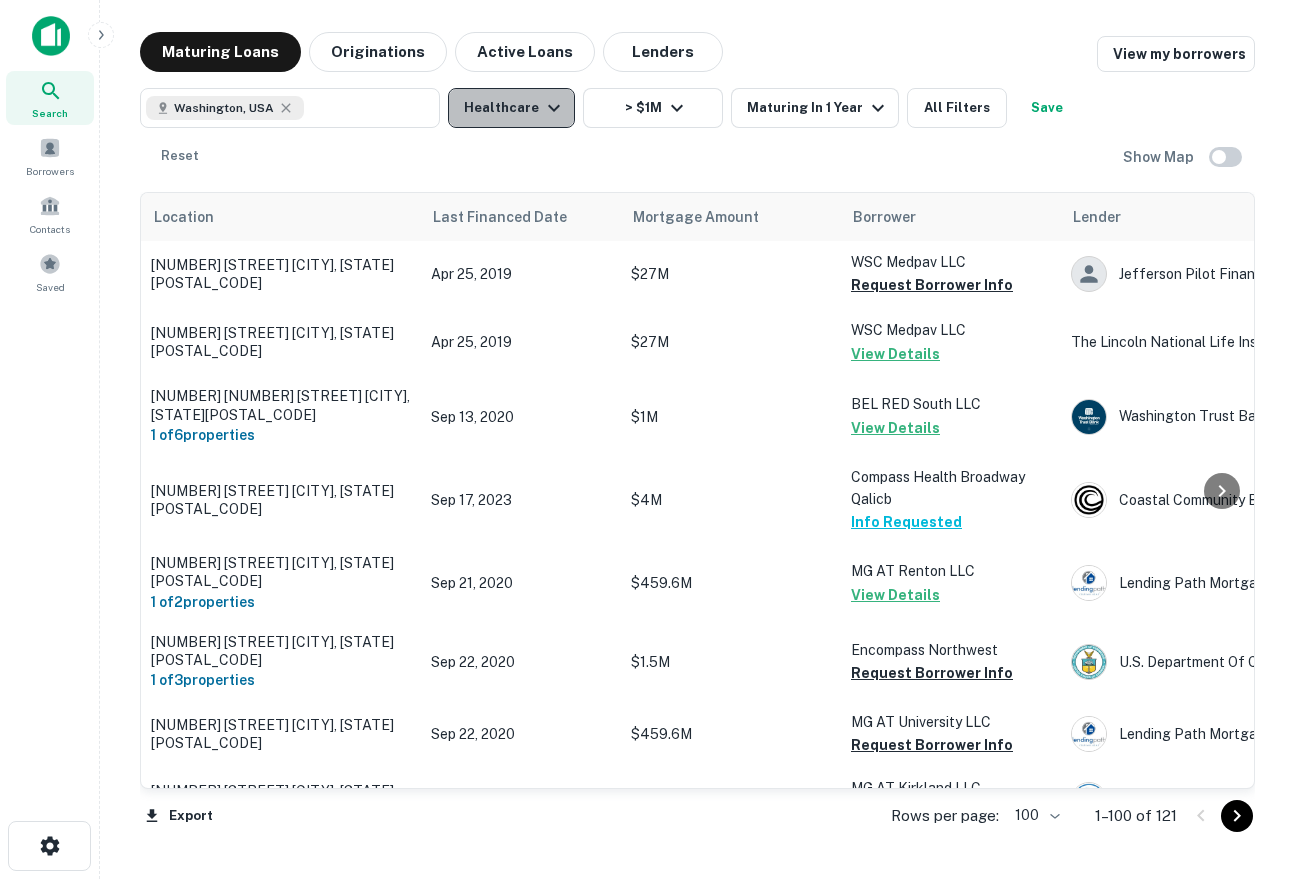 click 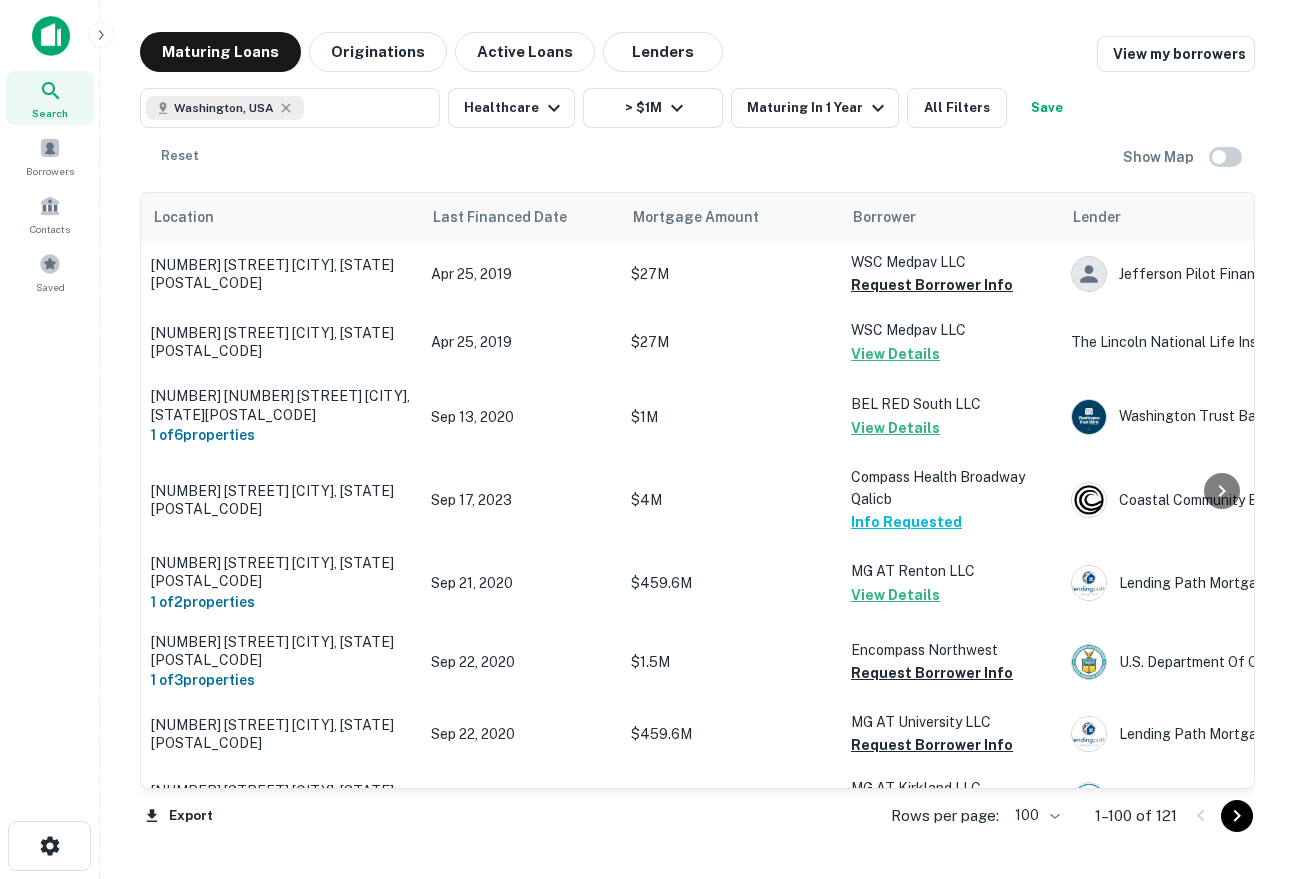 click at bounding box center [647, 879] 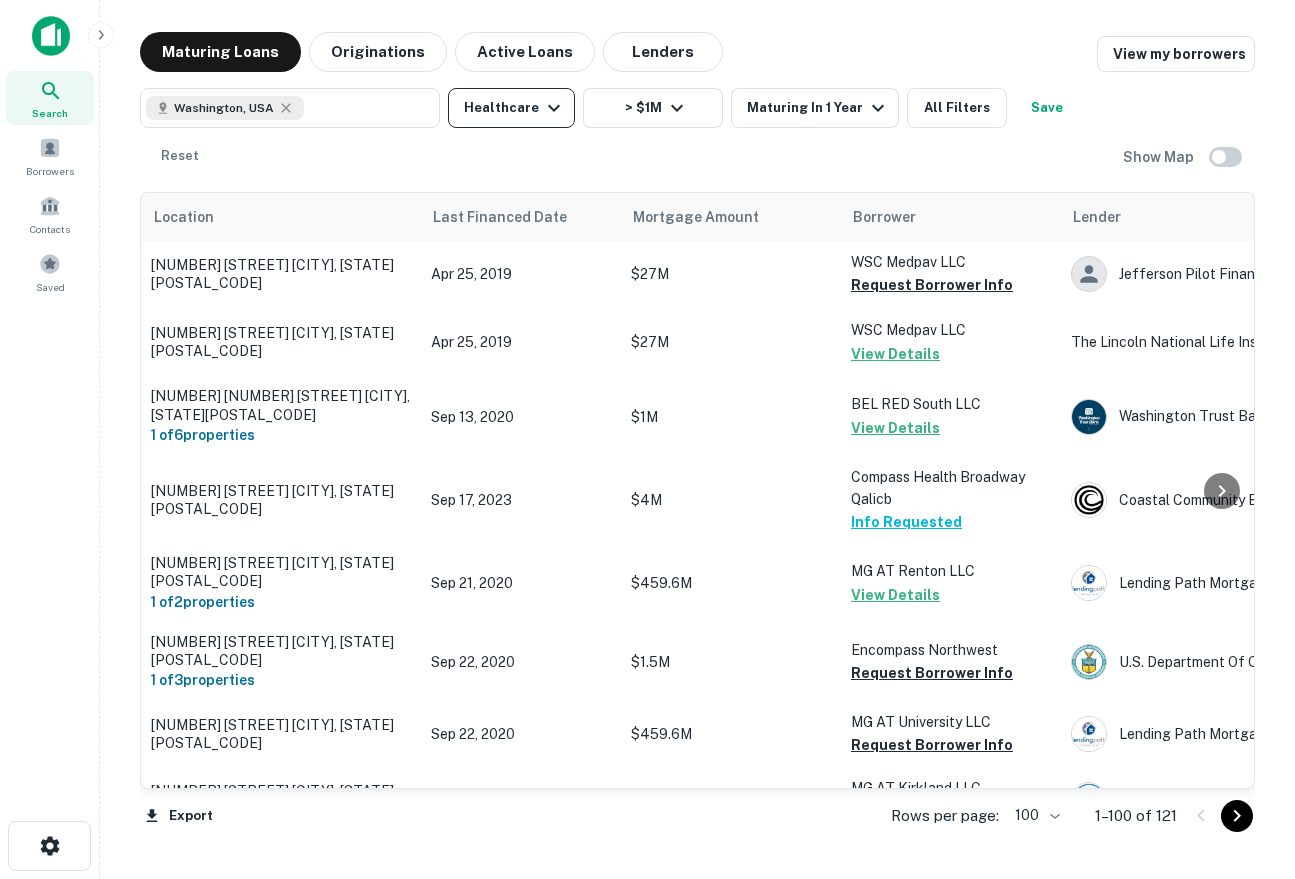 click 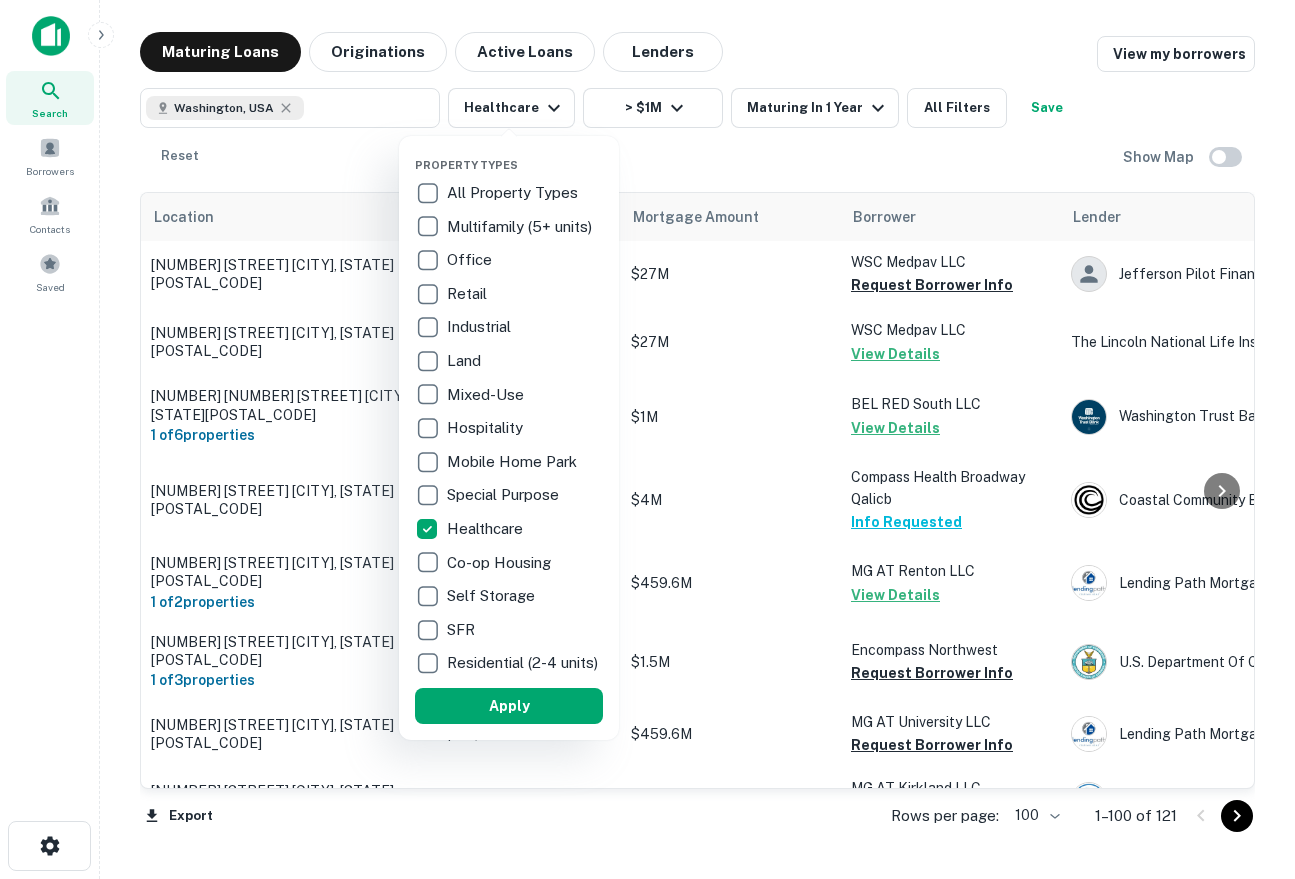 click at bounding box center (647, 439) 